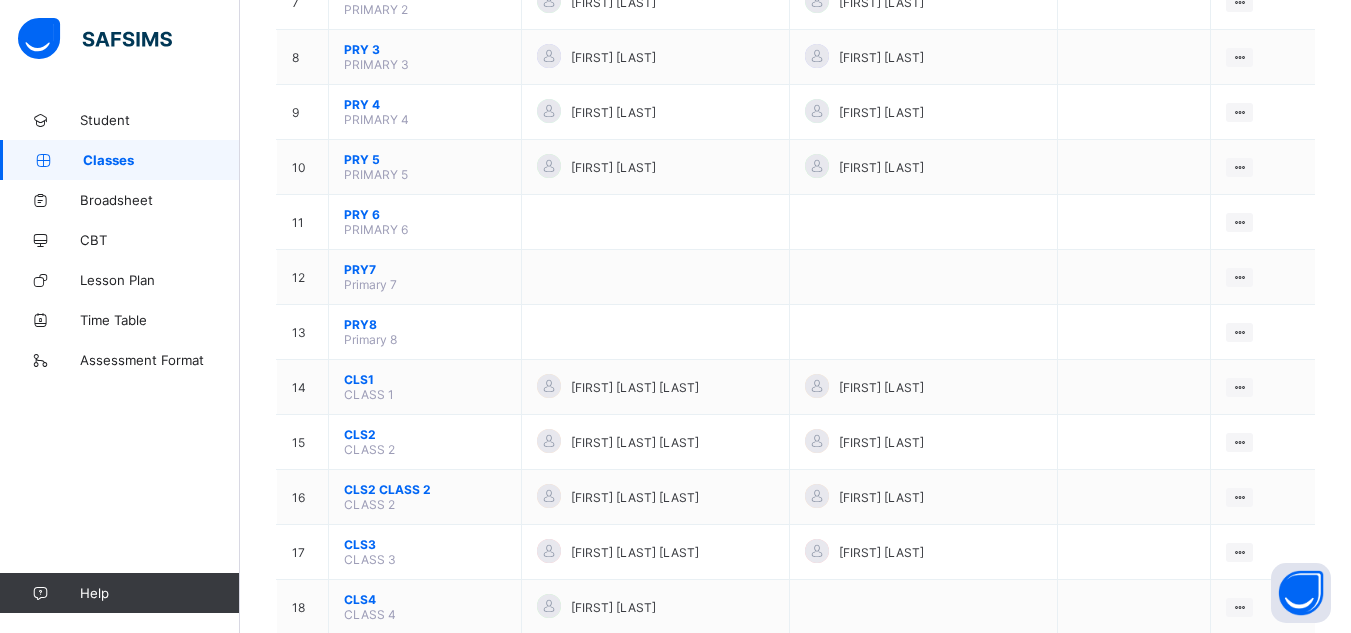 scroll, scrollTop: 588, scrollLeft: 0, axis: vertical 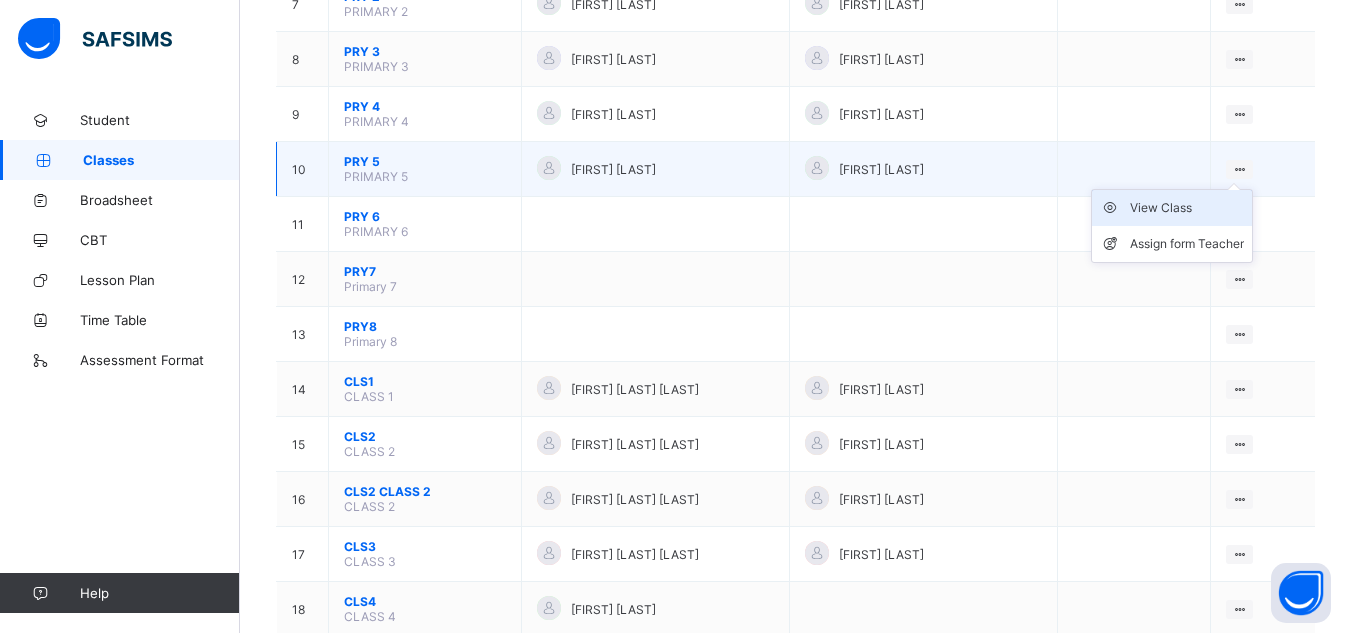 click on "View Class" at bounding box center (1187, 208) 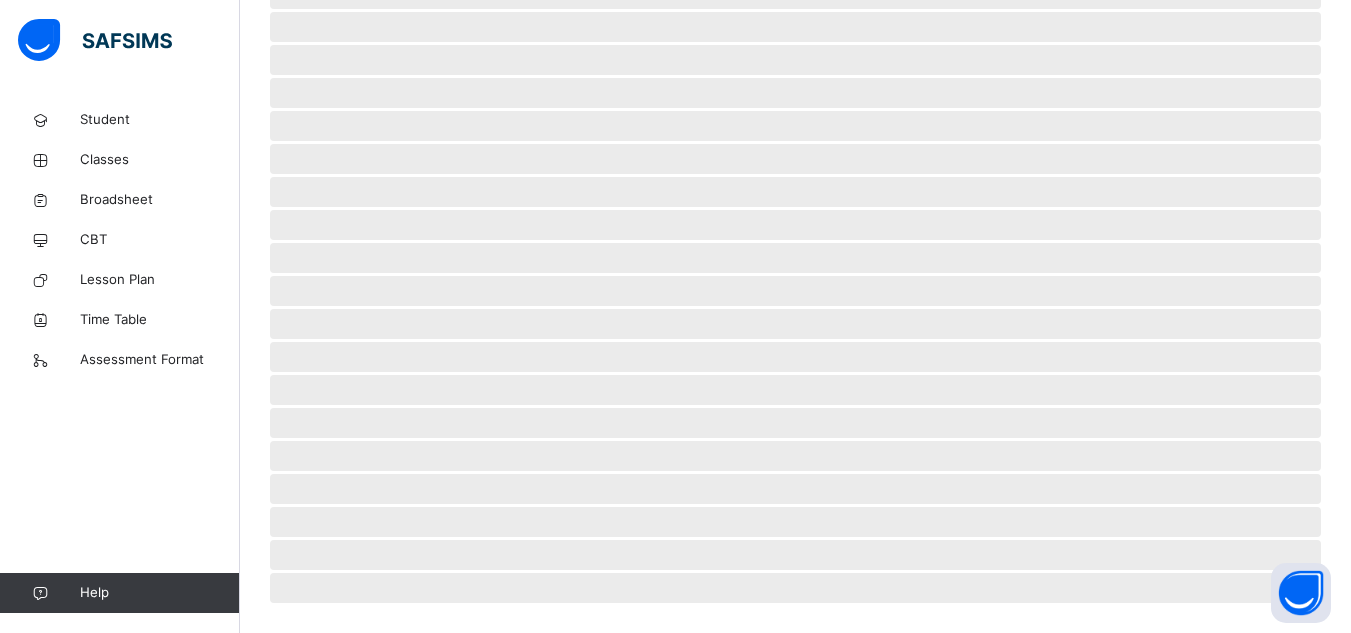 click on "‌" at bounding box center [795, 192] 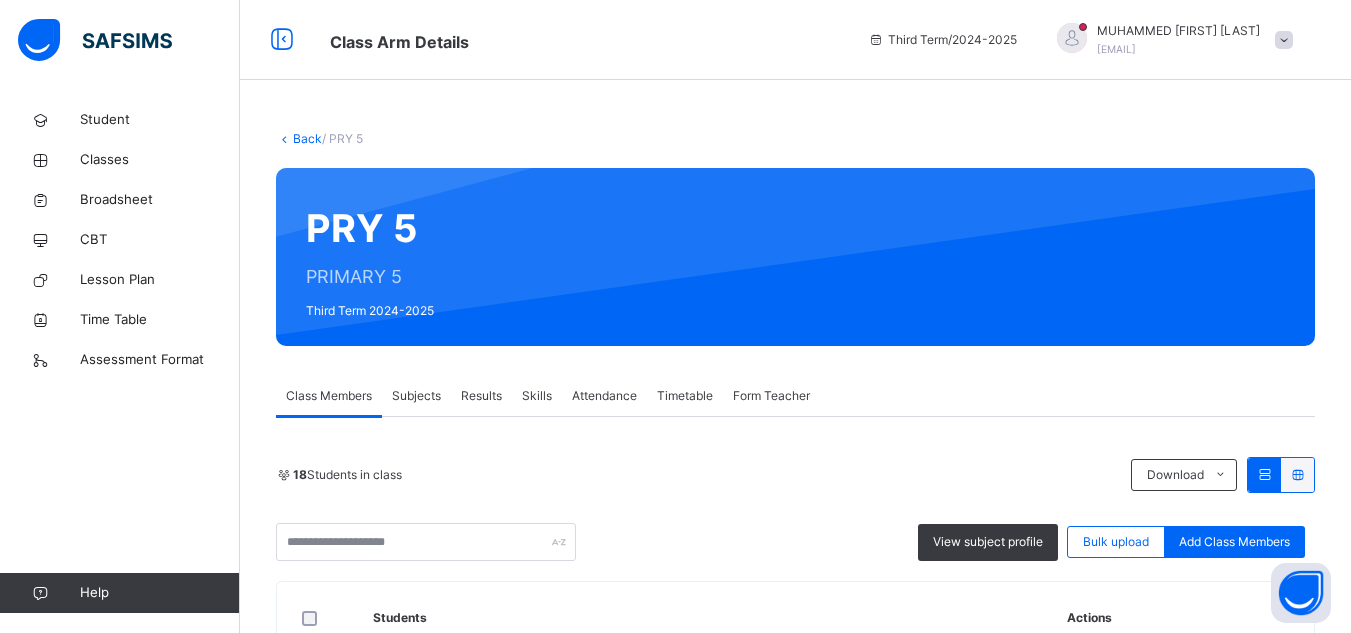 click on "Results" at bounding box center [481, 396] 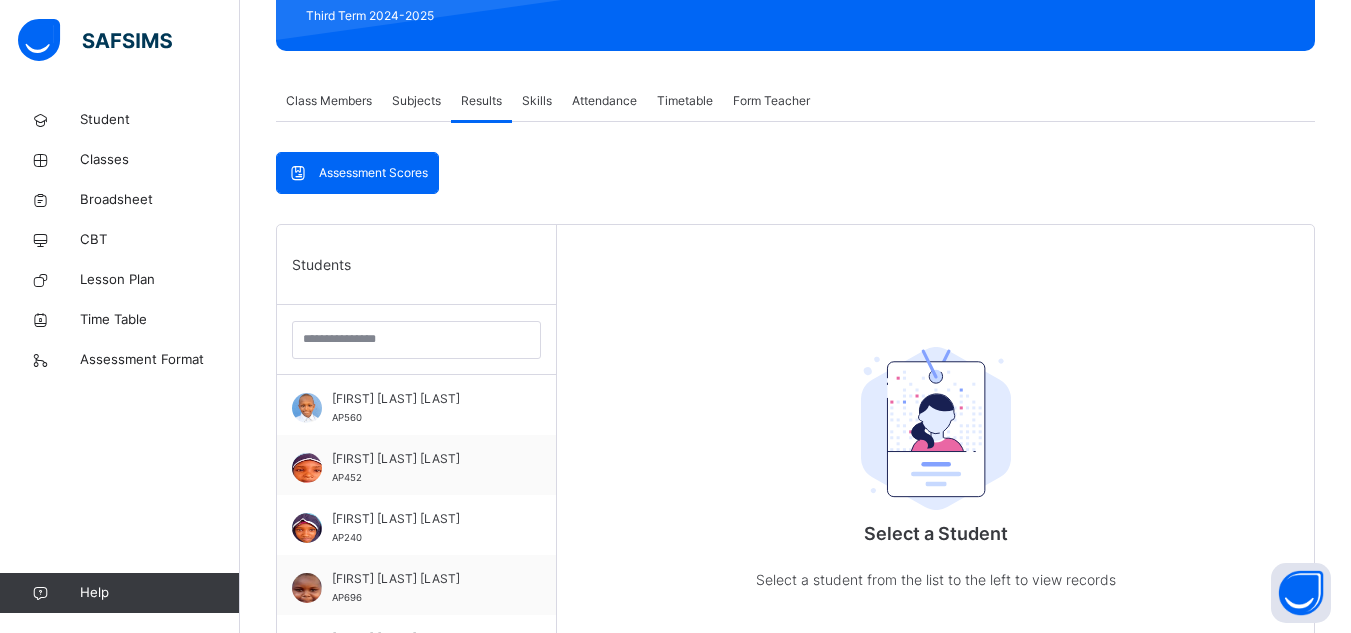 scroll, scrollTop: 294, scrollLeft: 0, axis: vertical 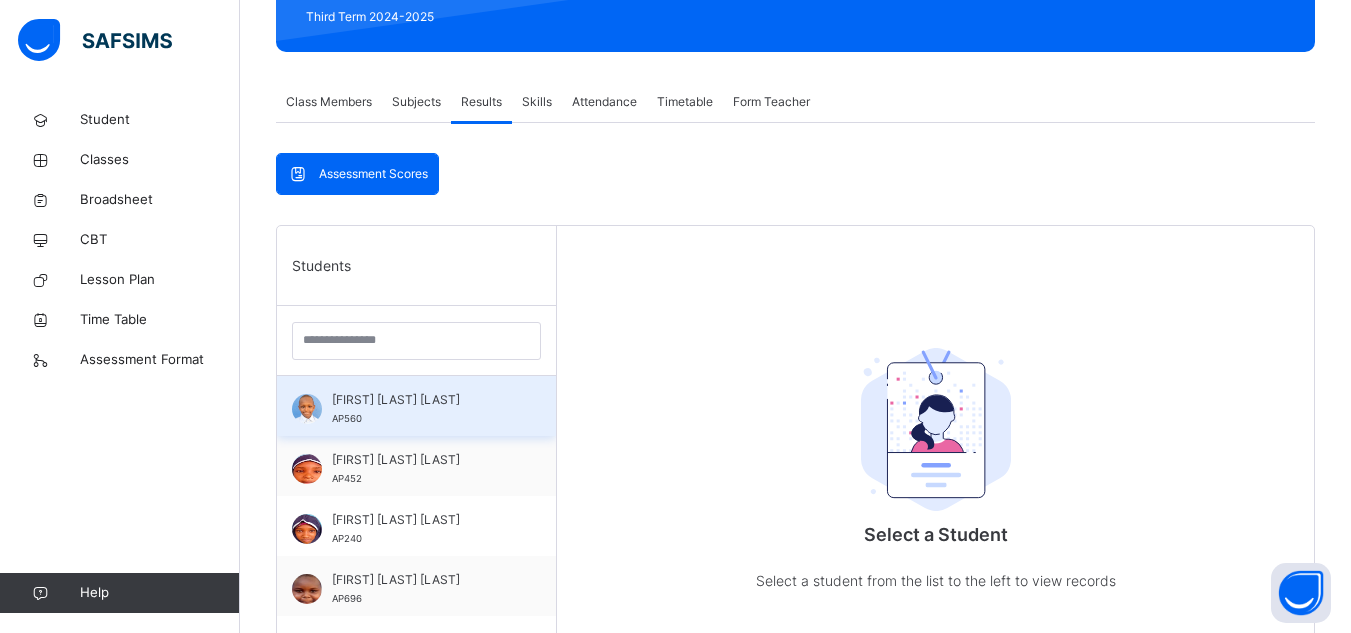 click on "[FIRST] [LAST] [LAST]" at bounding box center (421, 400) 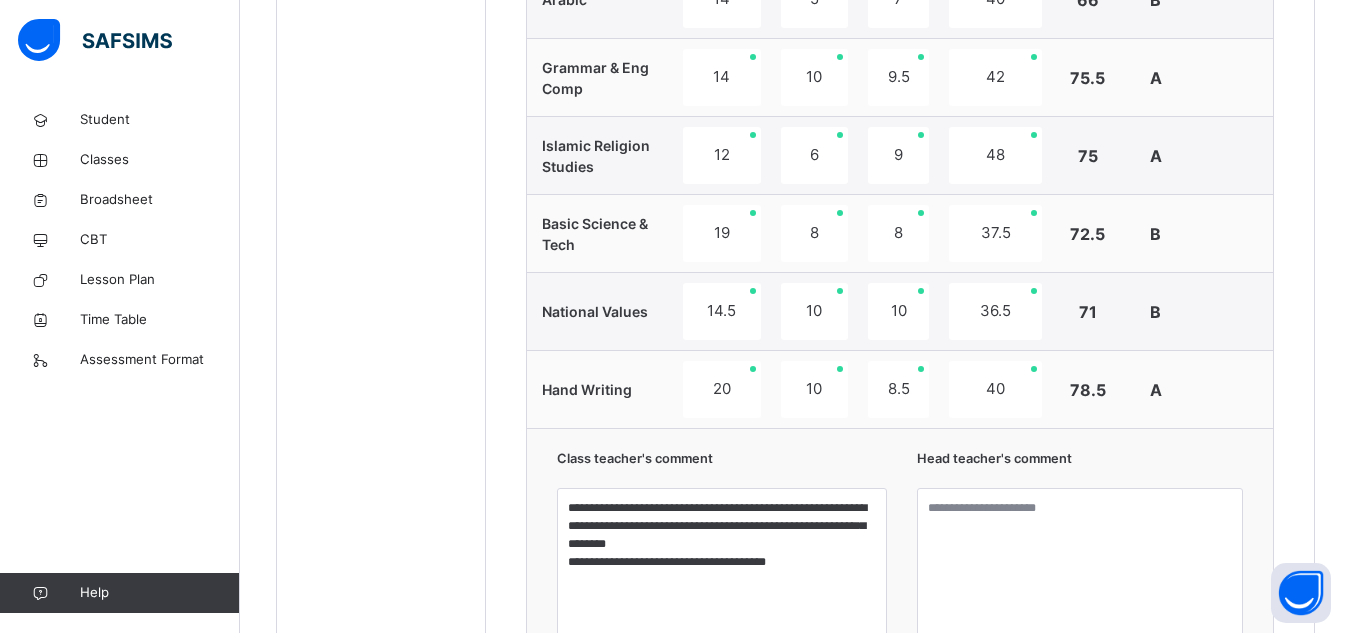 scroll, scrollTop: 1593, scrollLeft: 0, axis: vertical 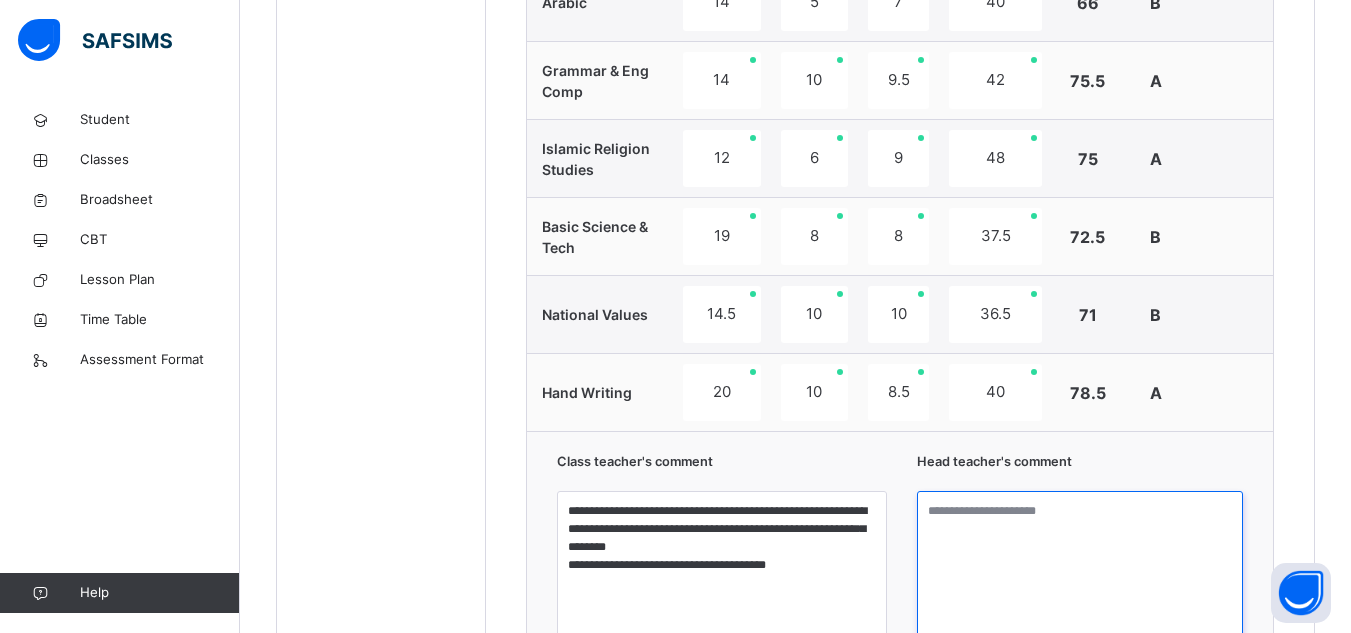 click at bounding box center [1080, 566] 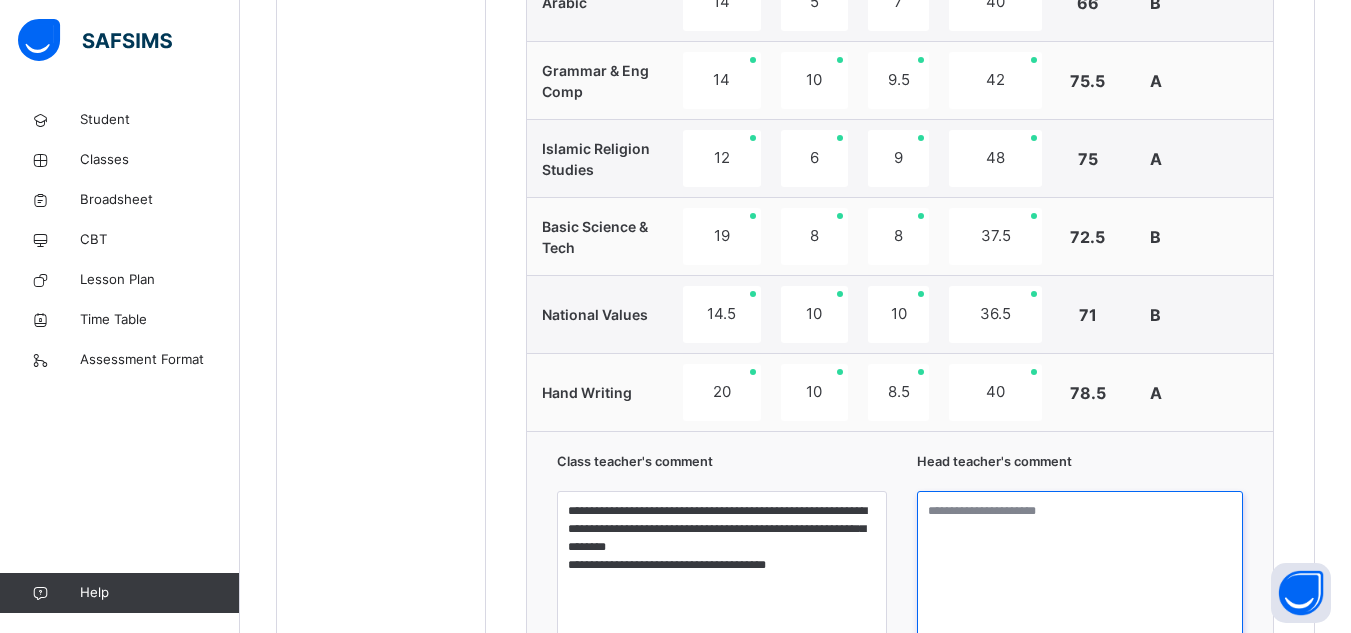 paste on "**********" 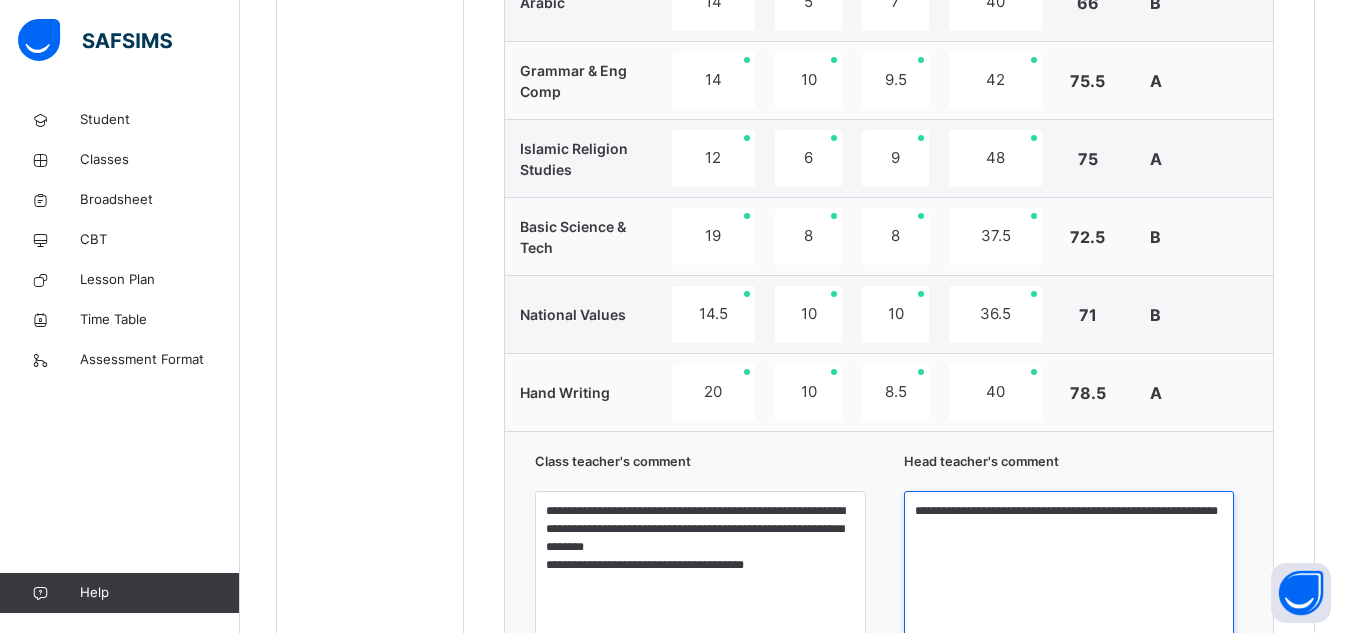 click on "**********" at bounding box center (1069, 566) 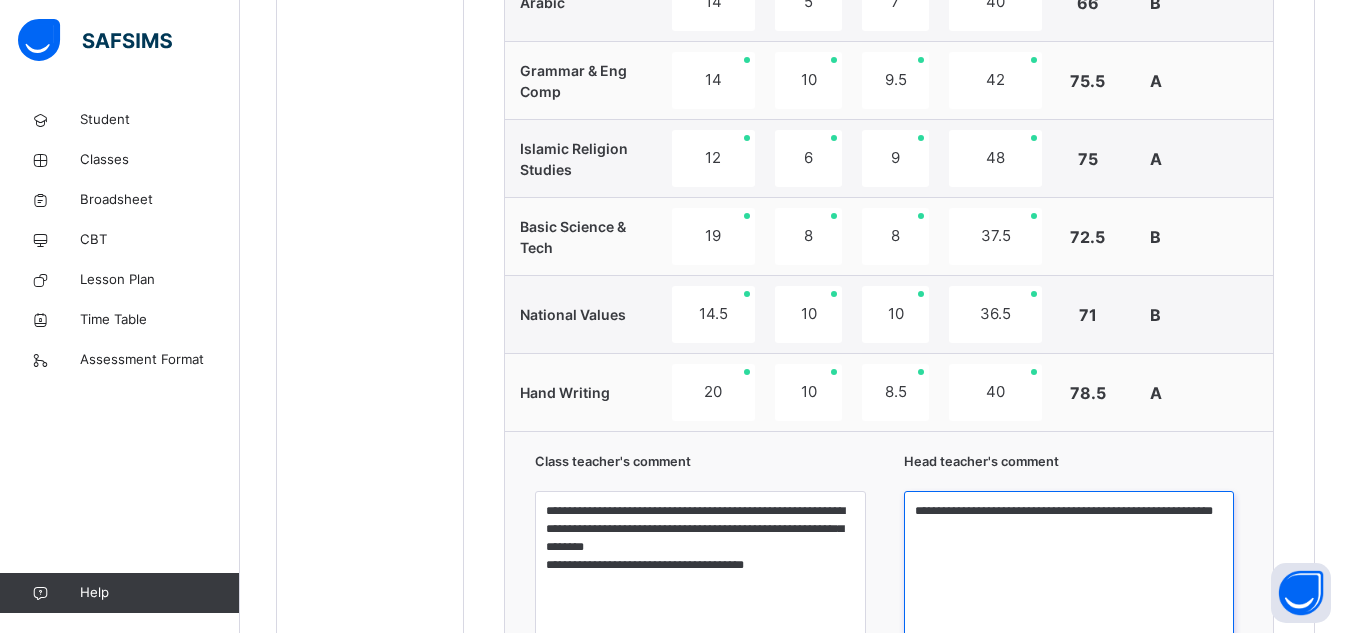 click on "**********" at bounding box center (1069, 566) 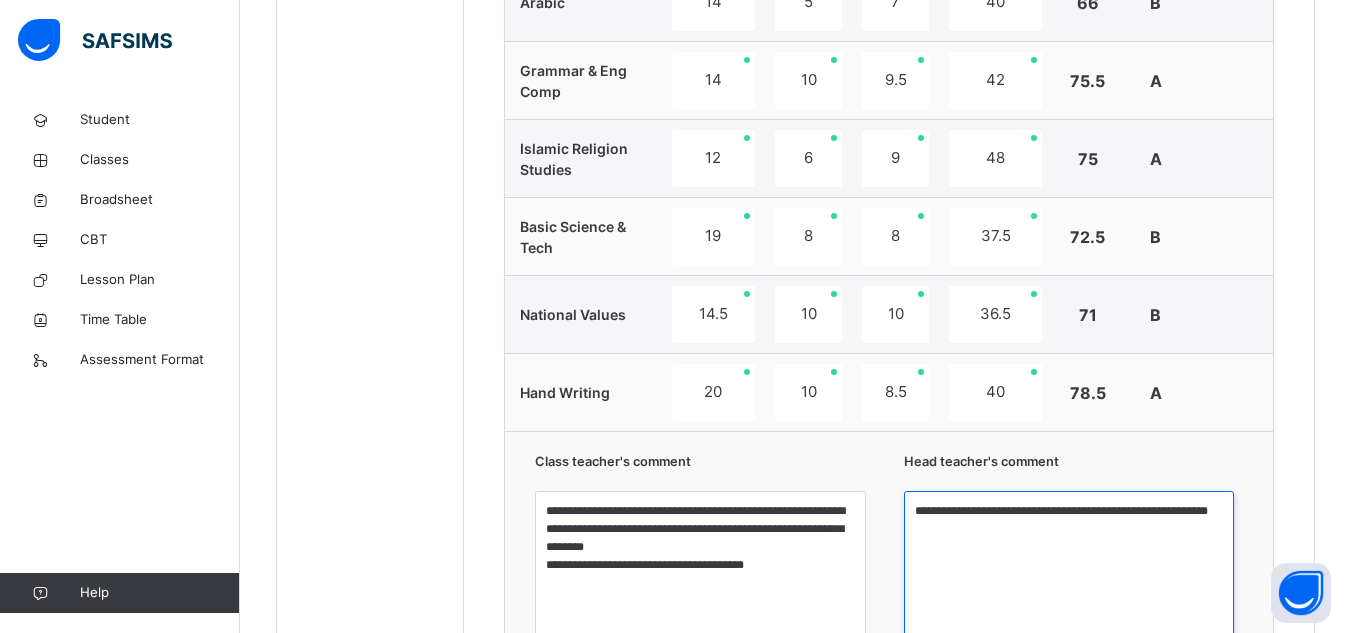 scroll, scrollTop: 1897, scrollLeft: 0, axis: vertical 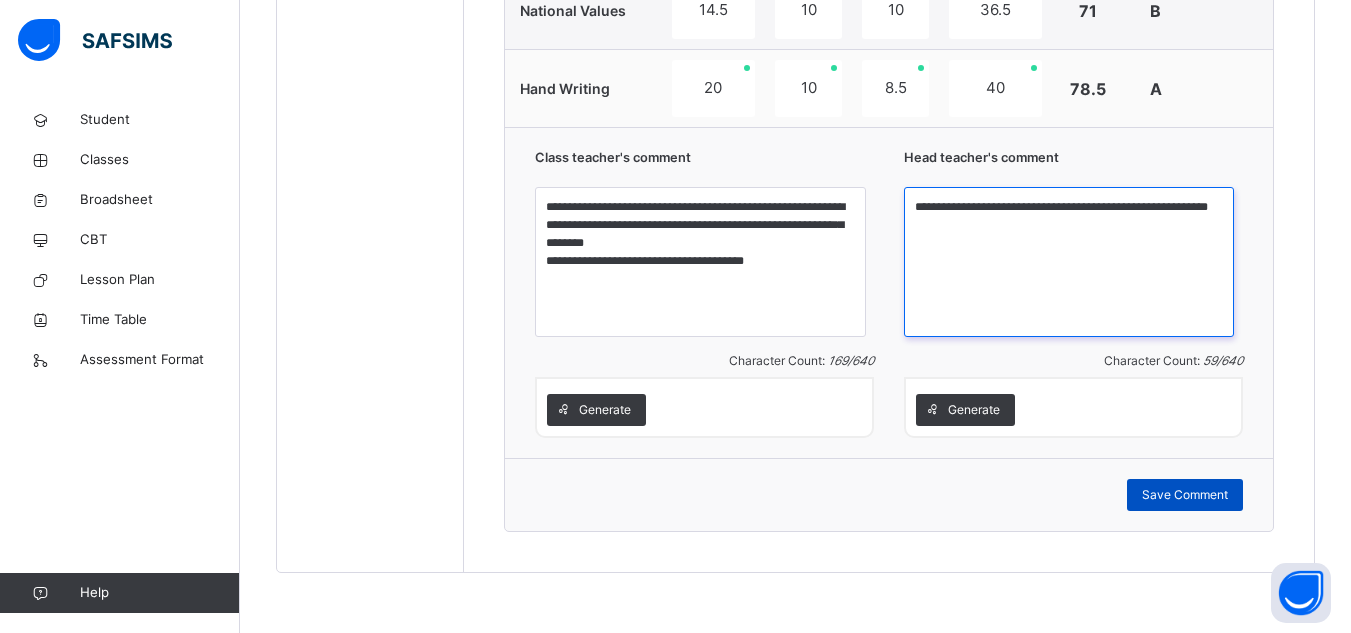type on "**********" 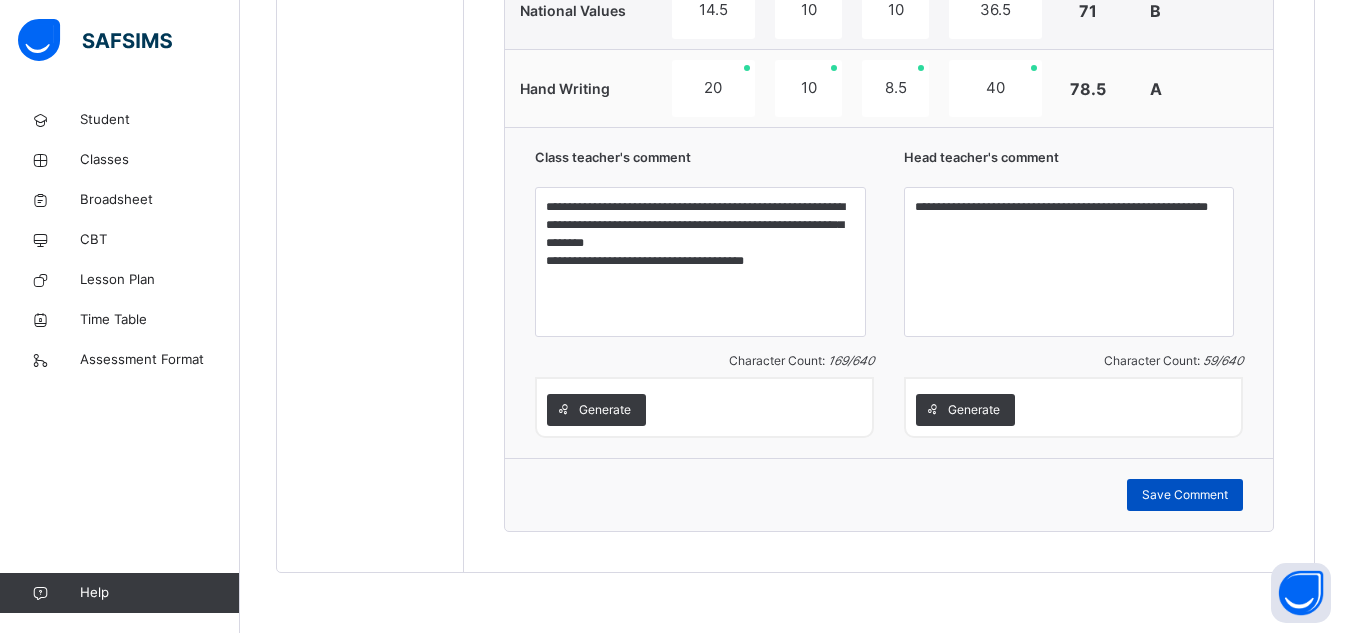 click on "Save Comment" at bounding box center [1185, 495] 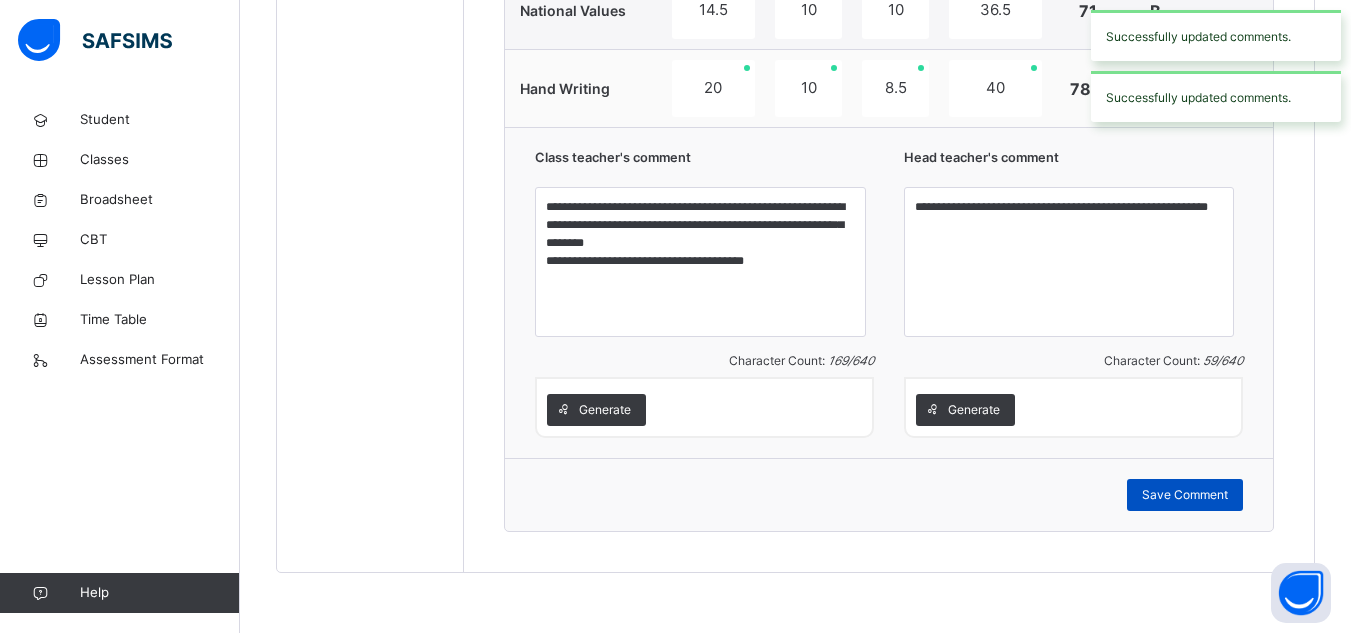 click on "Save Comment" at bounding box center [1185, 495] 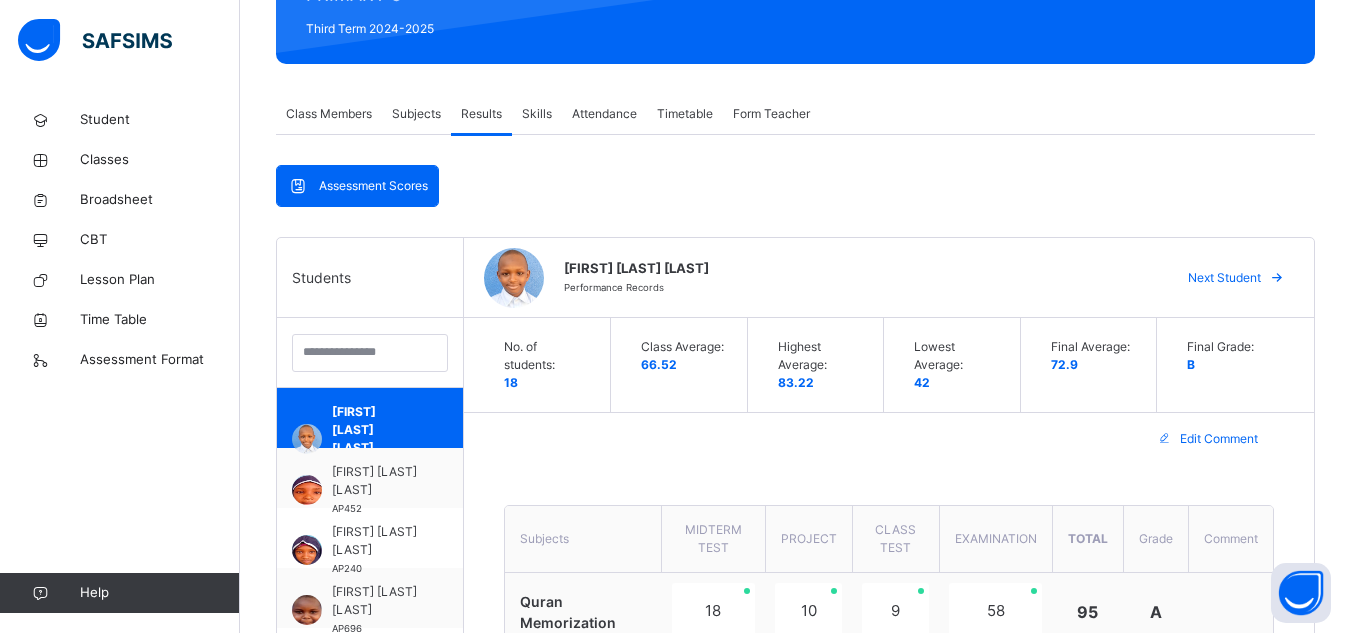 scroll, scrollTop: 281, scrollLeft: 0, axis: vertical 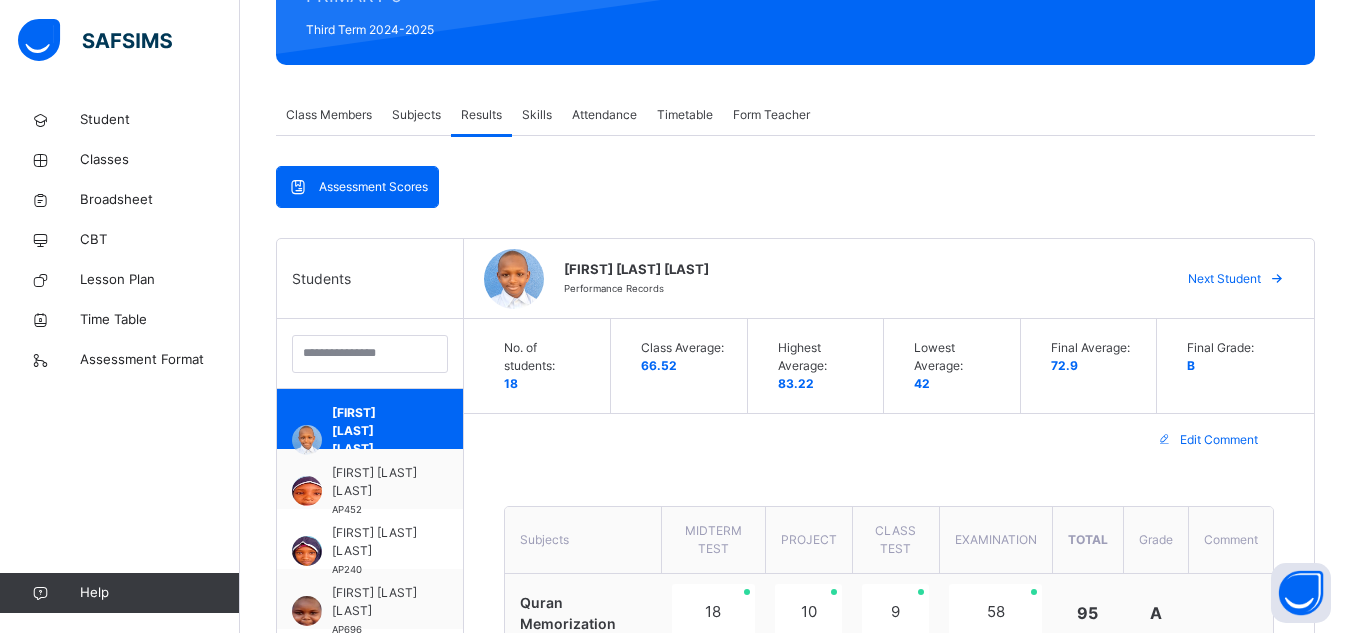 click on "Next Student" at bounding box center (1224, 279) 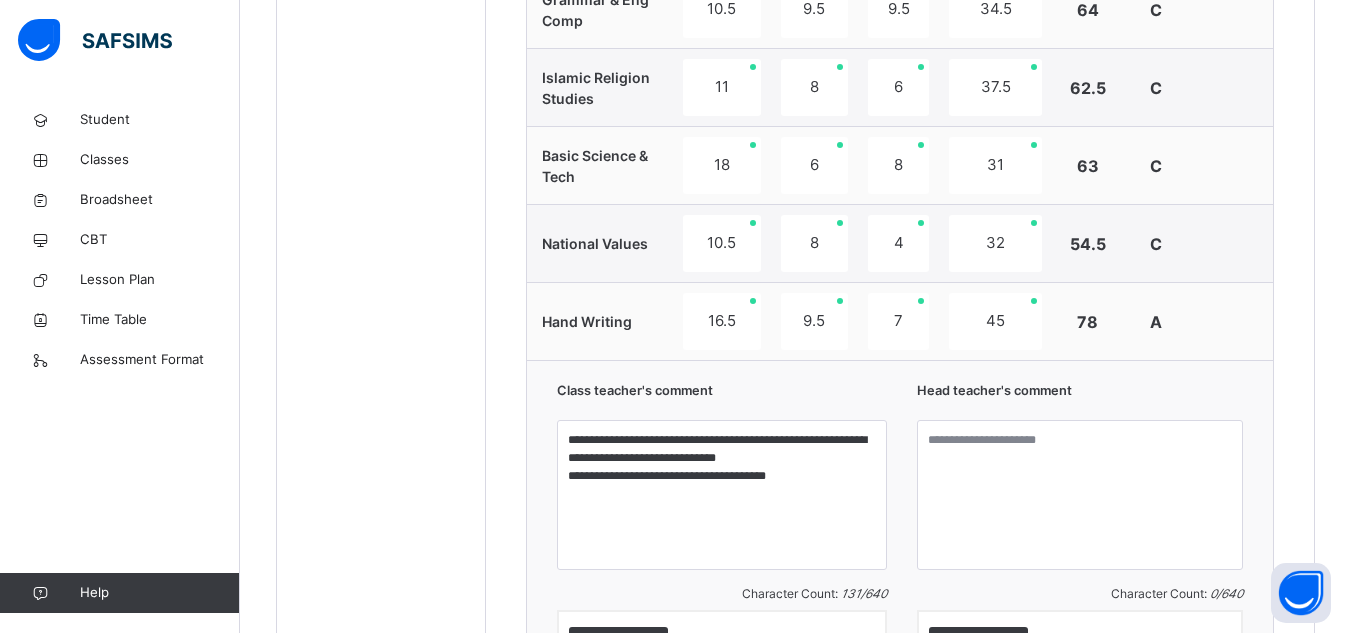 scroll, scrollTop: 1752, scrollLeft: 0, axis: vertical 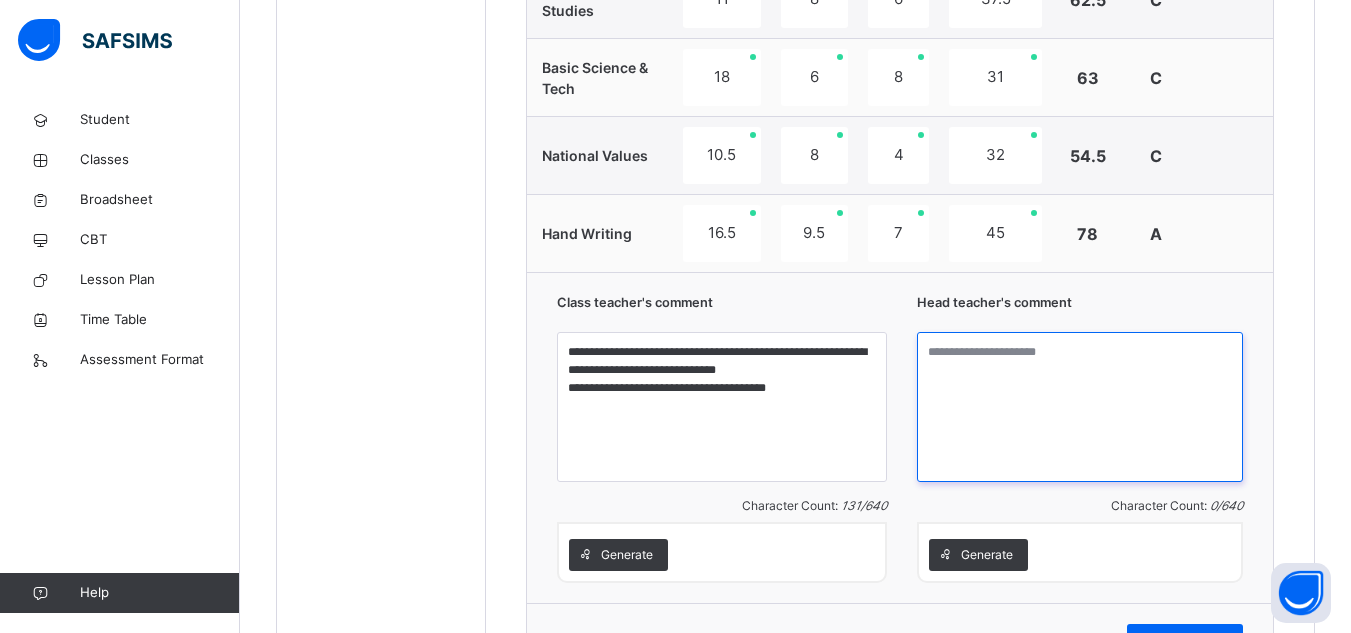 click at bounding box center (1080, 407) 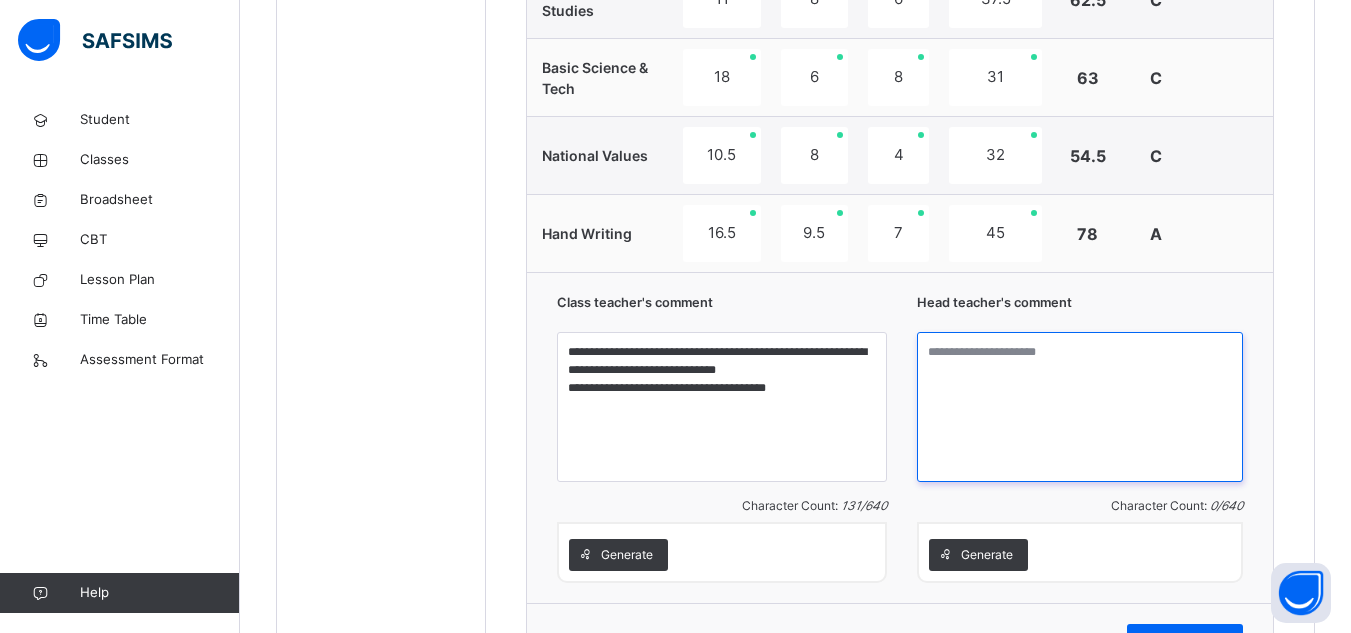 paste 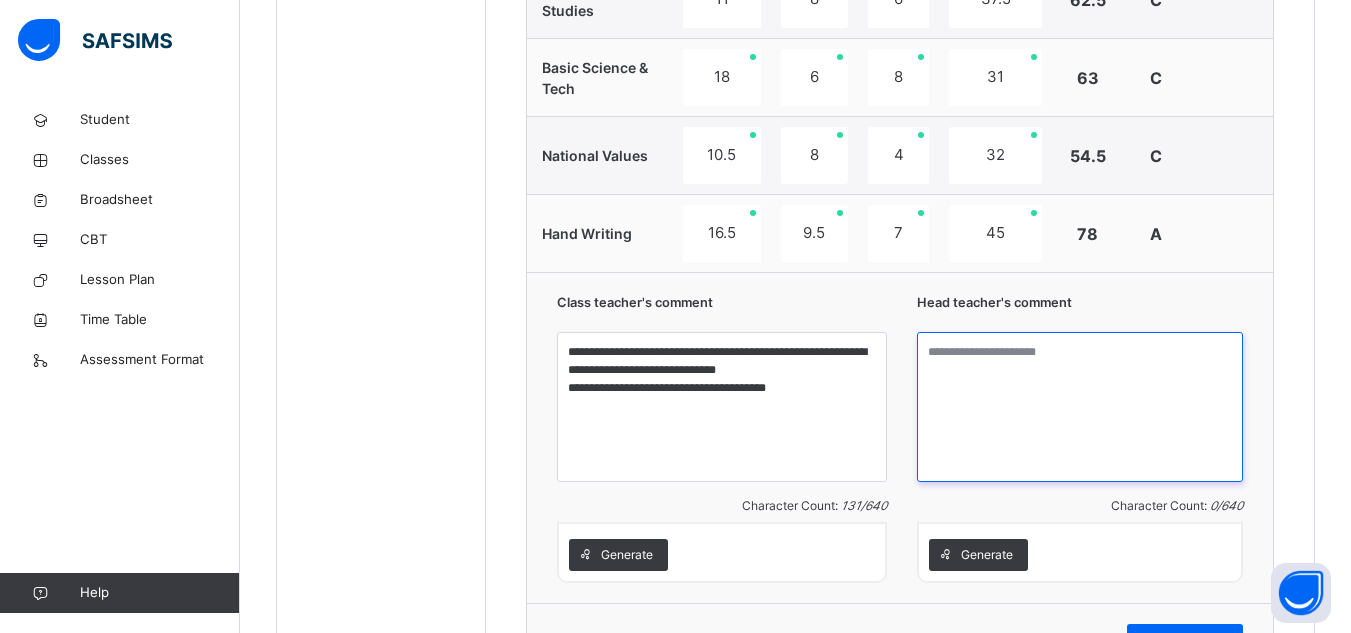 click at bounding box center [1080, 407] 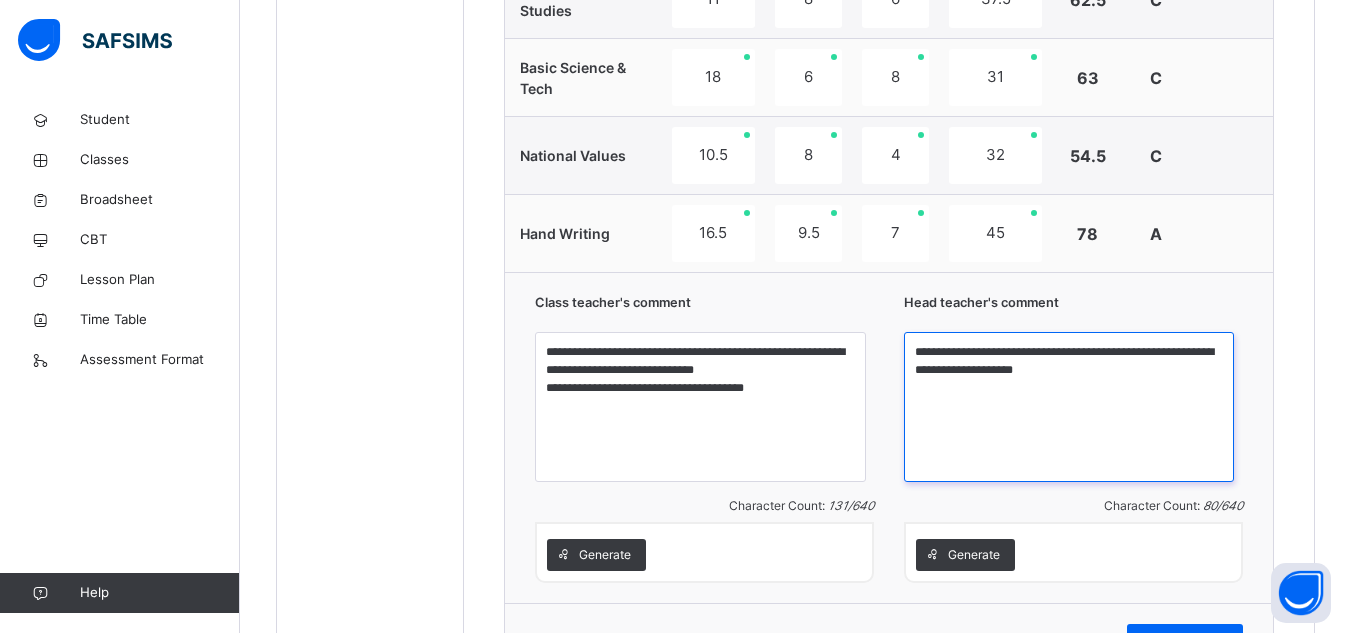 click on "**********" at bounding box center [1069, 407] 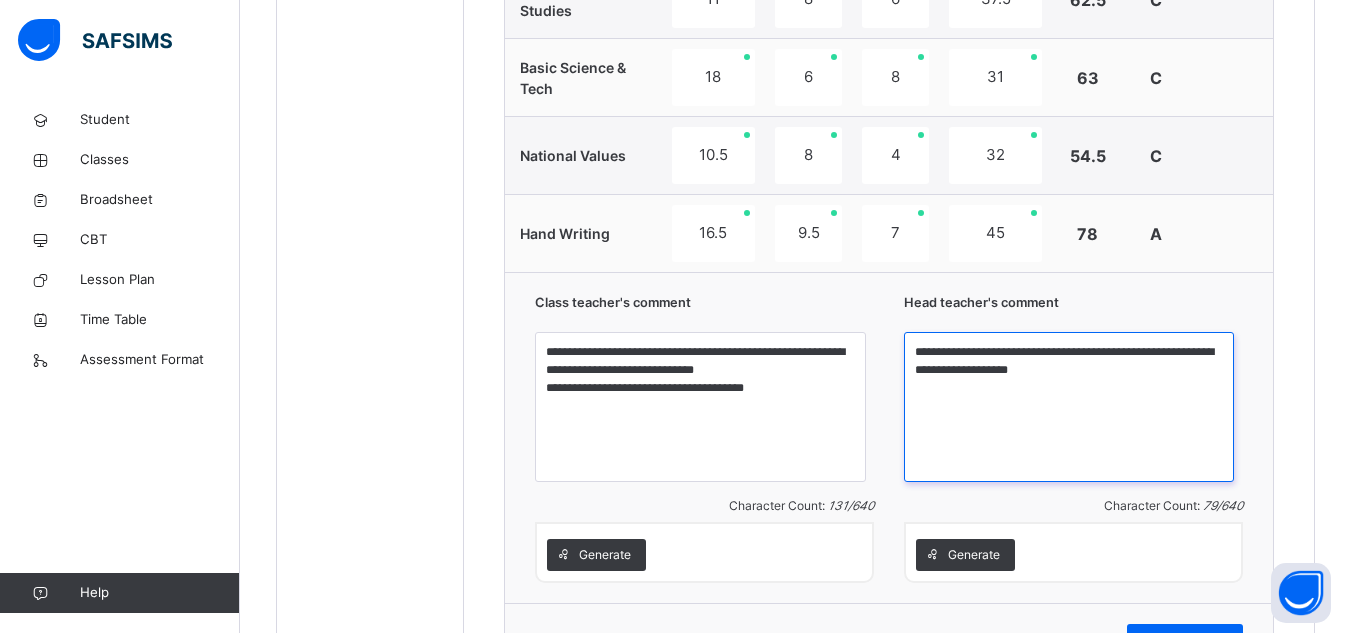 click on "**********" at bounding box center [1069, 407] 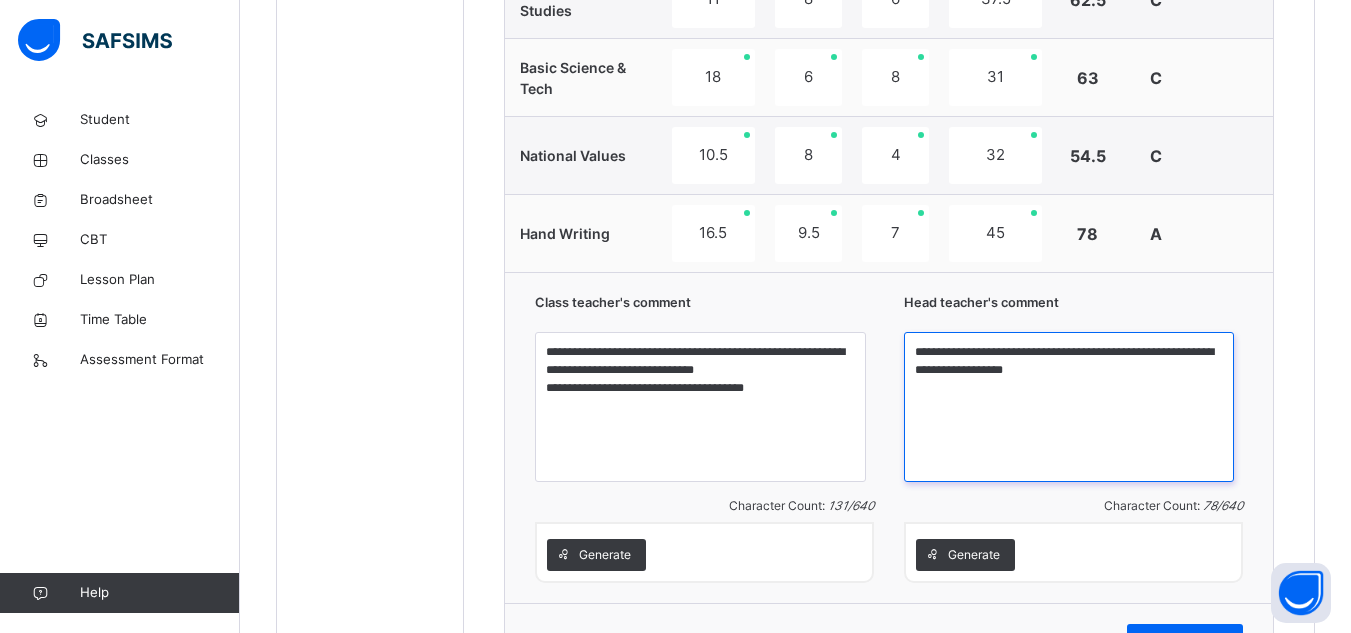 scroll, scrollTop: 1897, scrollLeft: 0, axis: vertical 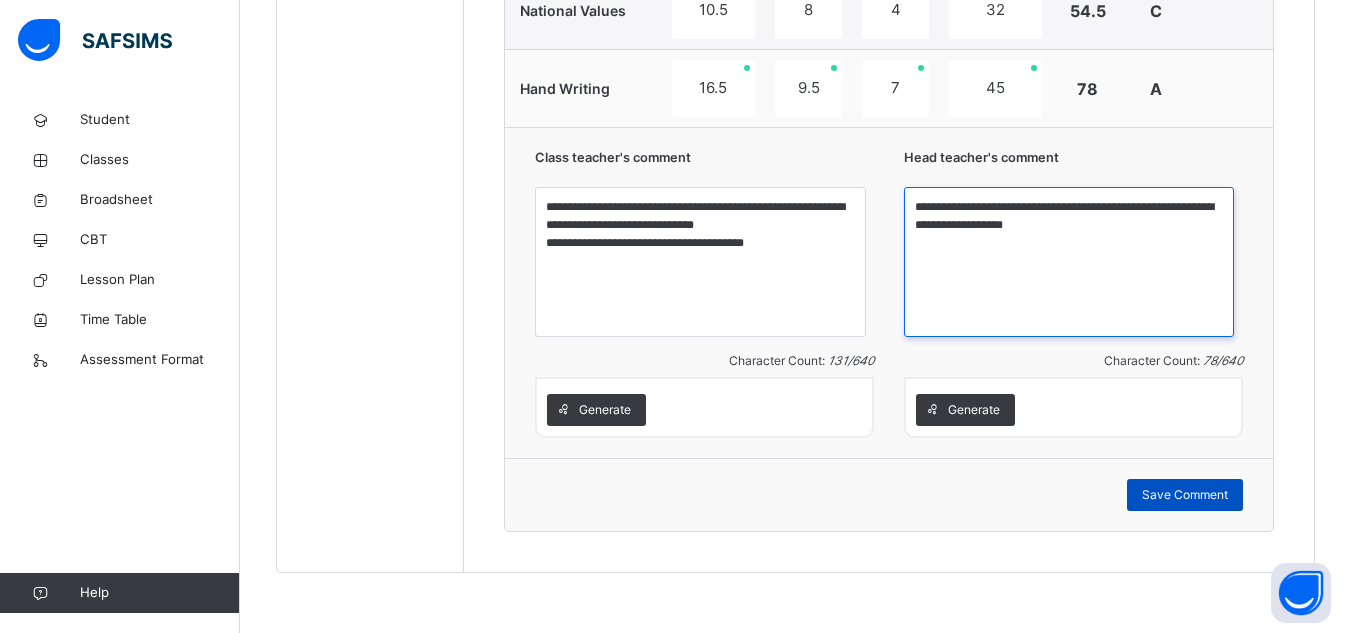 type on "**********" 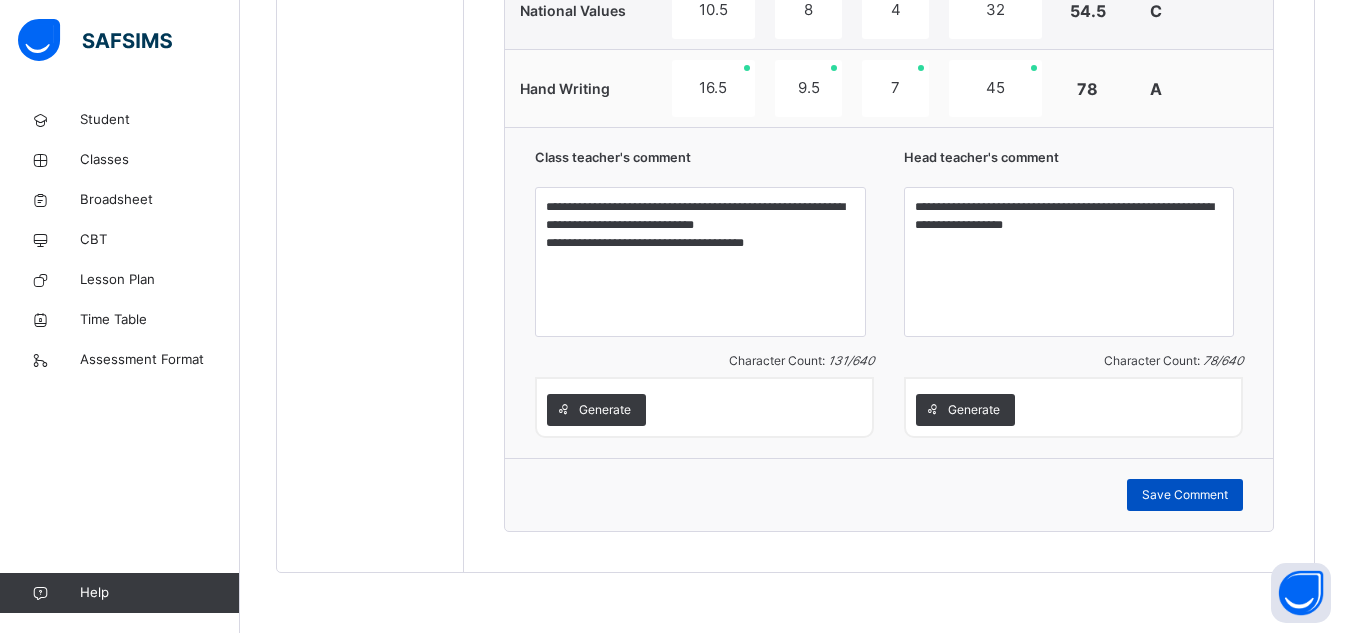 click on "Save Comment" at bounding box center (1185, 495) 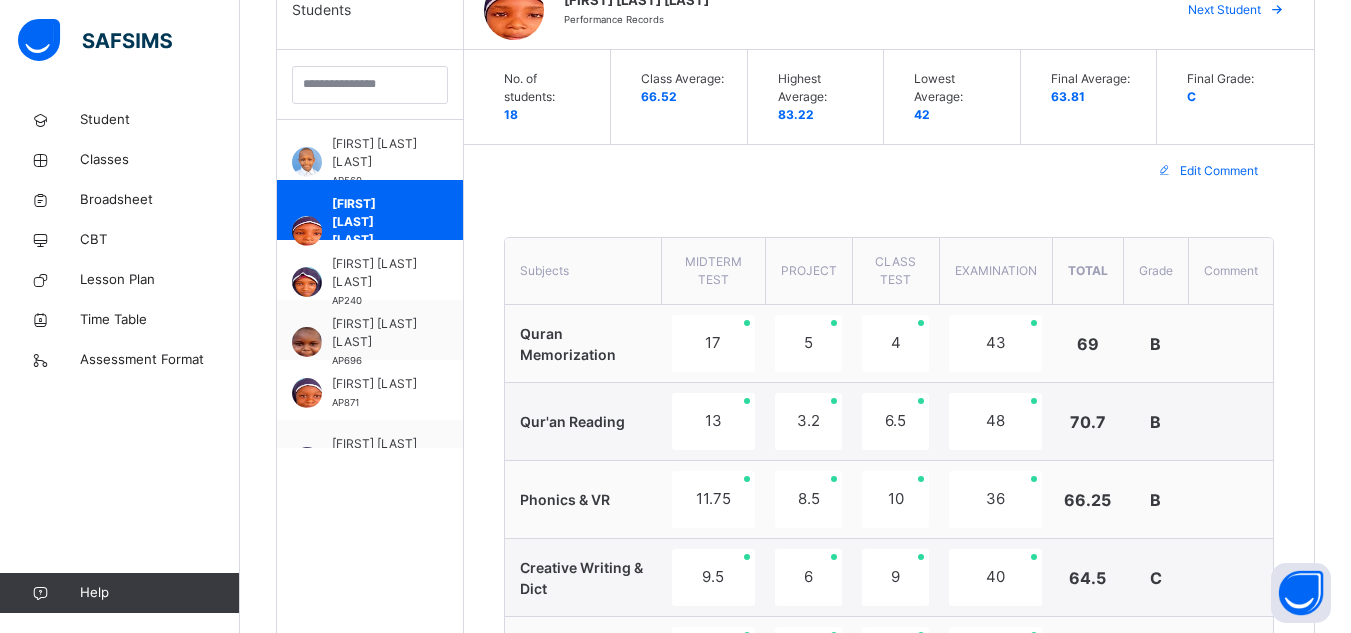 scroll, scrollTop: 549, scrollLeft: 0, axis: vertical 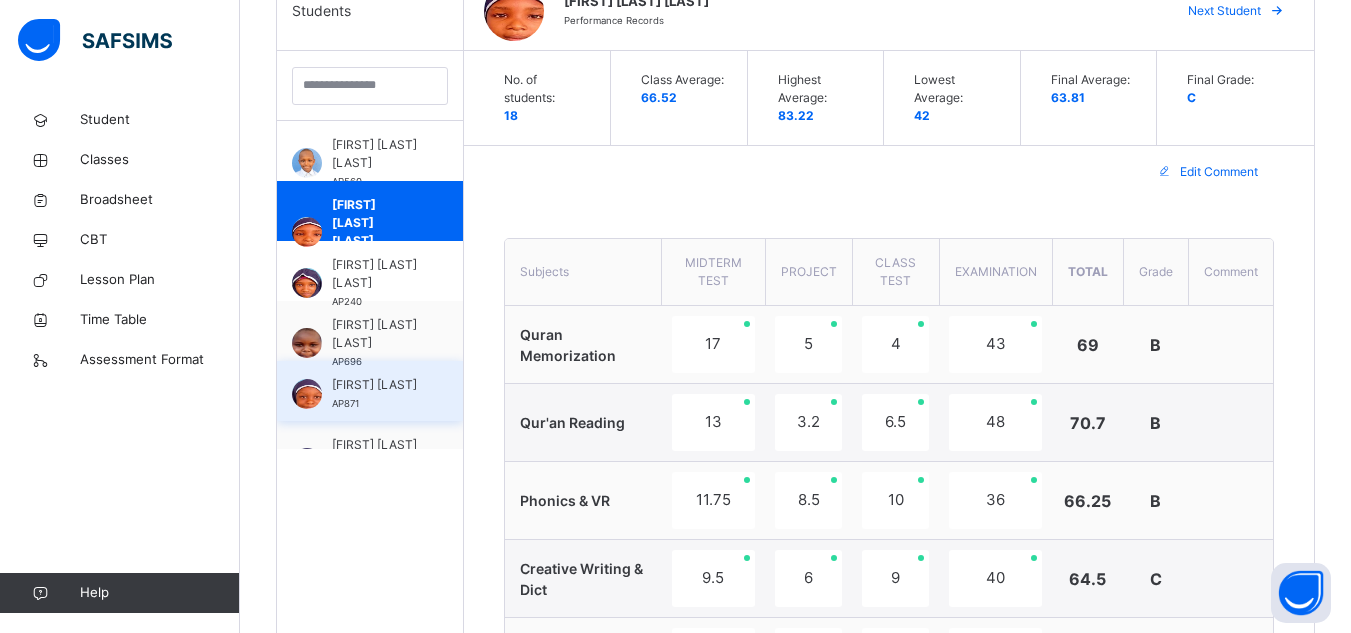 click on "[FIRST] [LAST] AP871" at bounding box center (375, 394) 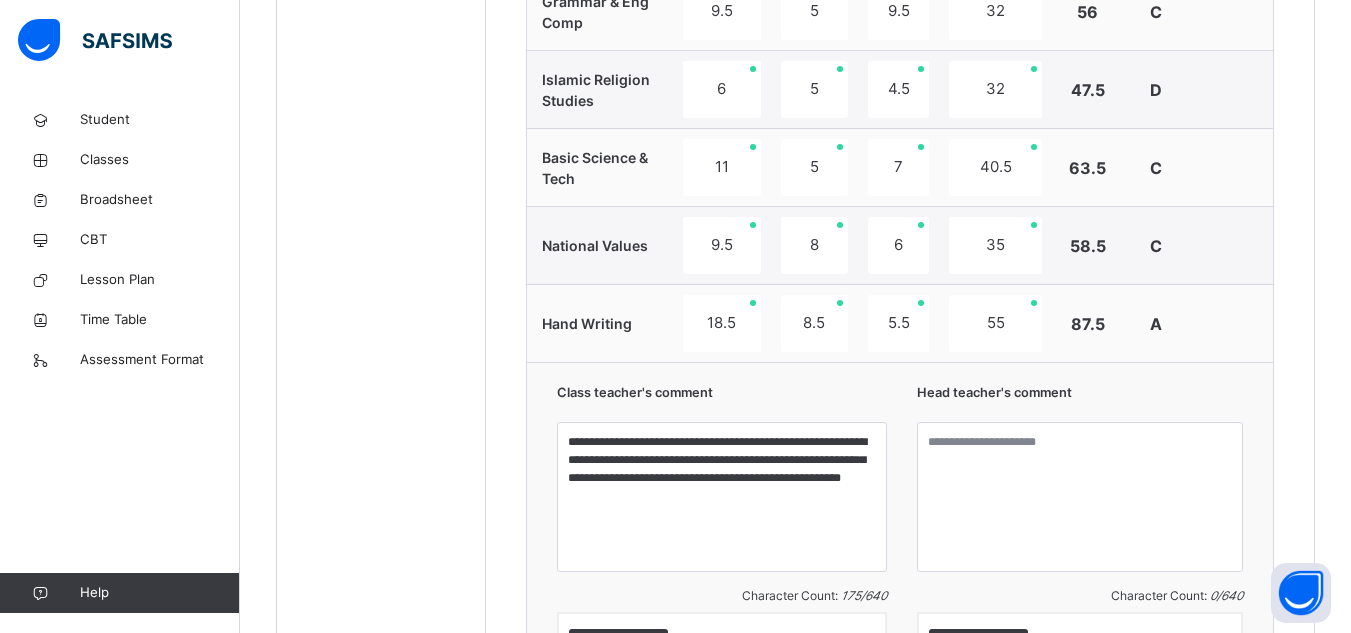 scroll, scrollTop: 1663, scrollLeft: 0, axis: vertical 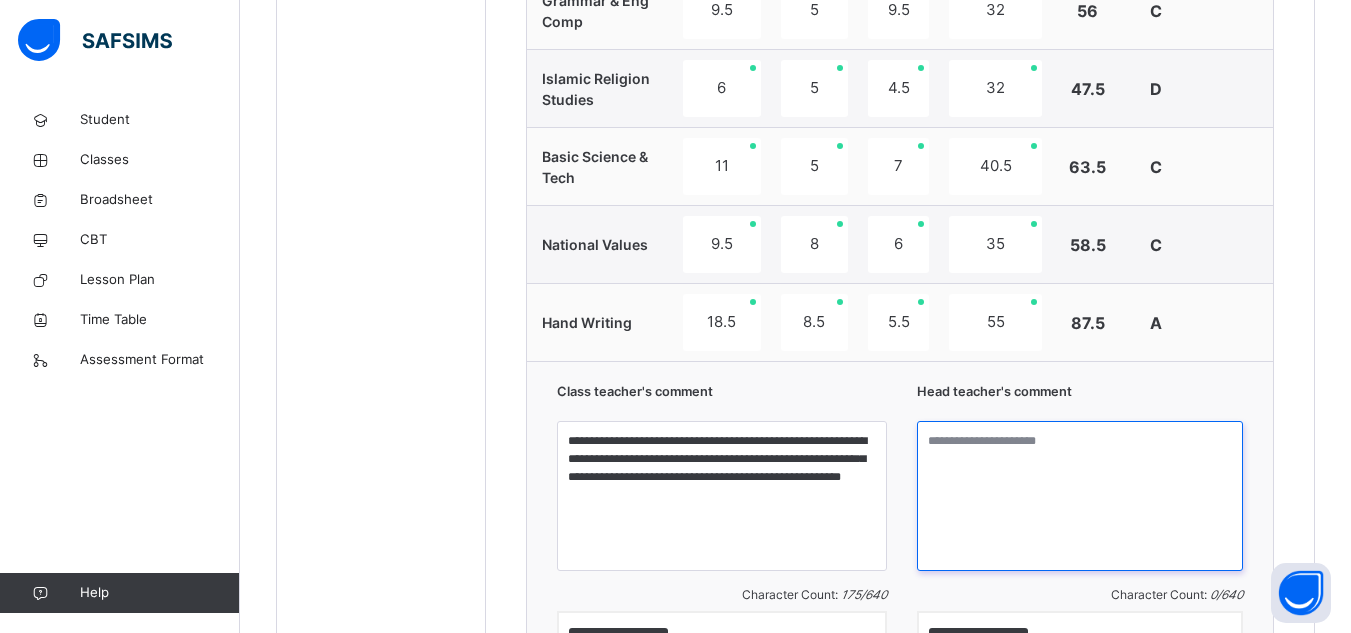click at bounding box center (1080, 496) 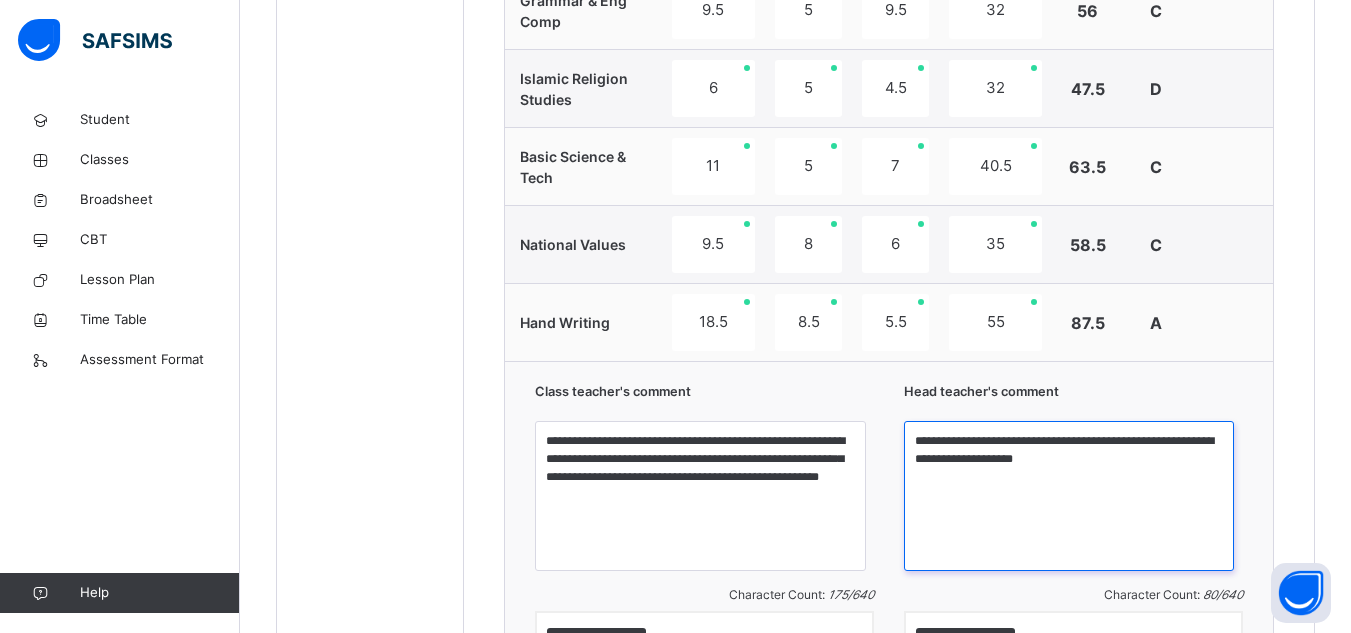 click on "**********" at bounding box center (1069, 496) 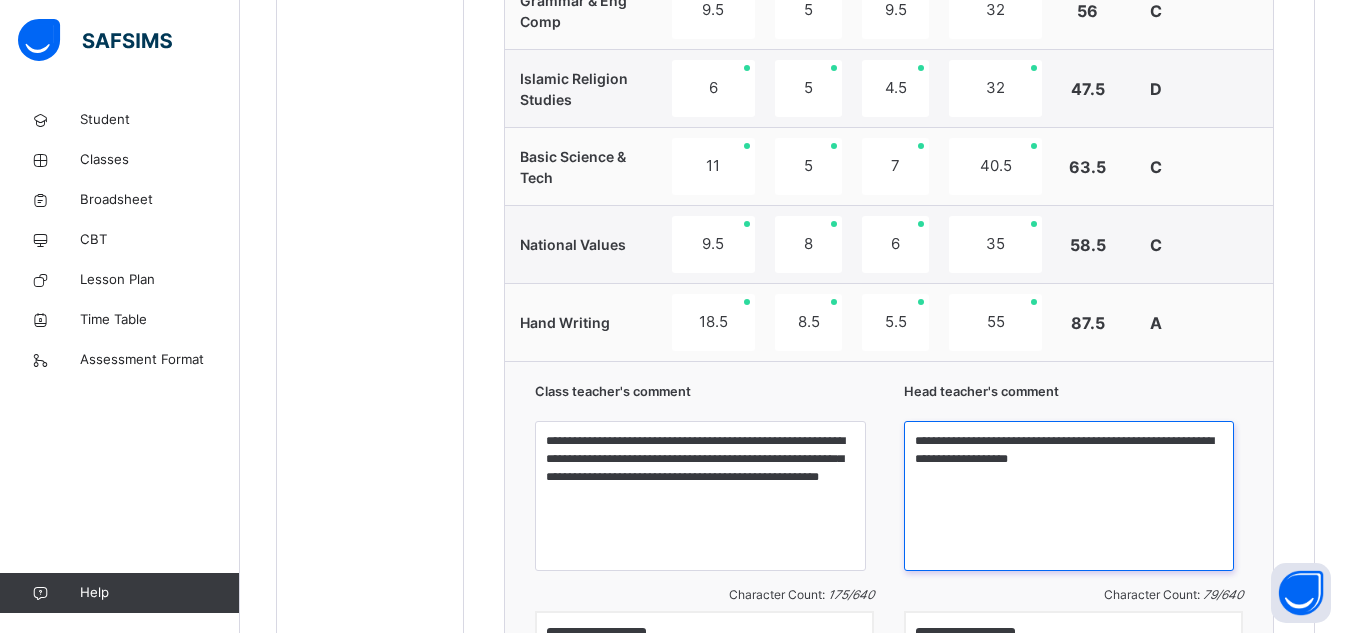 click on "**********" at bounding box center [1069, 496] 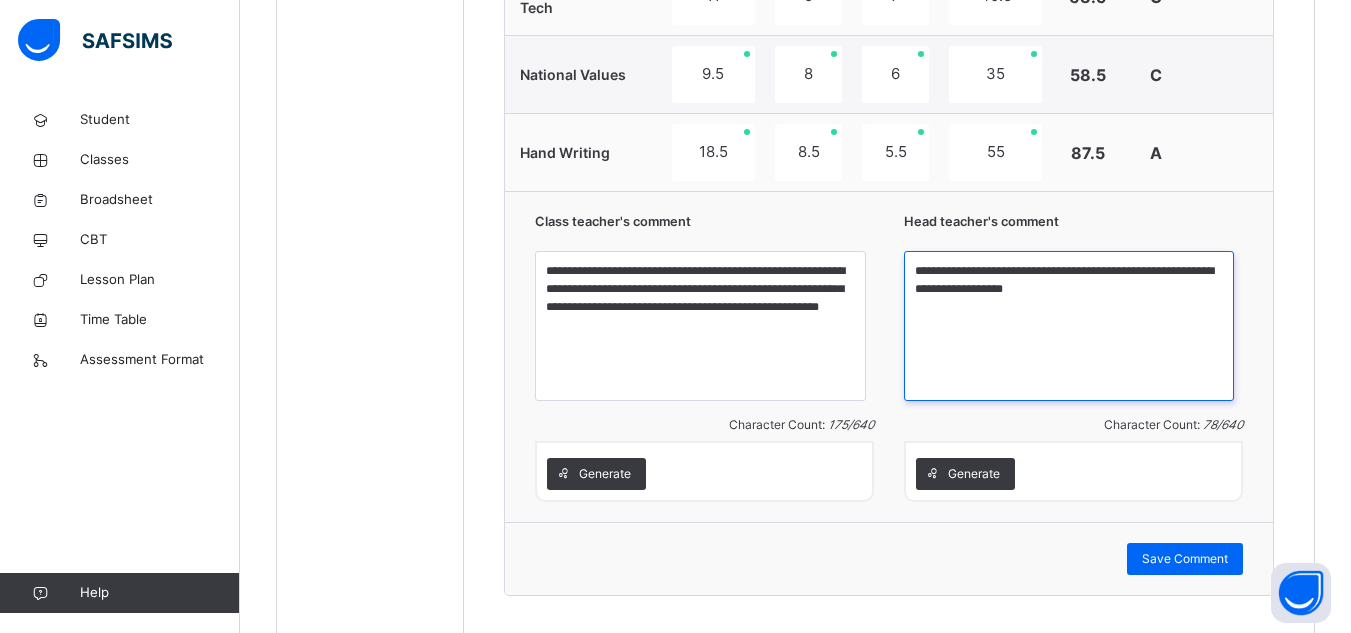 scroll, scrollTop: 1897, scrollLeft: 0, axis: vertical 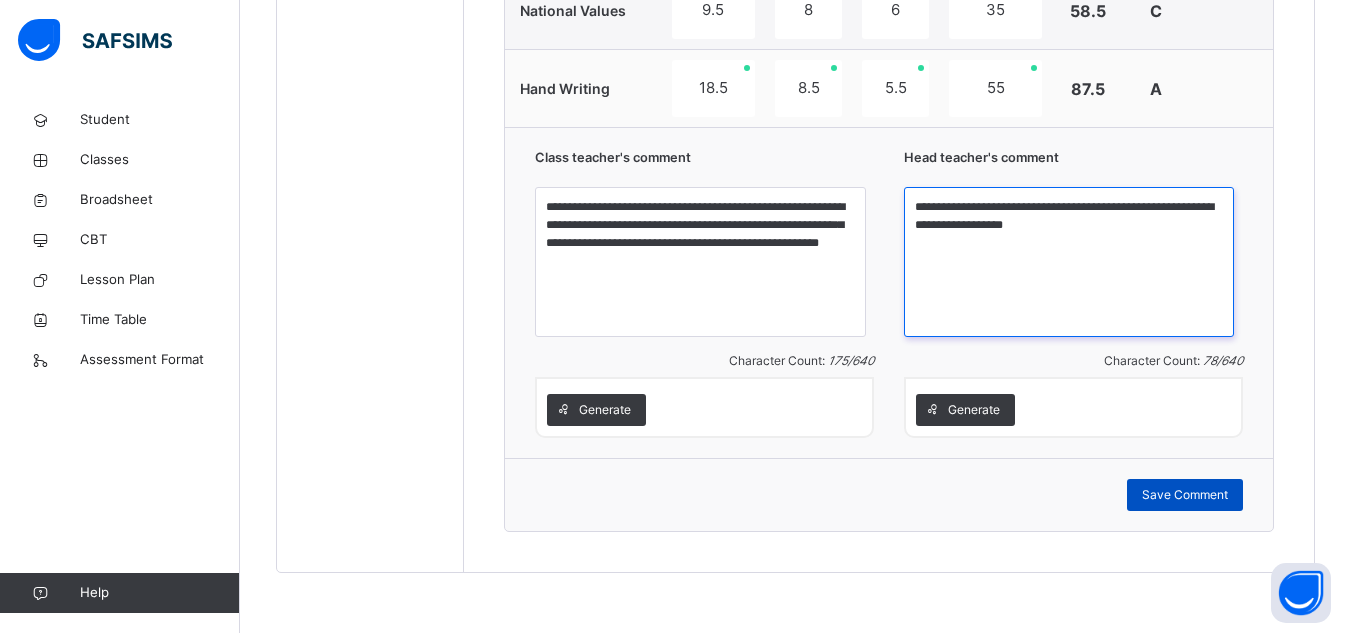 type on "**********" 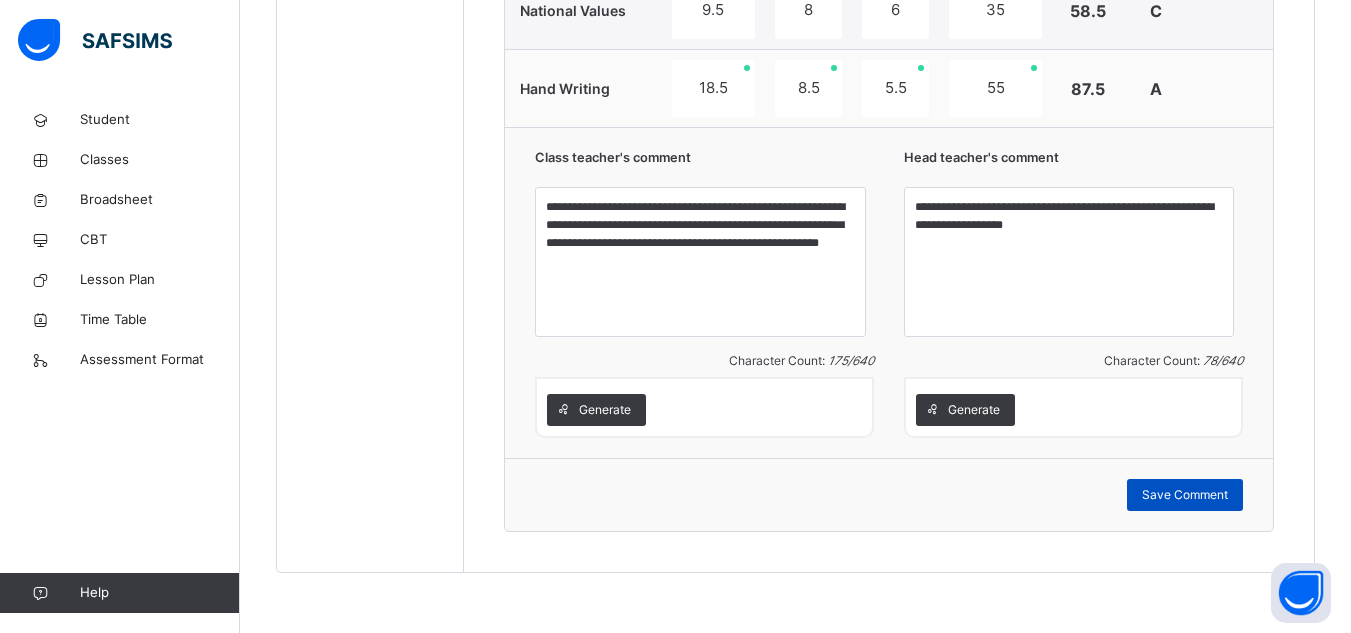 click on "Save Comment" at bounding box center [1185, 495] 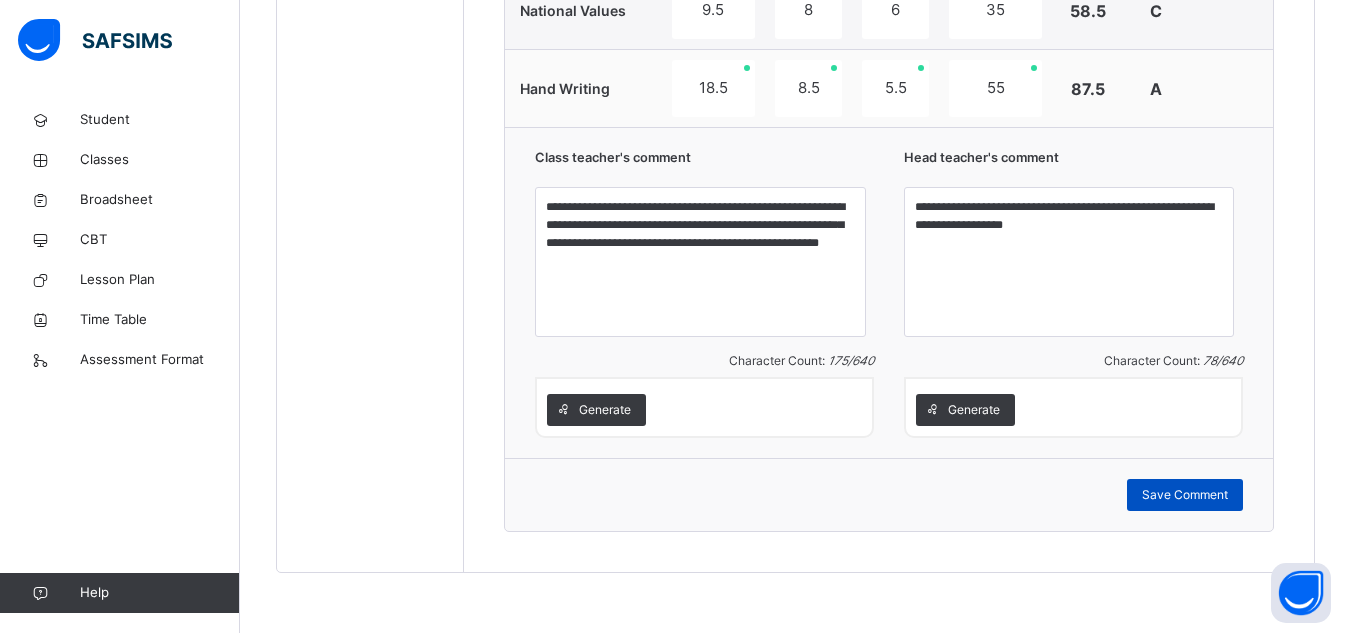 click on "Save Comment" at bounding box center [1185, 495] 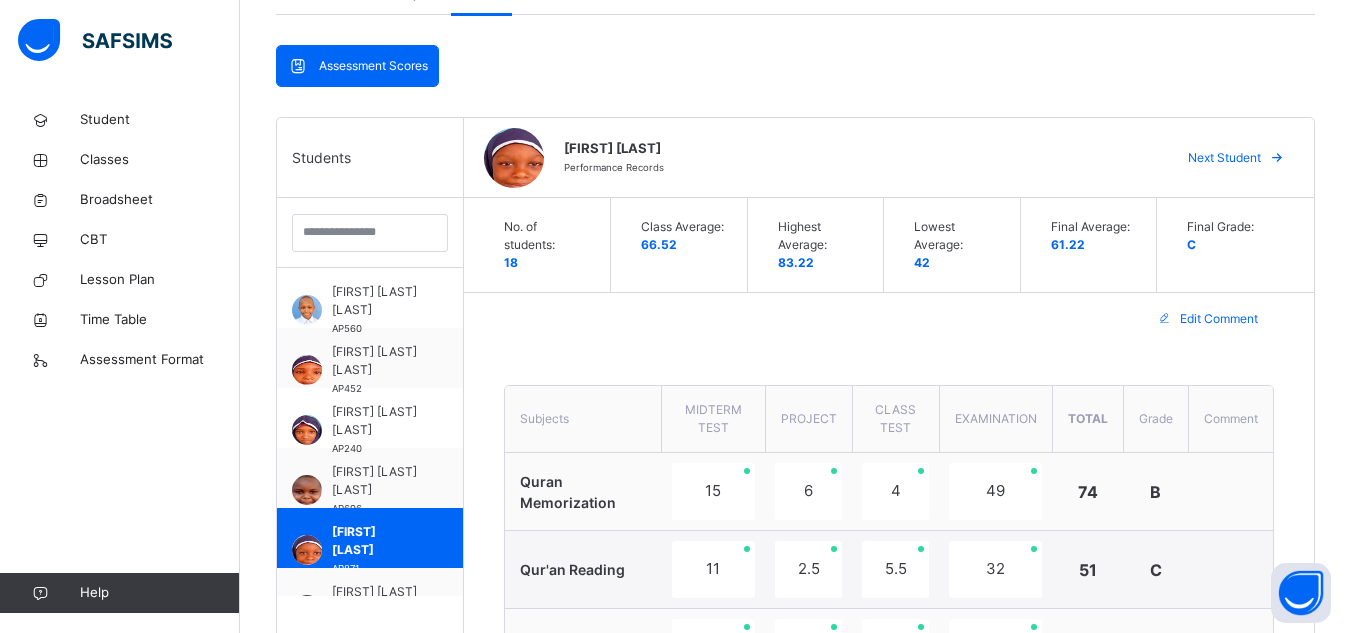 scroll, scrollTop: 398, scrollLeft: 0, axis: vertical 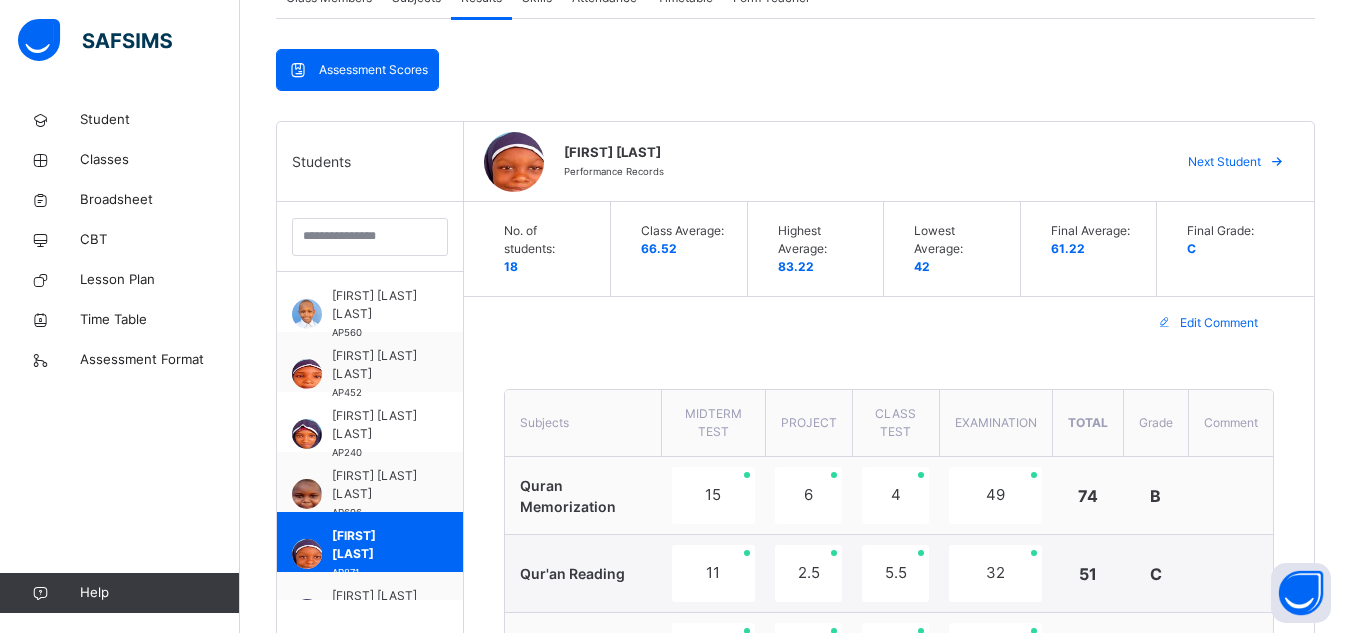 click on "Next Student" at bounding box center [1224, 162] 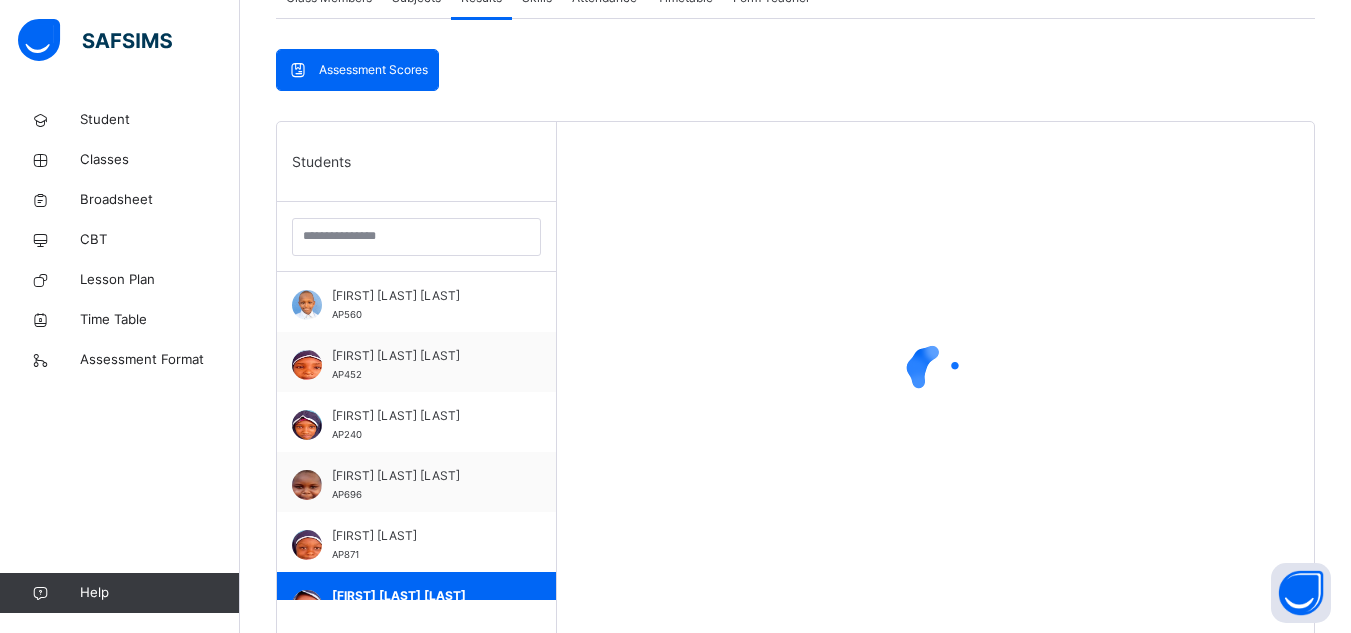 click at bounding box center (935, 372) 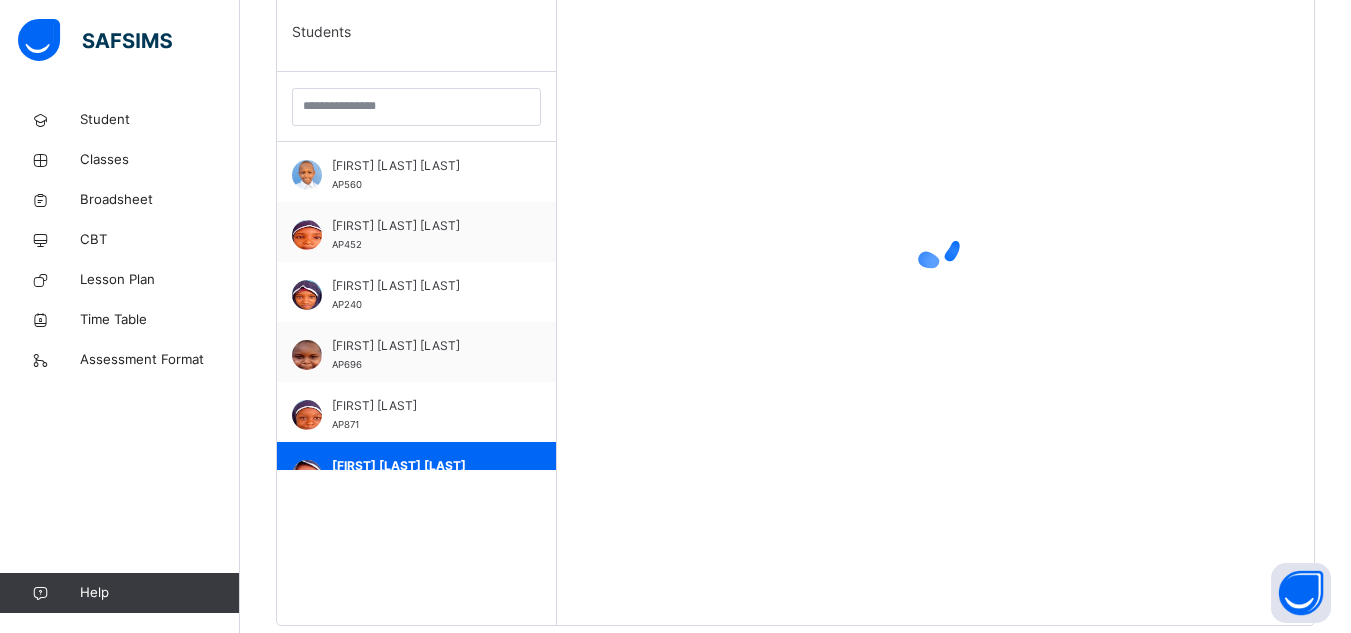 scroll, scrollTop: 581, scrollLeft: 0, axis: vertical 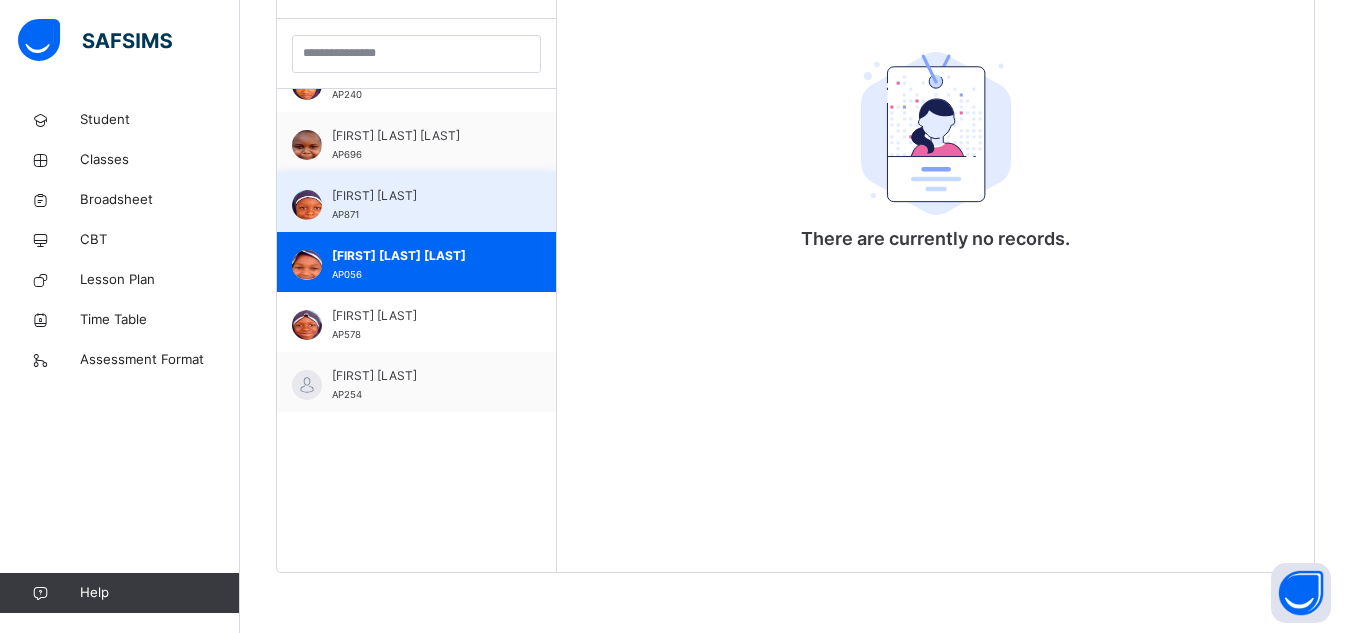 click on "[FIRST] [LAST] AP871" at bounding box center [416, 202] 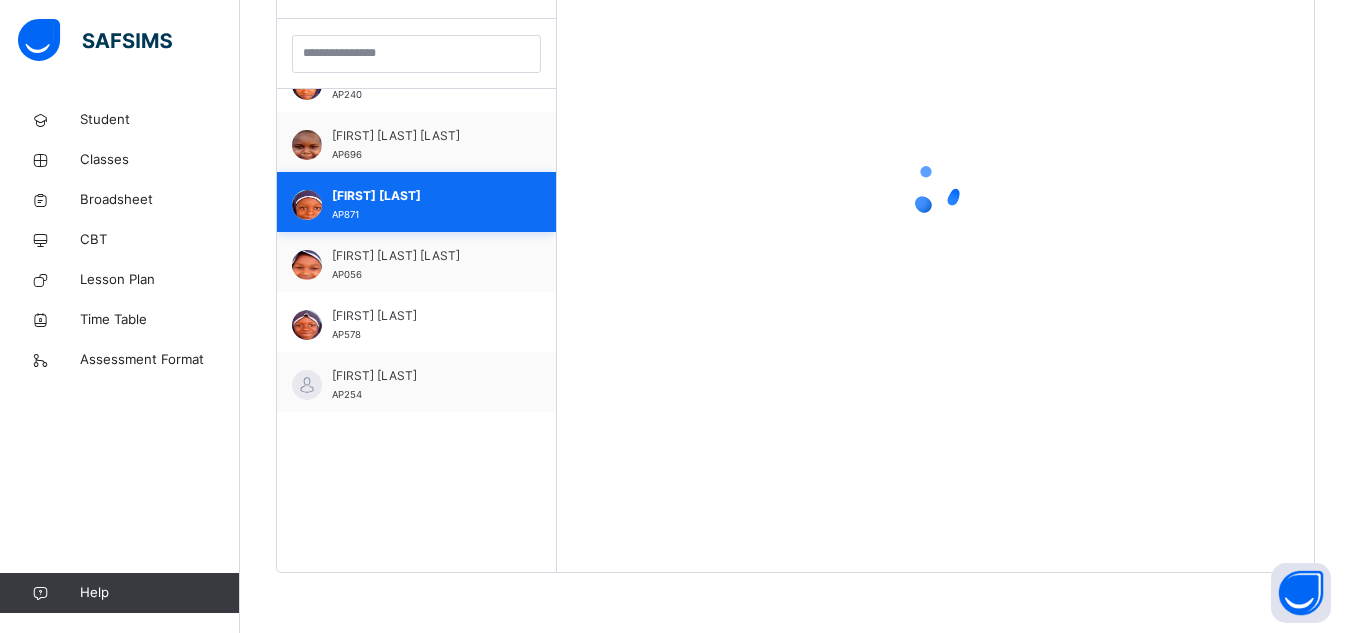 scroll, scrollTop: 0, scrollLeft: 0, axis: both 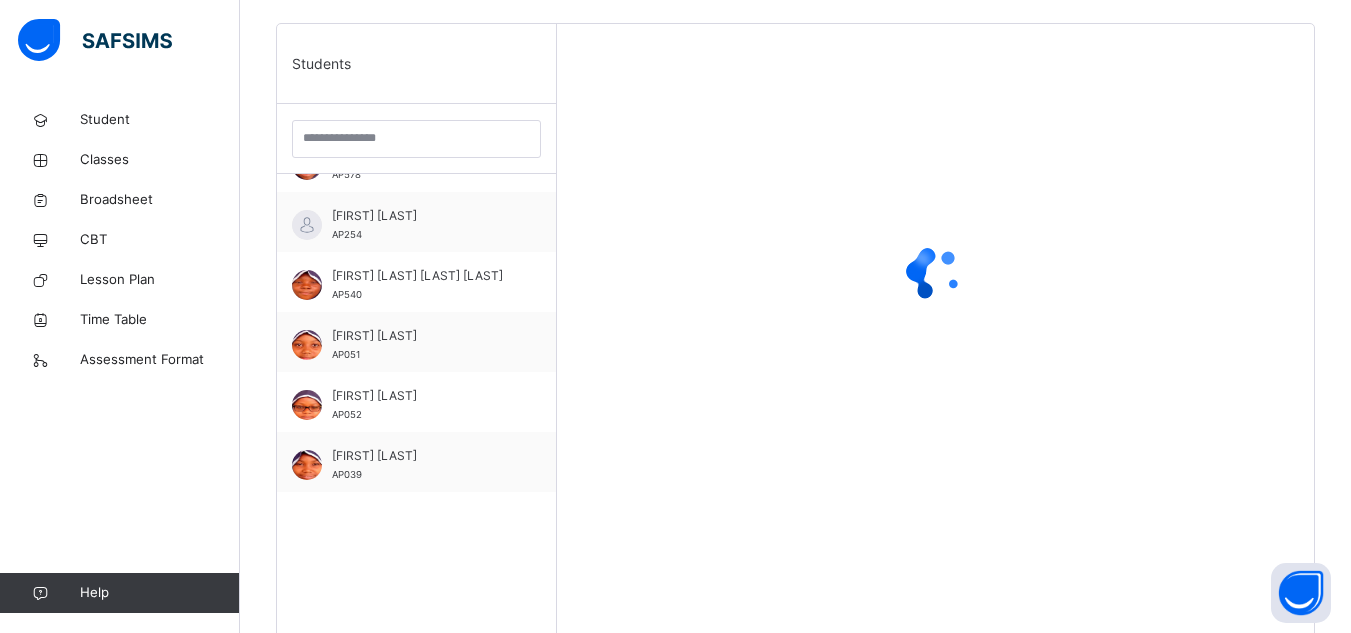 click on "[FIRST] [LAST] [LAST] AP254" at bounding box center [421, 225] 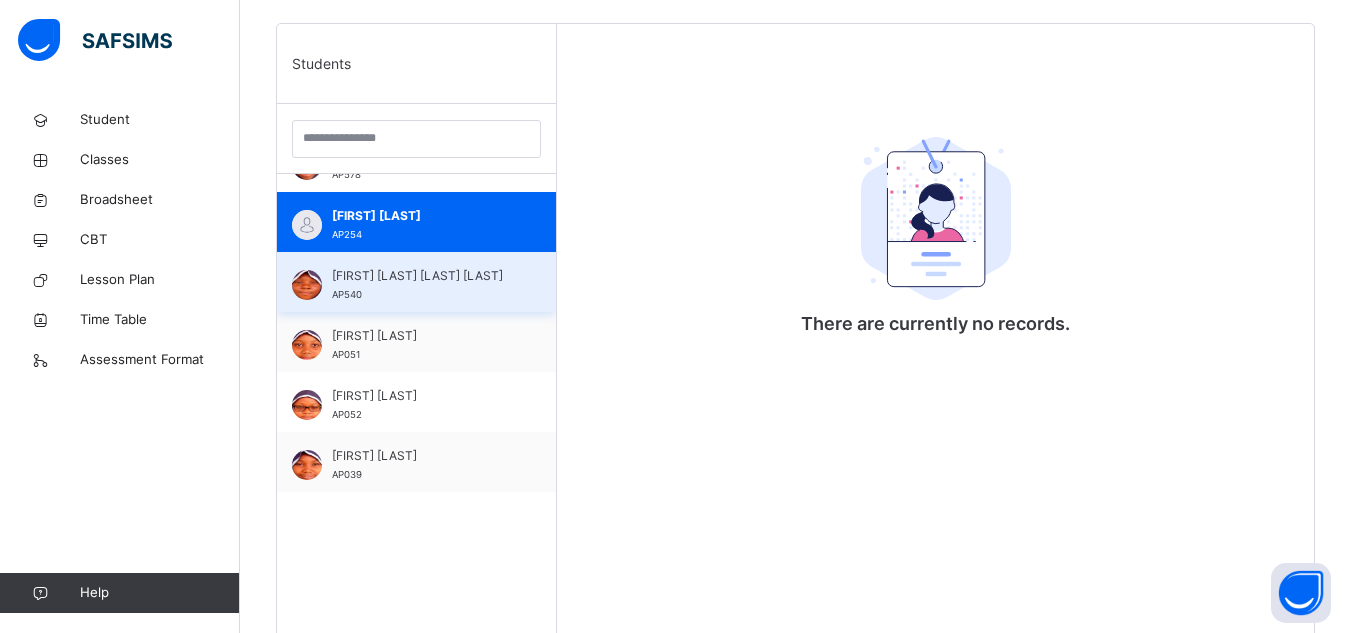 click on "[FIRST] [LAST] [LAST] [LAST]" at bounding box center [421, 276] 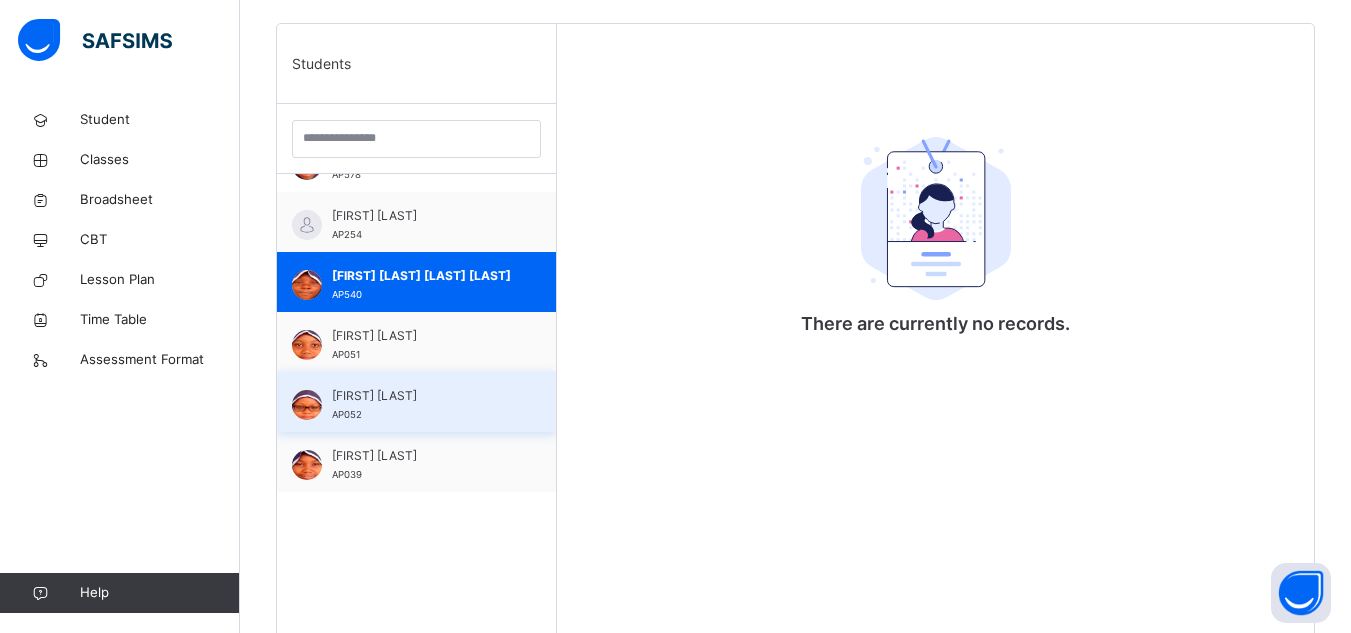 click on "[FIRST] [LAST]" at bounding box center [421, 396] 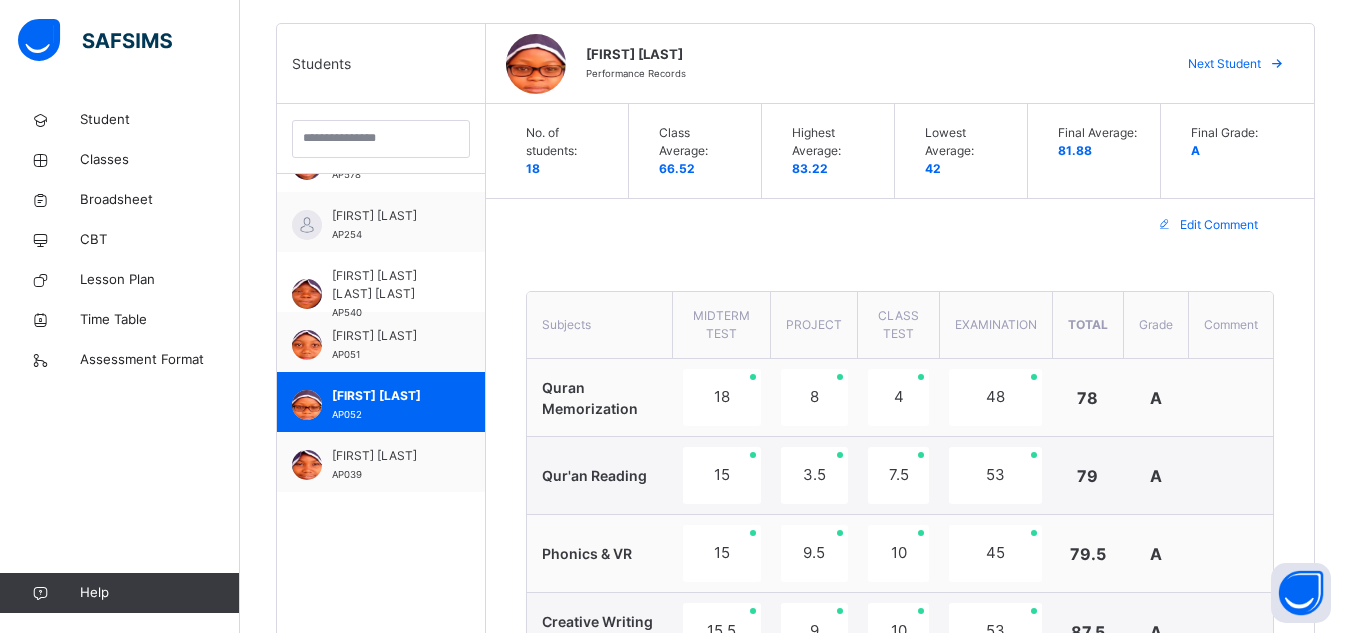 scroll, scrollTop: 411, scrollLeft: 0, axis: vertical 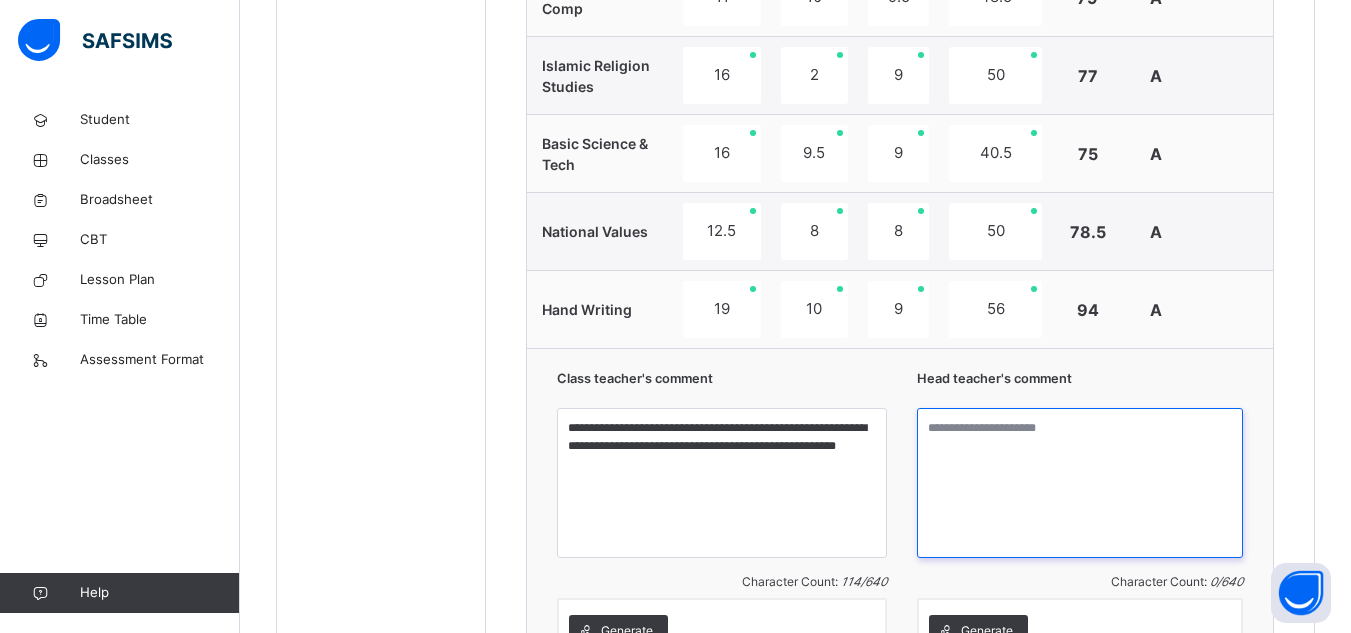 click at bounding box center (1080, 483) 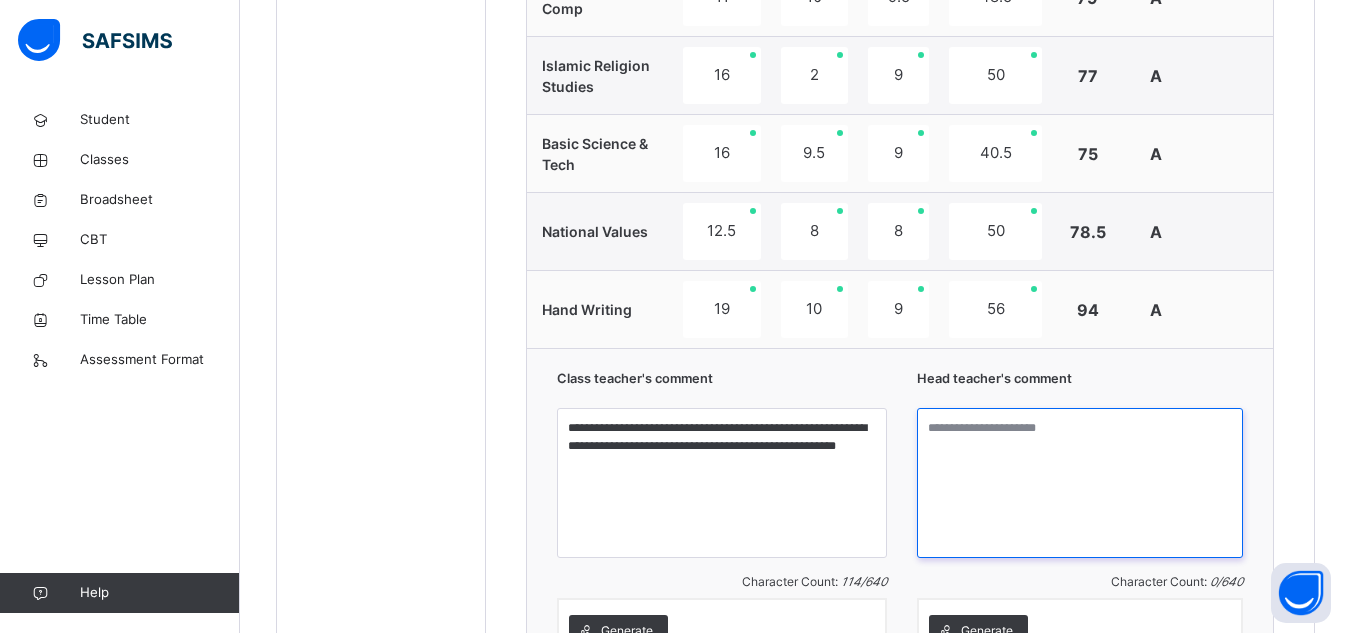 paste on "**********" 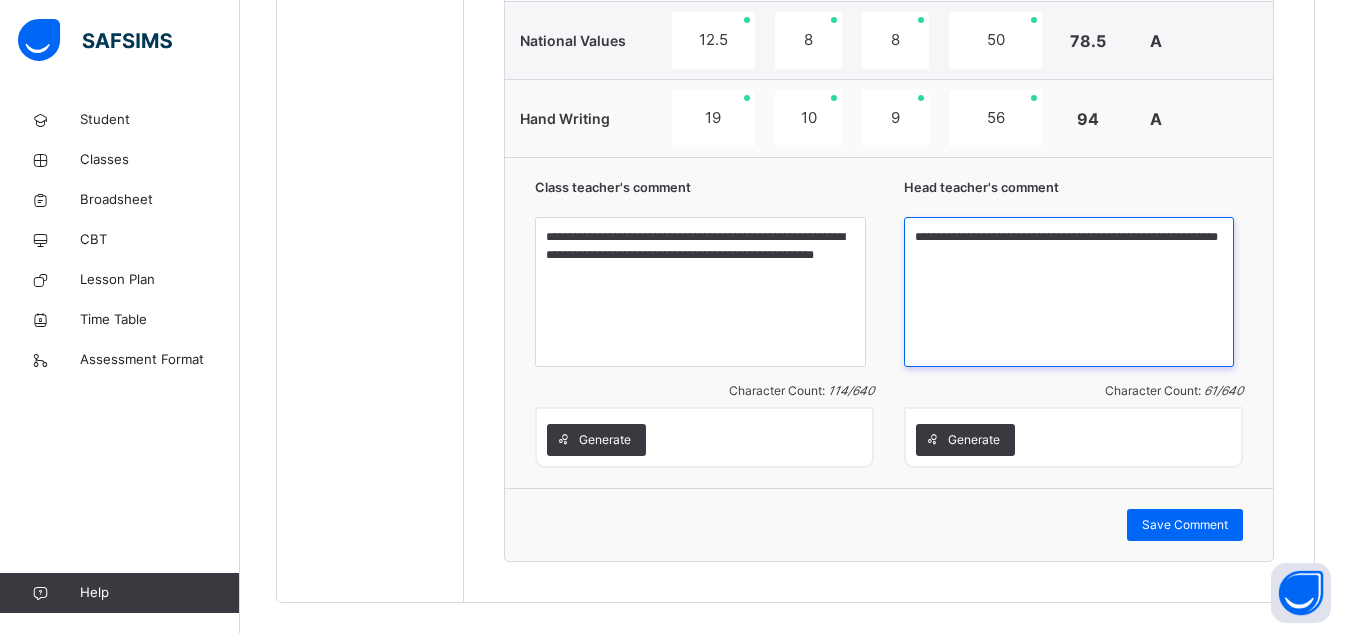 scroll, scrollTop: 1873, scrollLeft: 0, axis: vertical 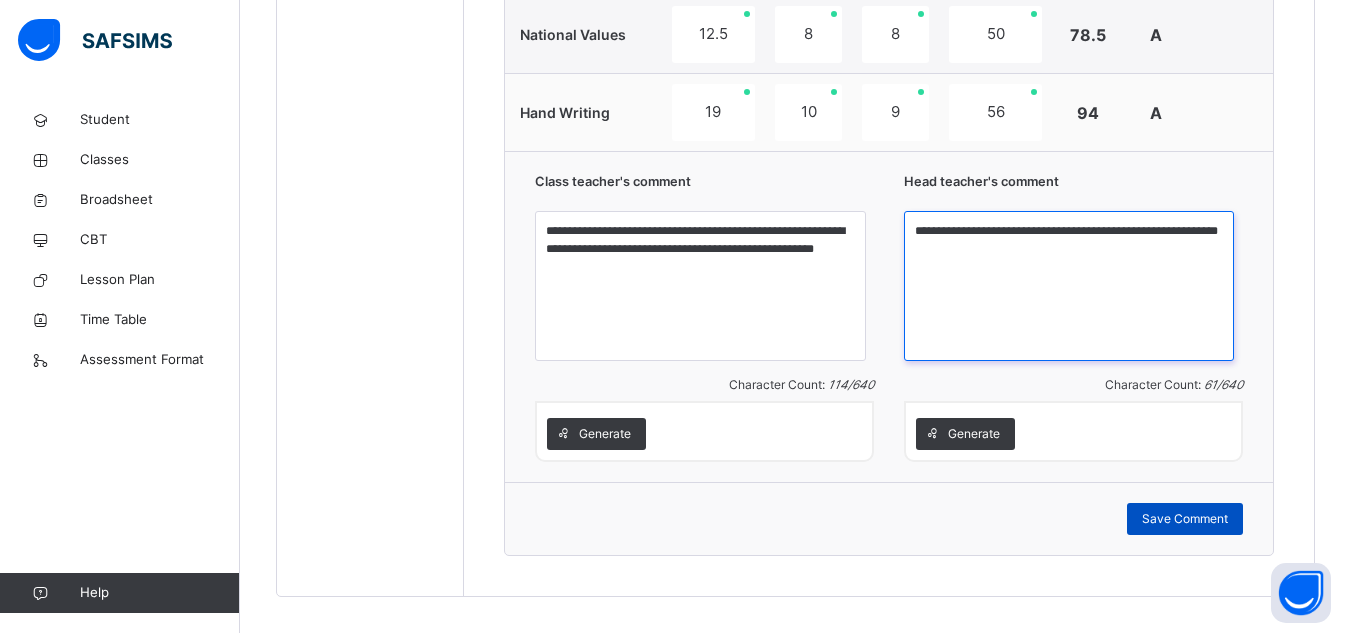 type on "**********" 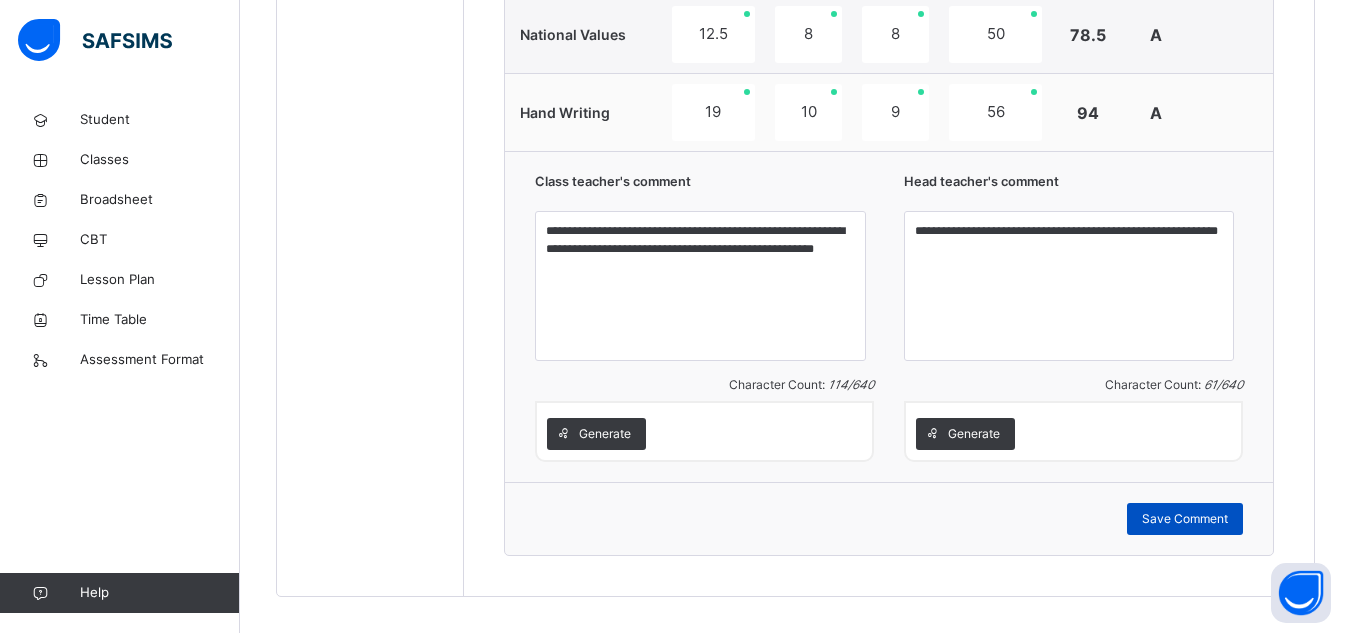 click on "Save Comment" at bounding box center [1185, 519] 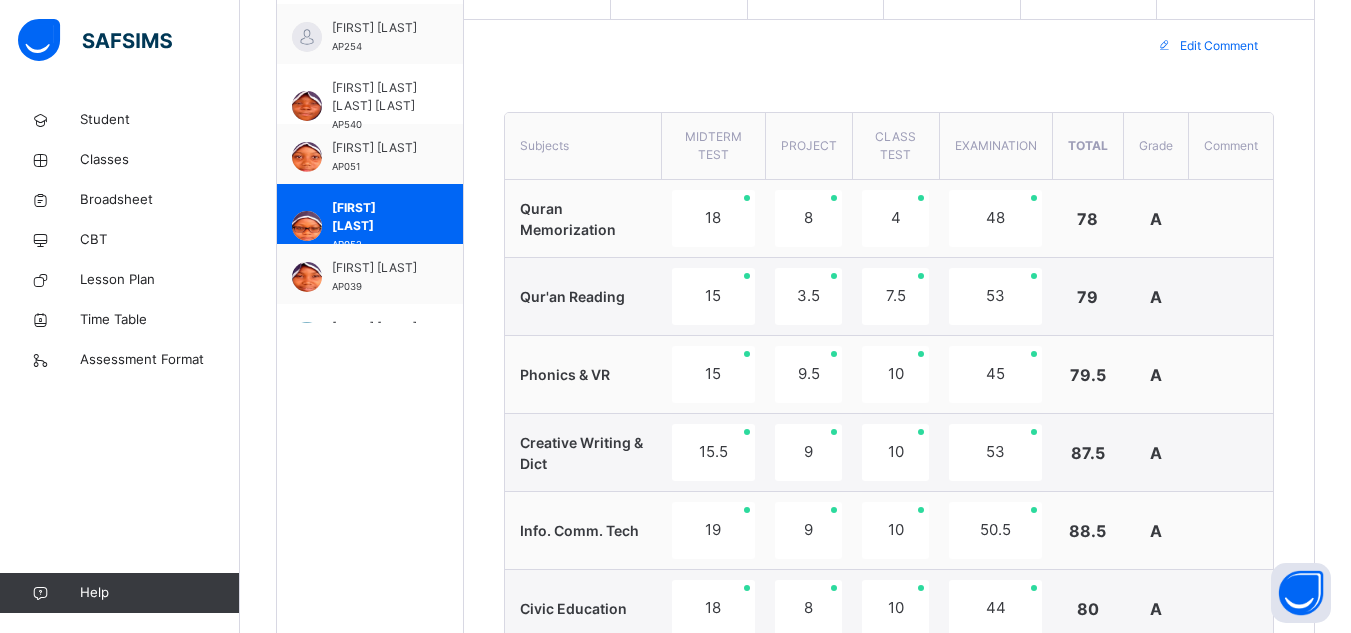 scroll, scrollTop: 674, scrollLeft: 0, axis: vertical 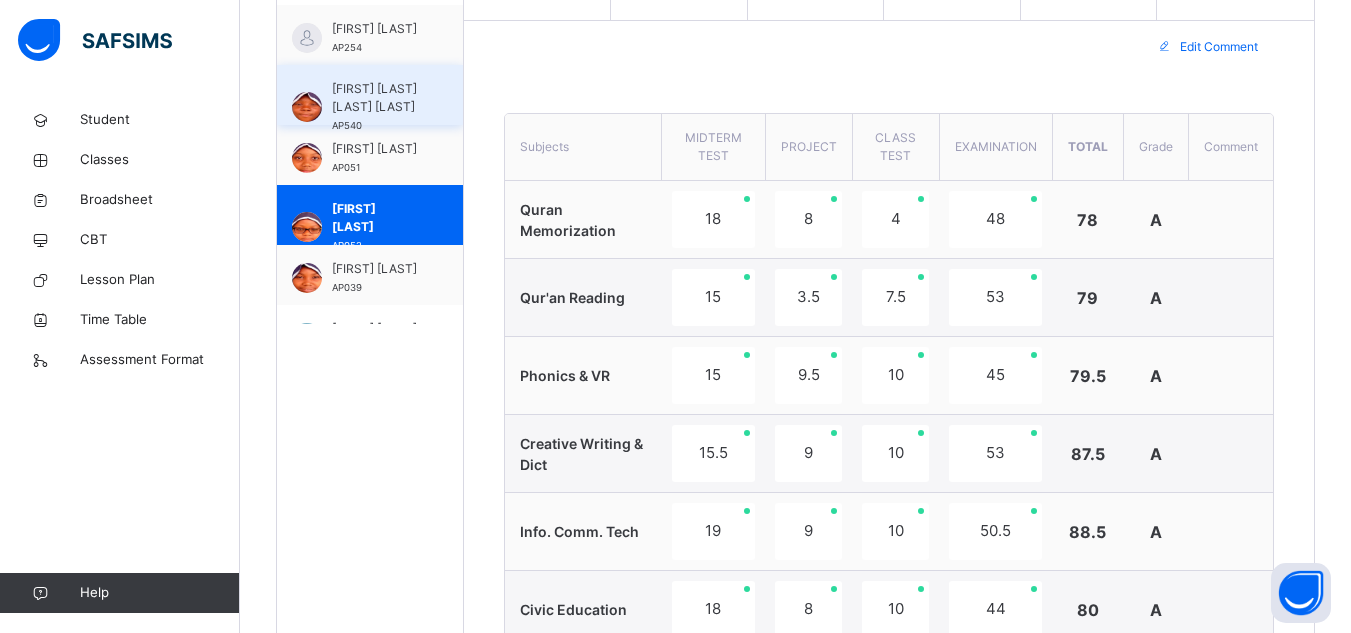 click on "[FIRST] [LAST] AP540" at bounding box center [370, 95] 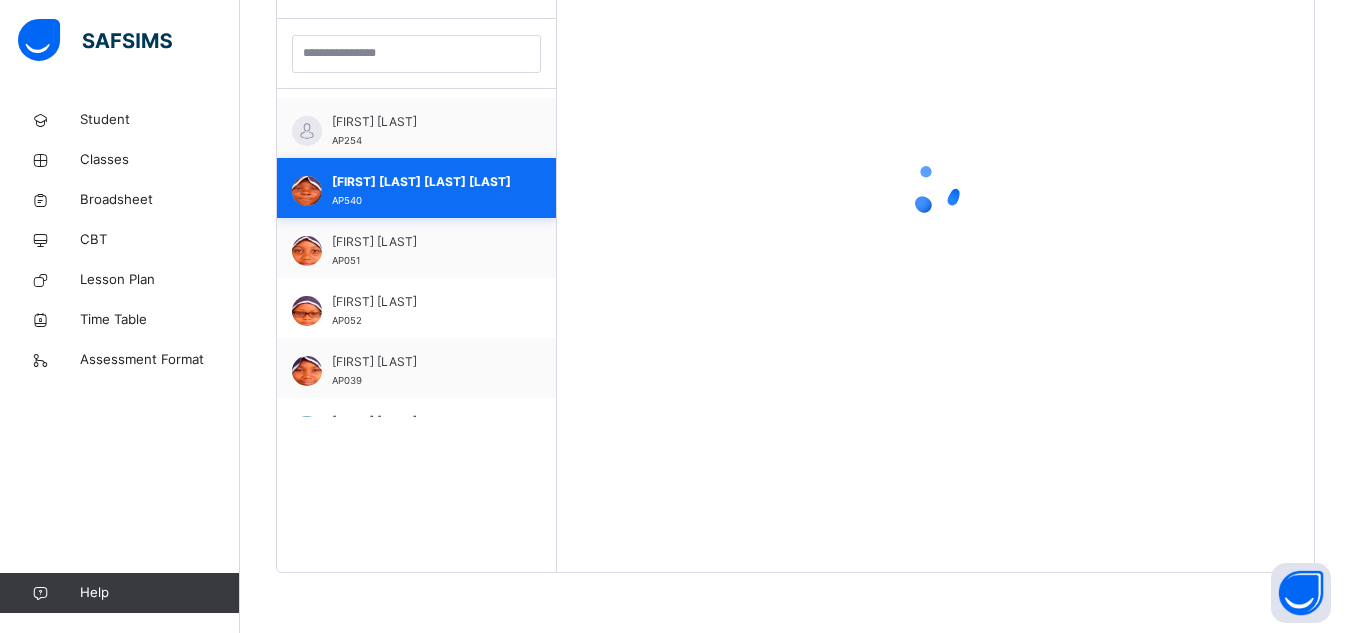 scroll, scrollTop: 581, scrollLeft: 0, axis: vertical 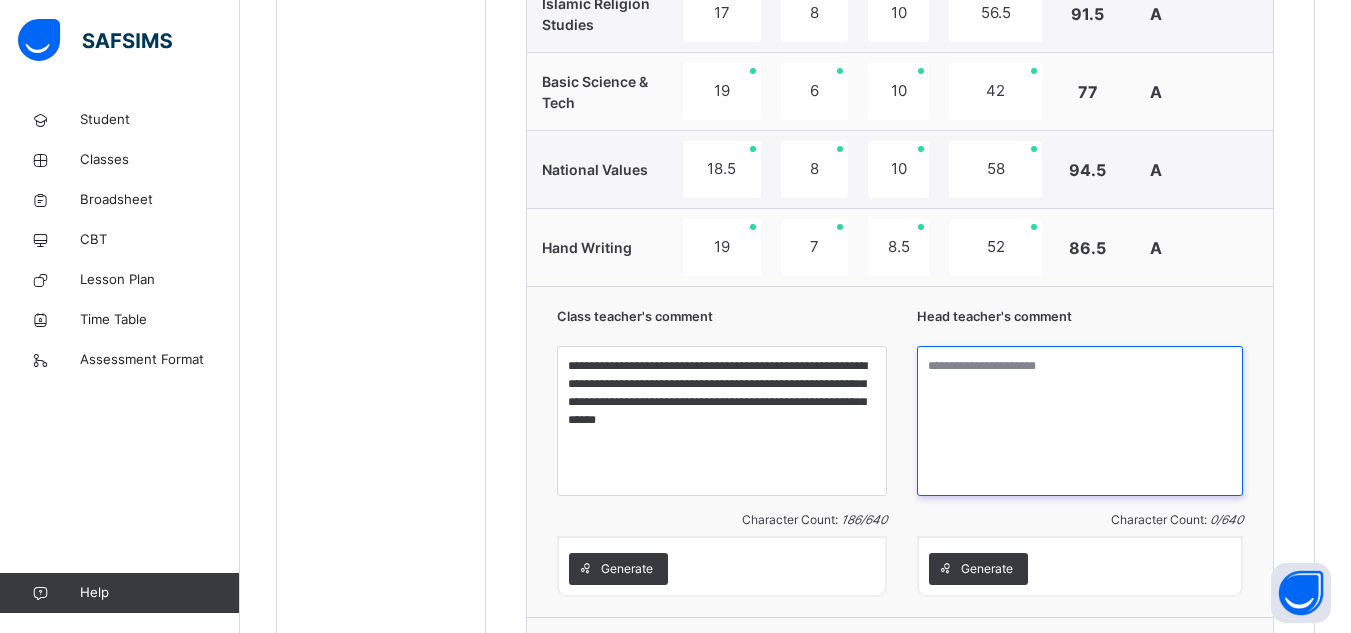 click at bounding box center (1080, 421) 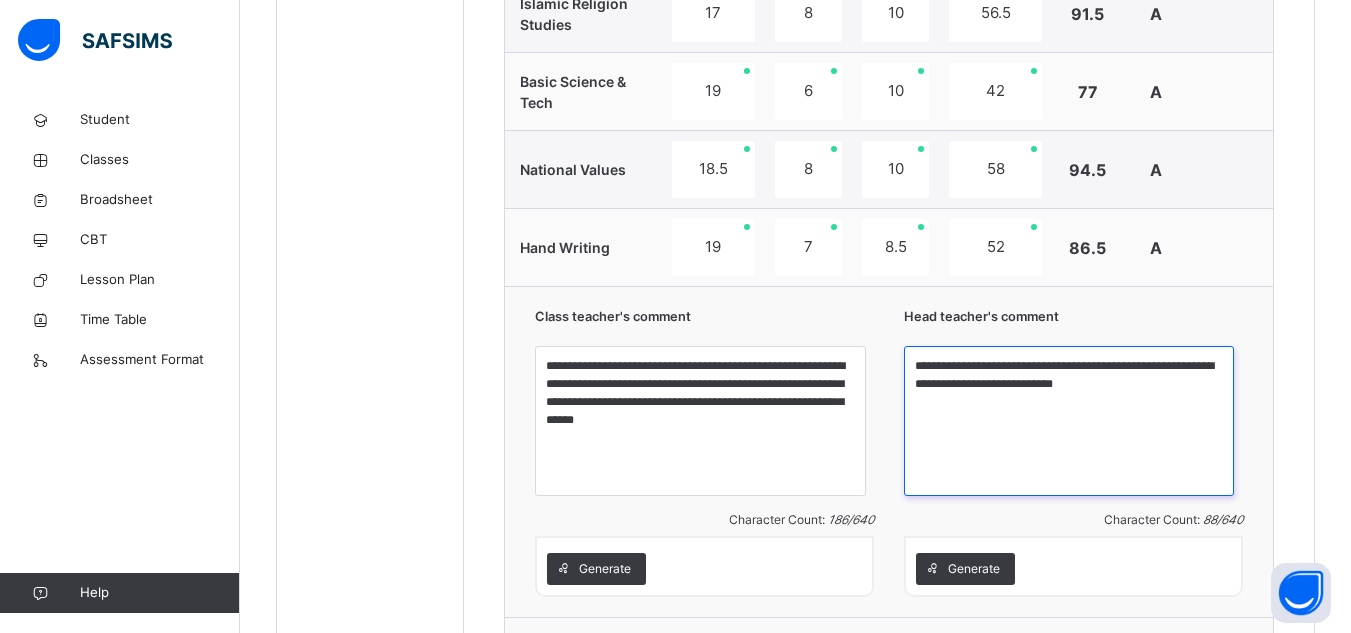 click on "**********" at bounding box center [1069, 421] 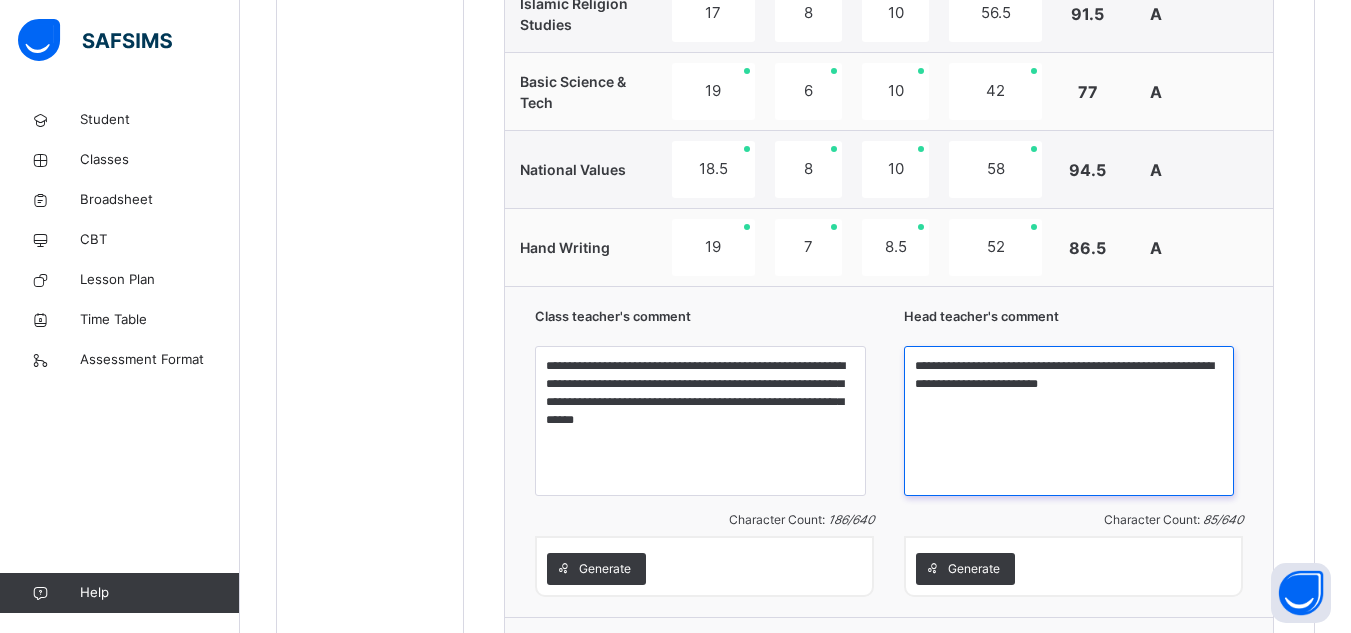 click on "**********" at bounding box center [1069, 421] 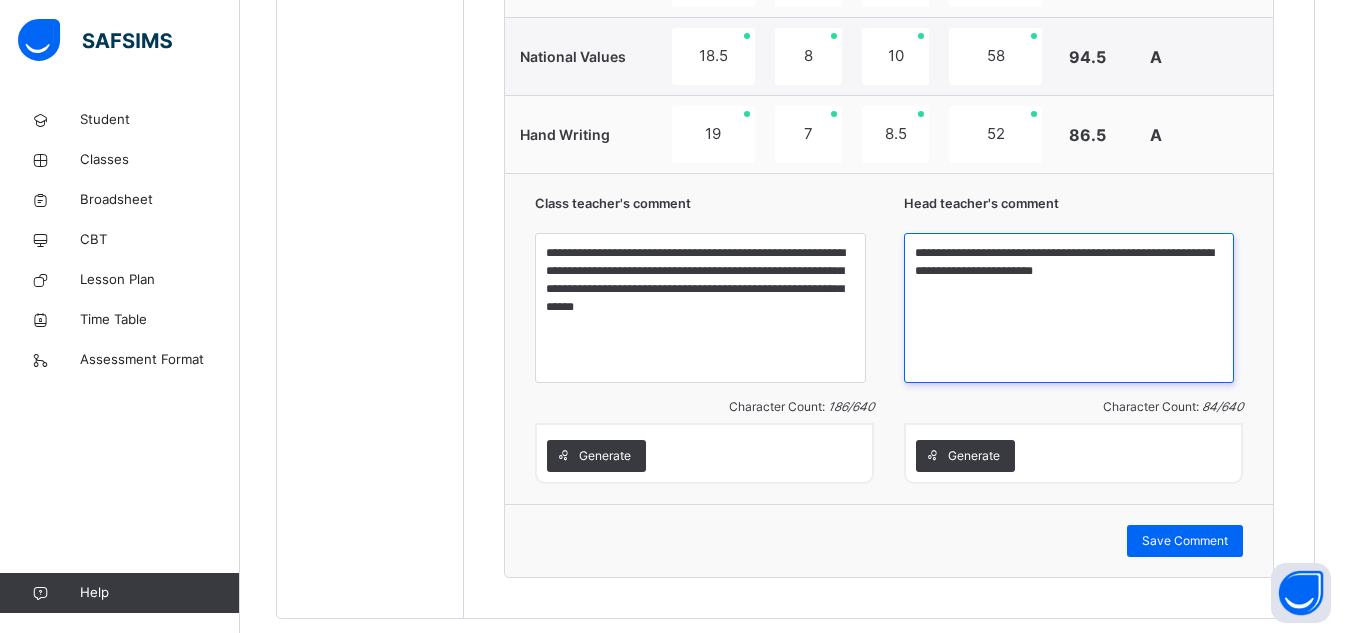 scroll, scrollTop: 1883, scrollLeft: 0, axis: vertical 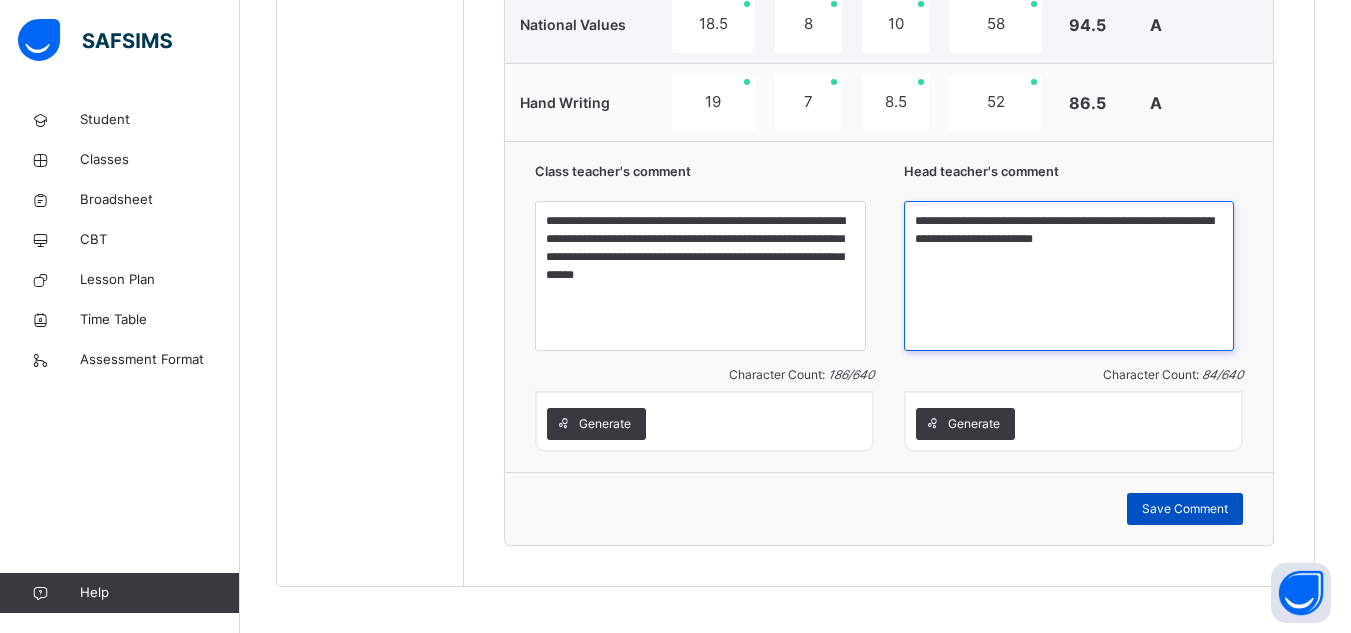 type on "**********" 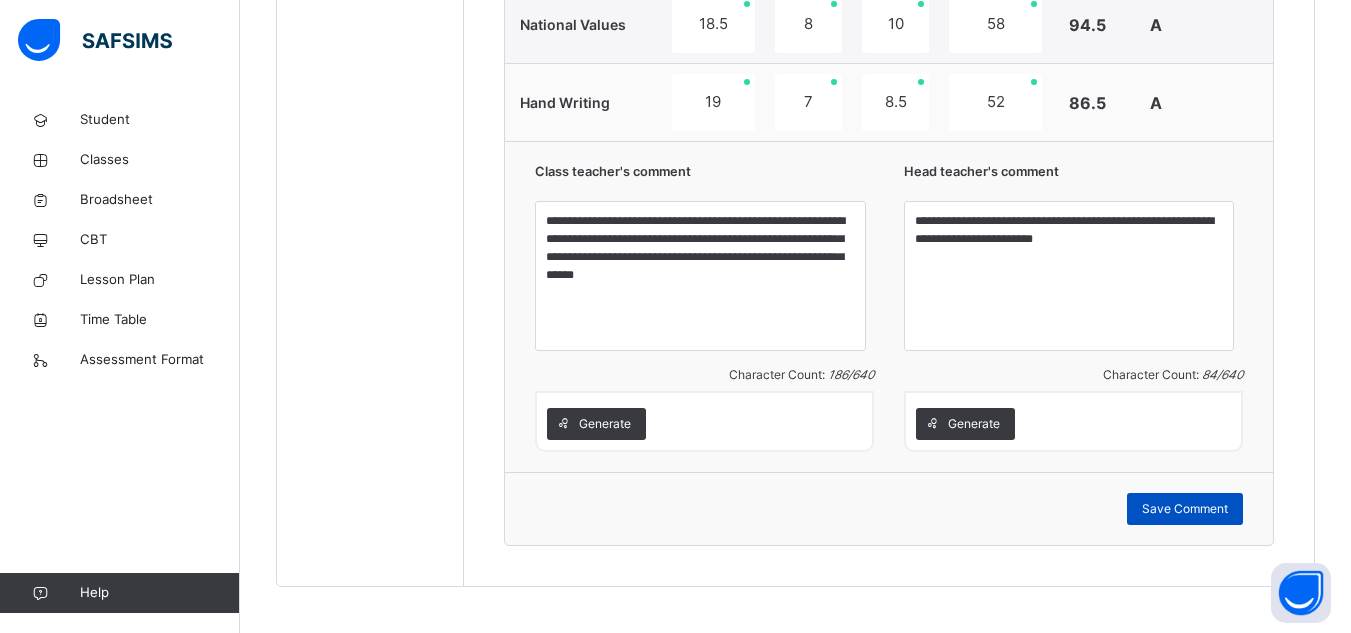 click on "Save Comment" at bounding box center (1185, 509) 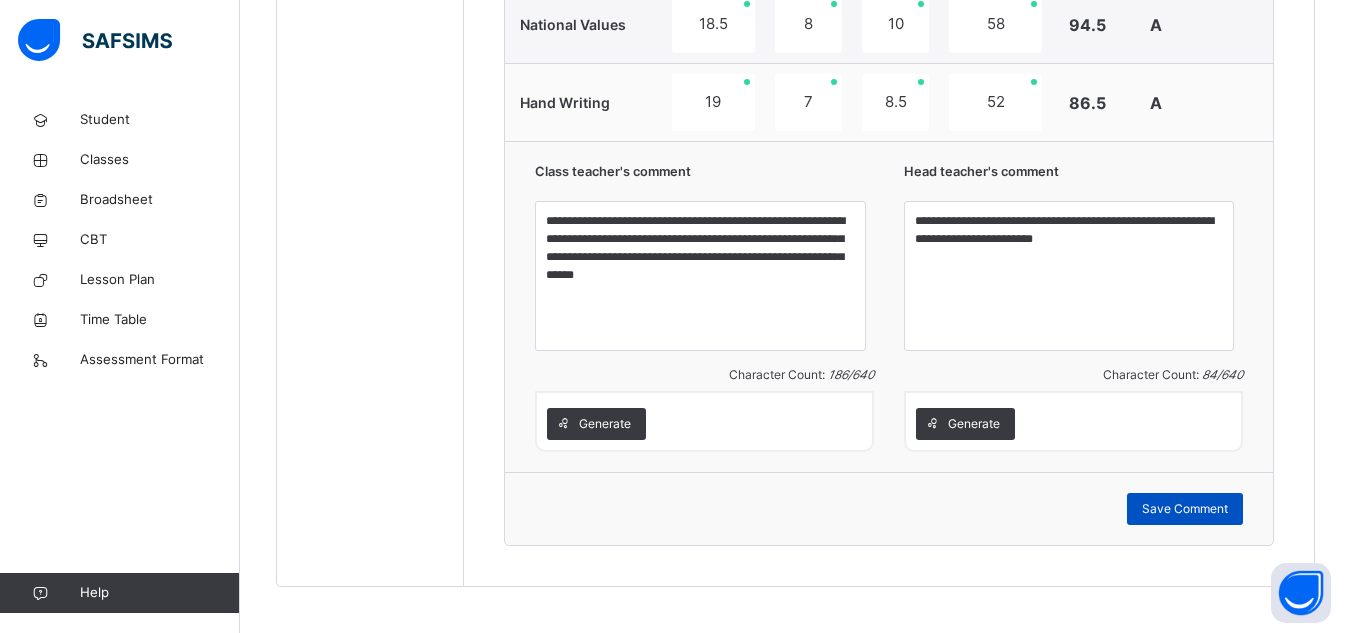 click on "Save Comment" at bounding box center (1185, 509) 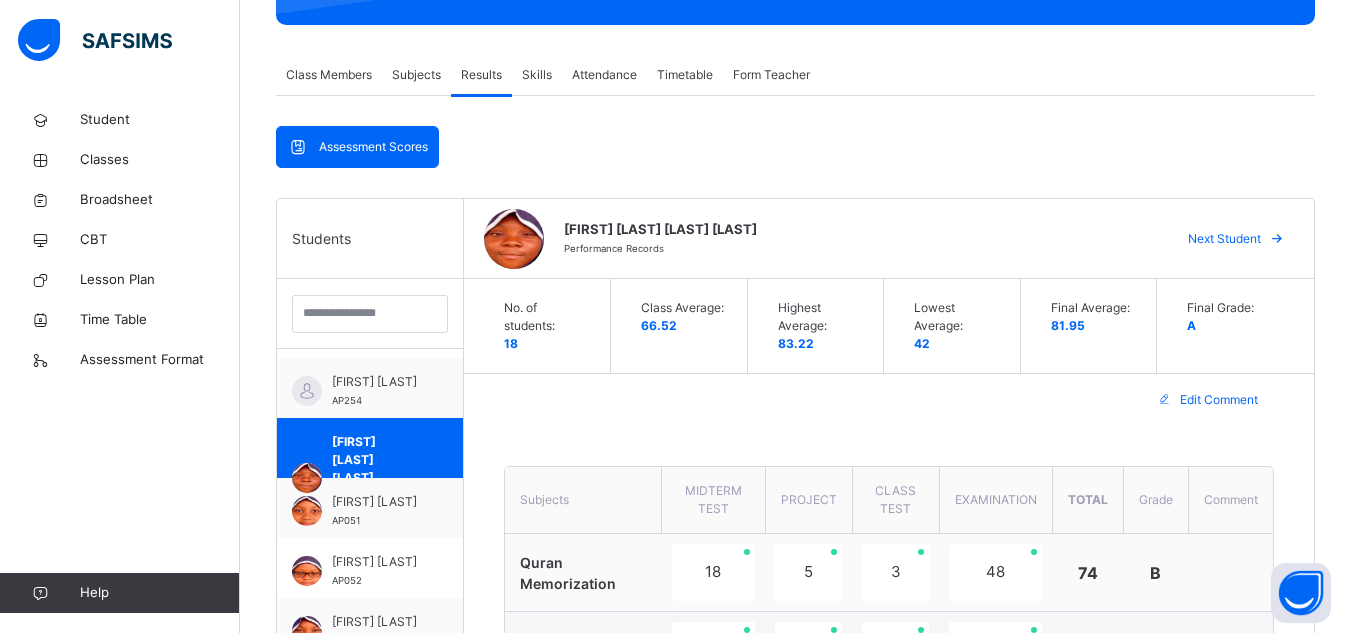 scroll, scrollTop: 320, scrollLeft: 0, axis: vertical 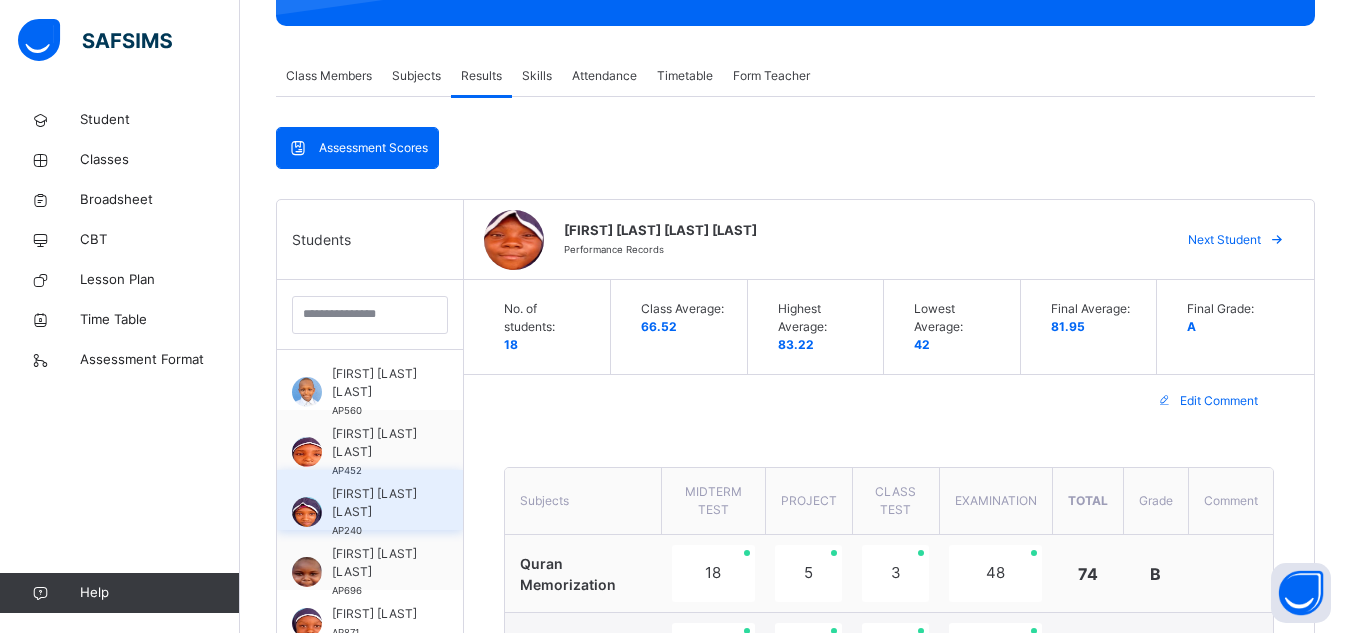 click on "[FIRST] [LAST] [LAST]" at bounding box center [375, 503] 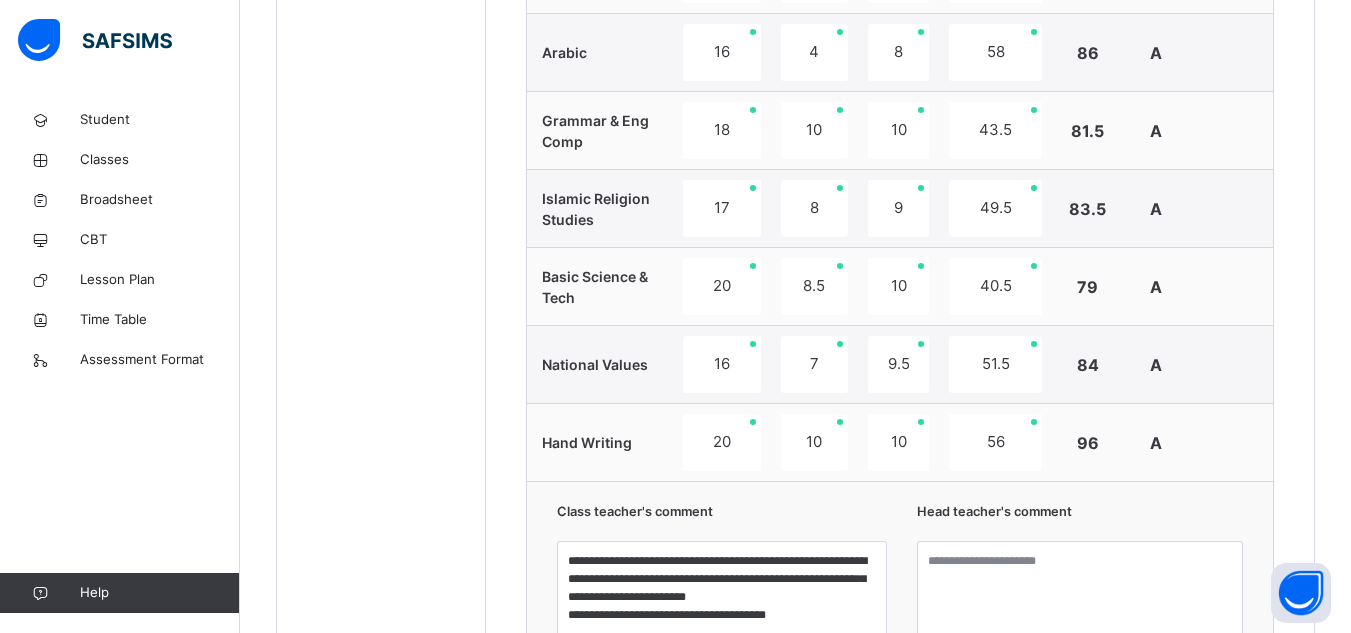scroll, scrollTop: 1698, scrollLeft: 0, axis: vertical 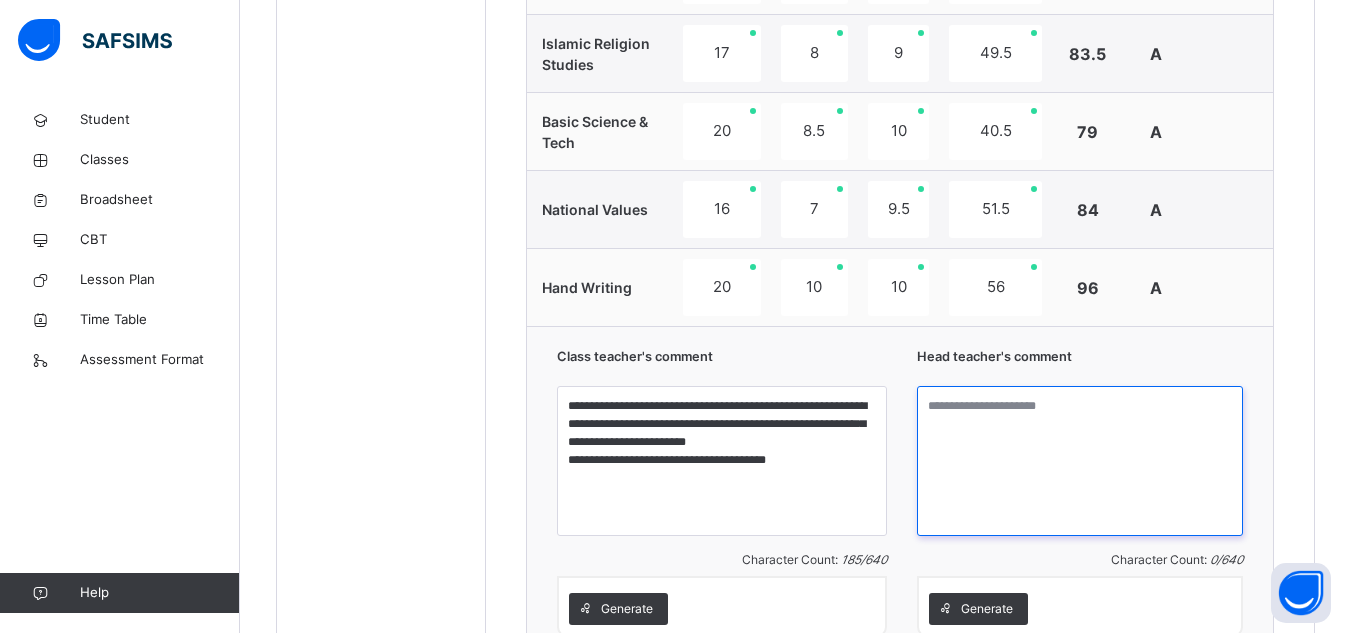 click at bounding box center [1080, 461] 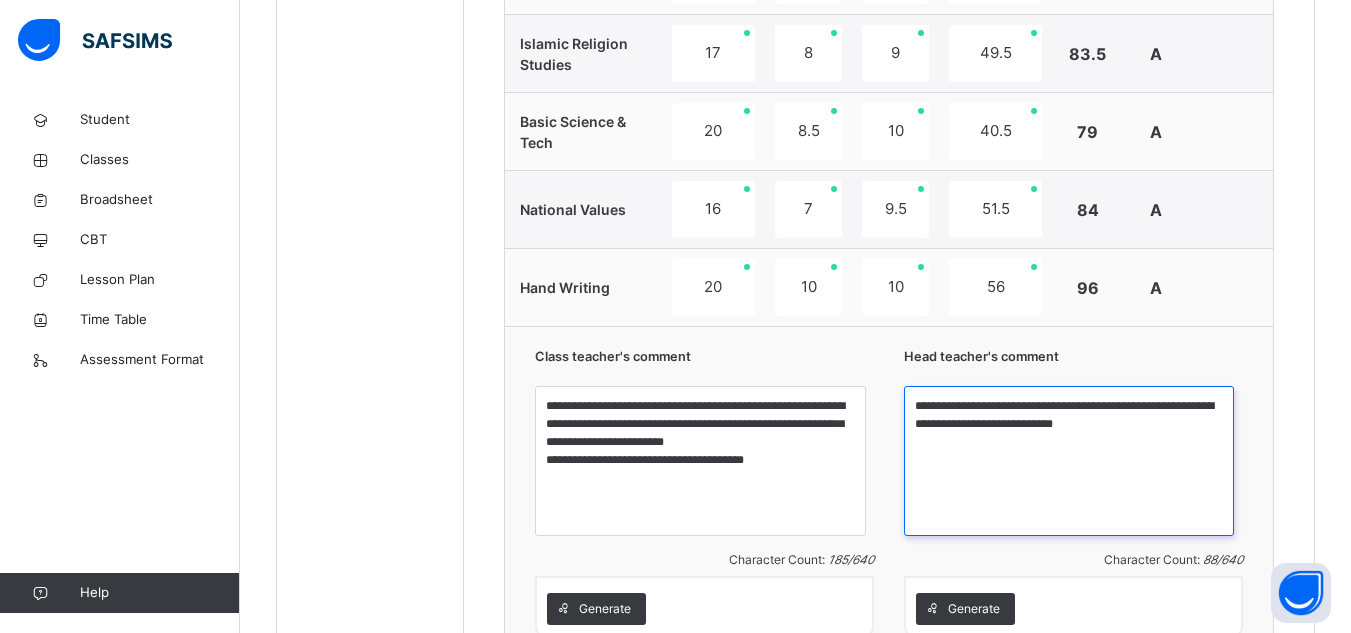 click on "**********" at bounding box center [1069, 461] 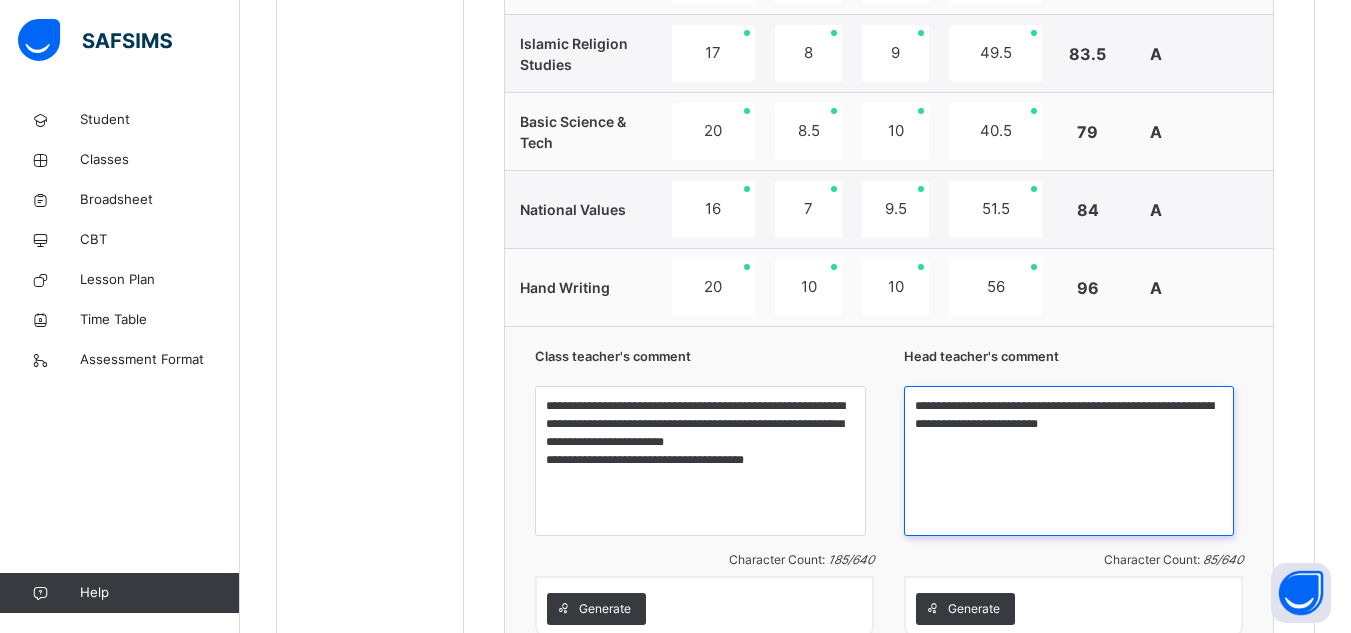click on "**********" at bounding box center [1069, 461] 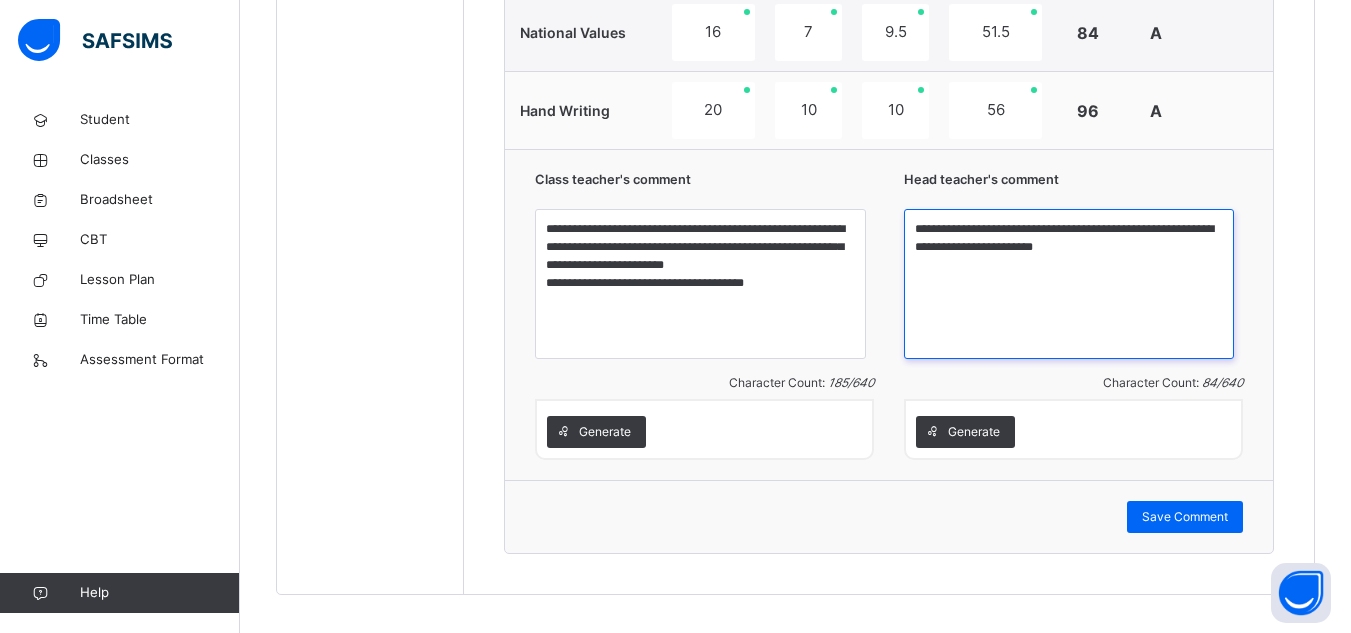 scroll, scrollTop: 1897, scrollLeft: 0, axis: vertical 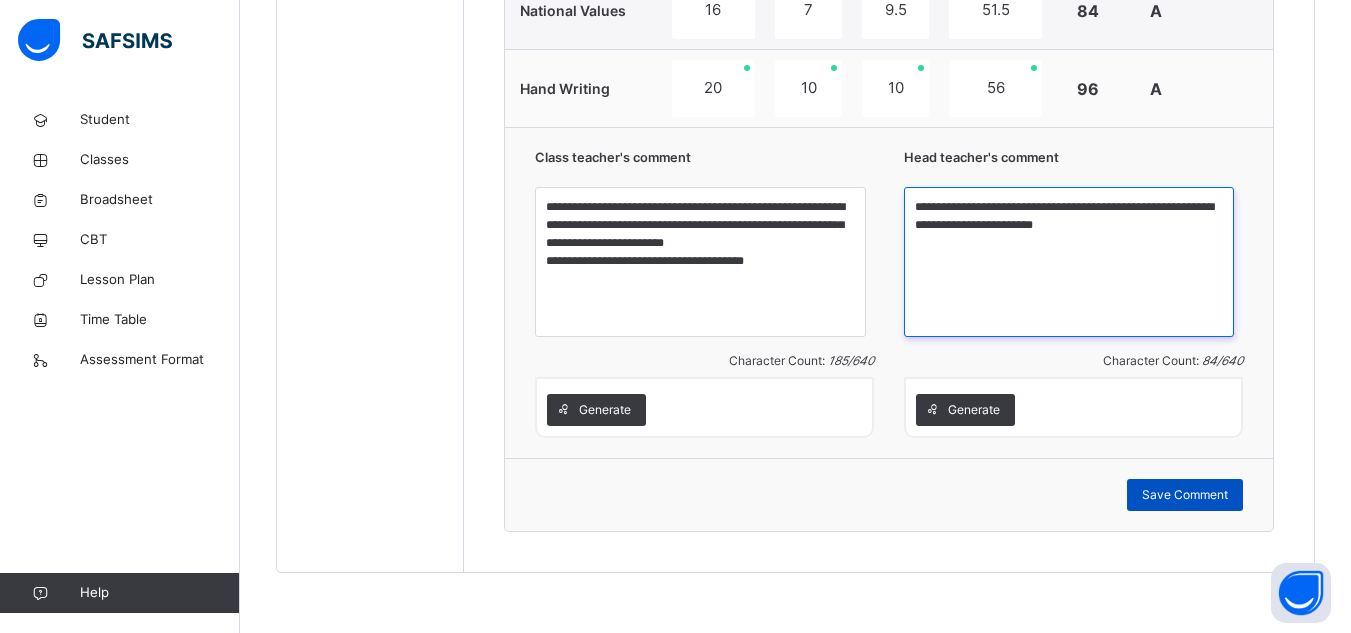type on "**********" 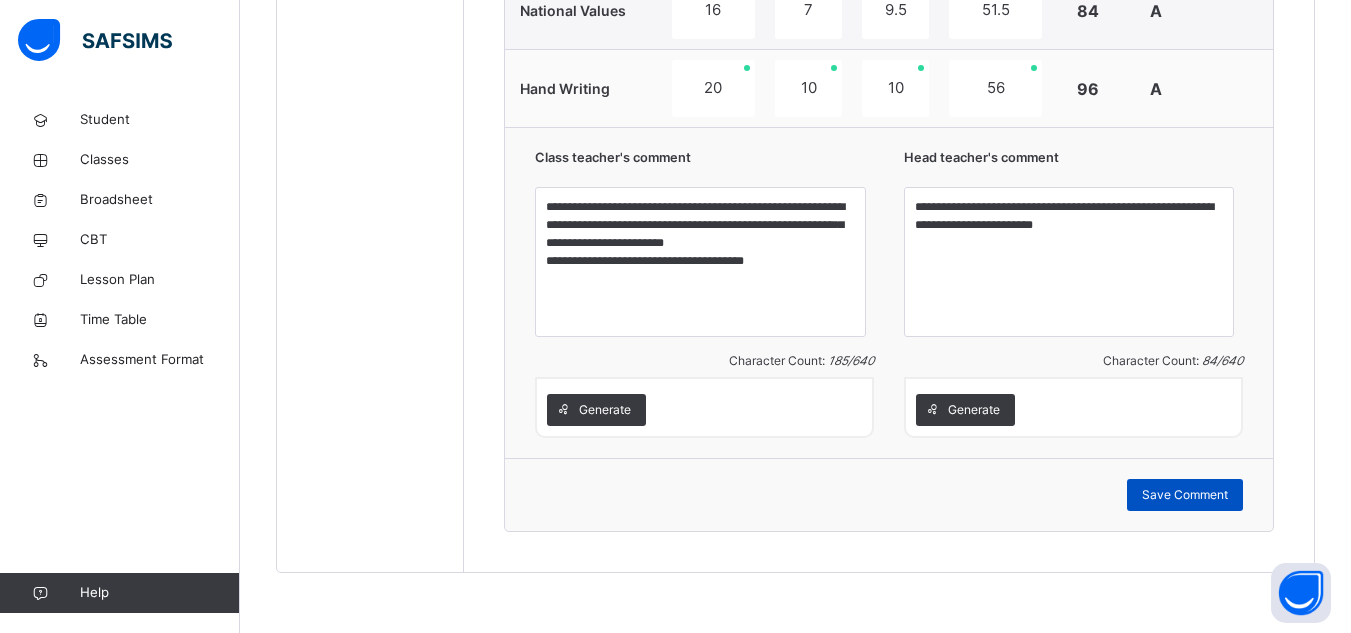 click on "Save Comment" at bounding box center [1185, 495] 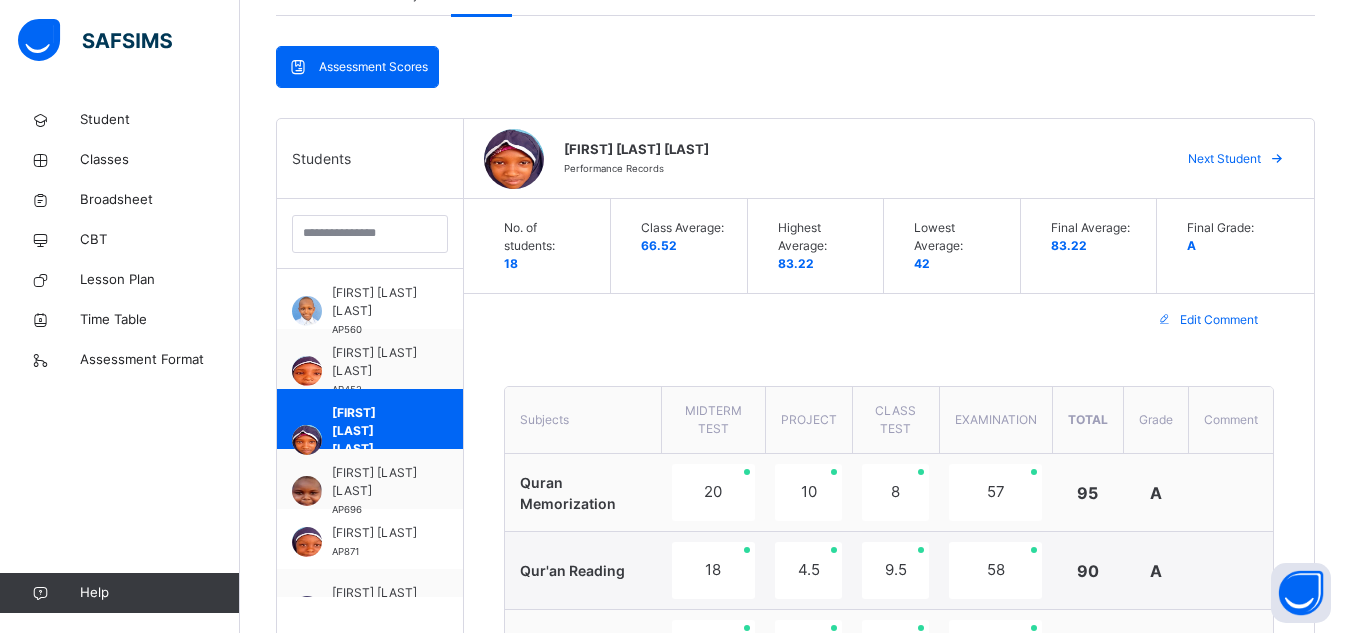 scroll, scrollTop: 398, scrollLeft: 0, axis: vertical 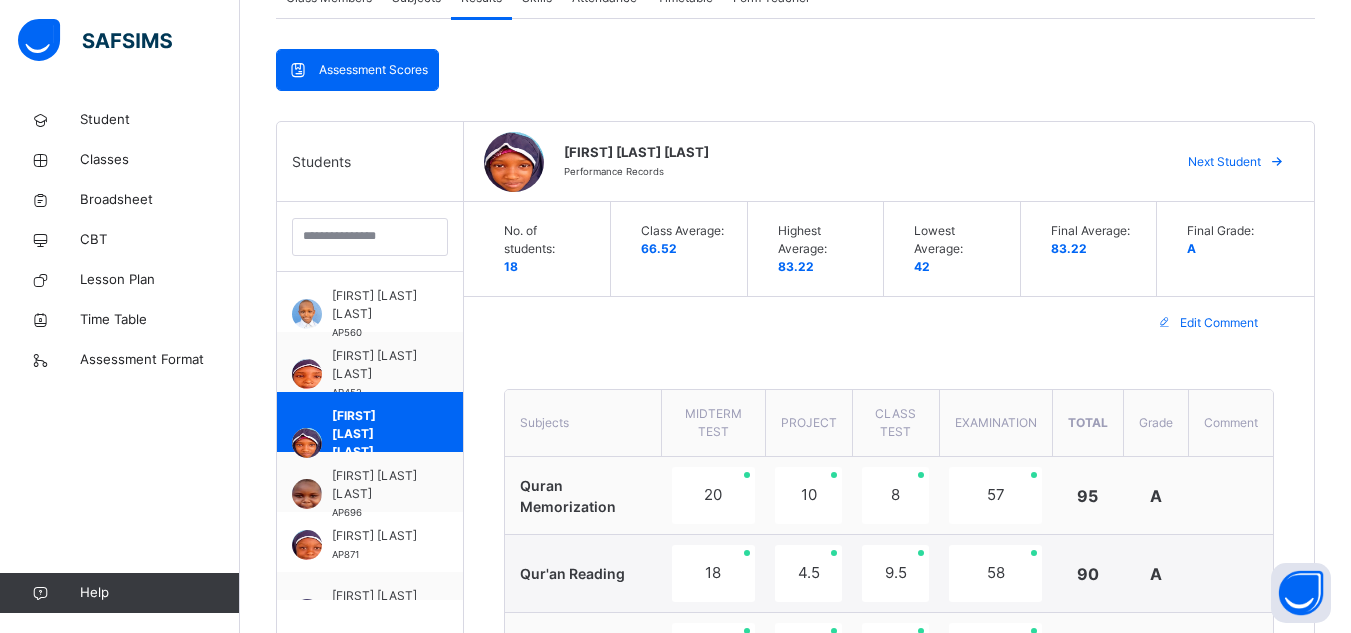 click on "Next Student" at bounding box center [1224, 162] 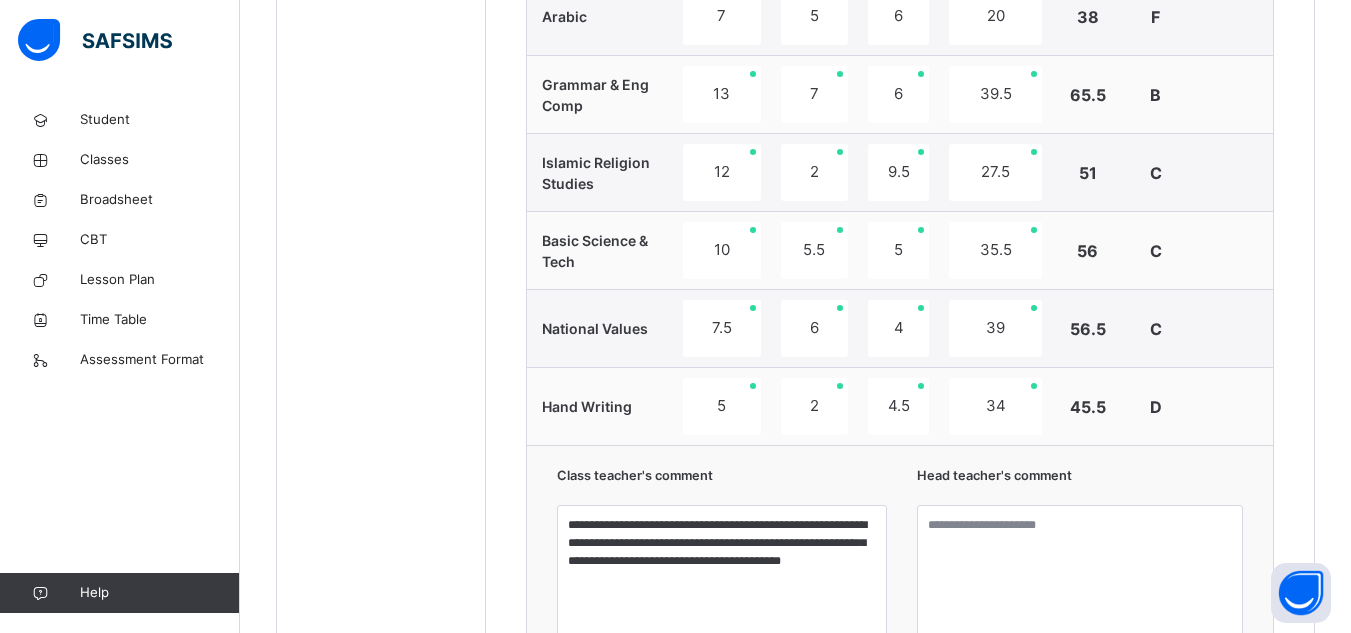 scroll, scrollTop: 1581, scrollLeft: 0, axis: vertical 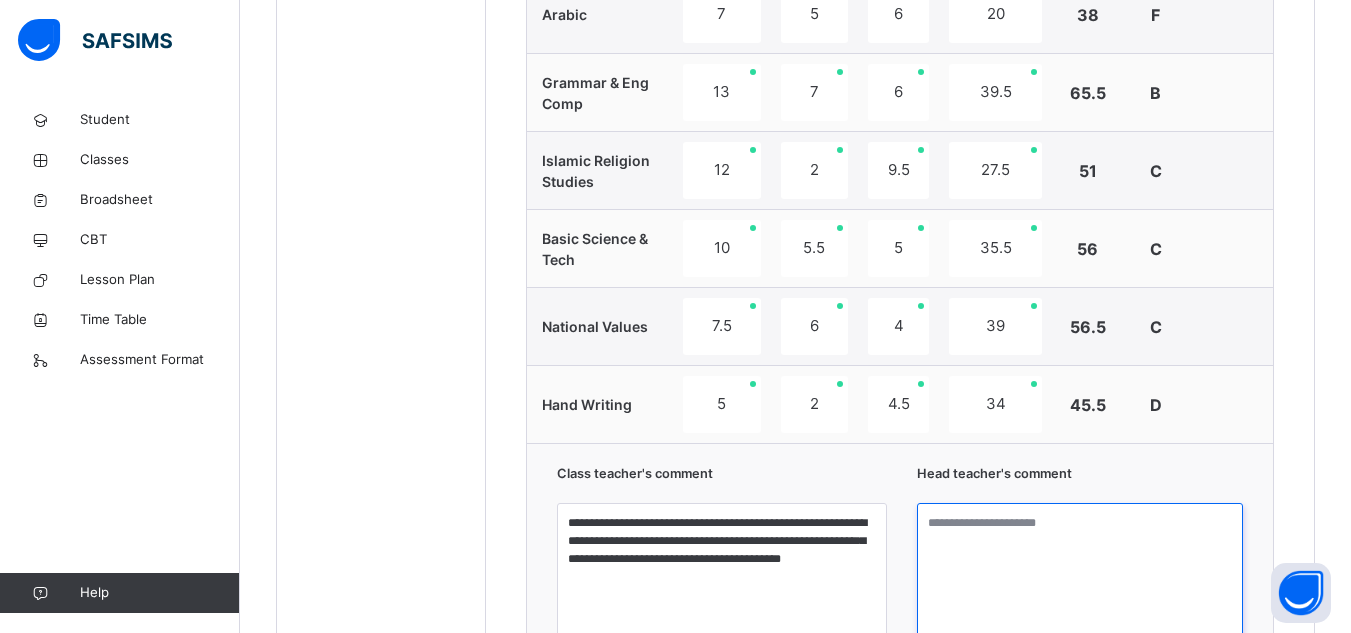 click at bounding box center (1080, 578) 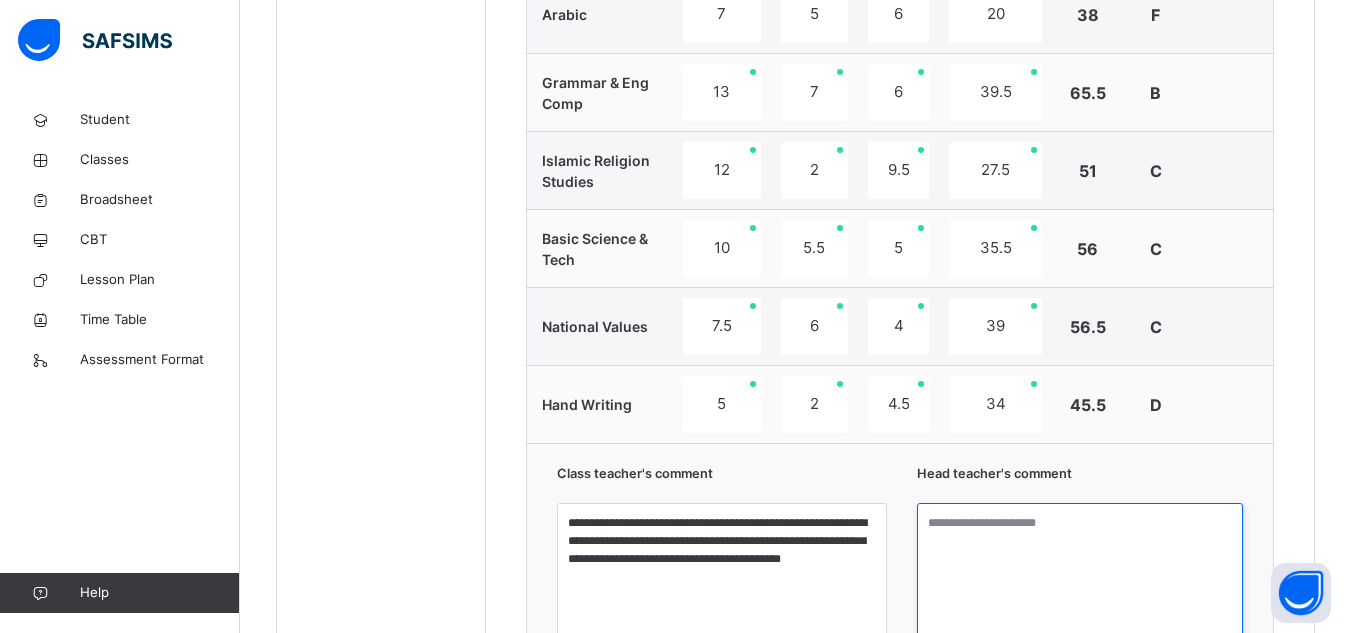 paste on "**********" 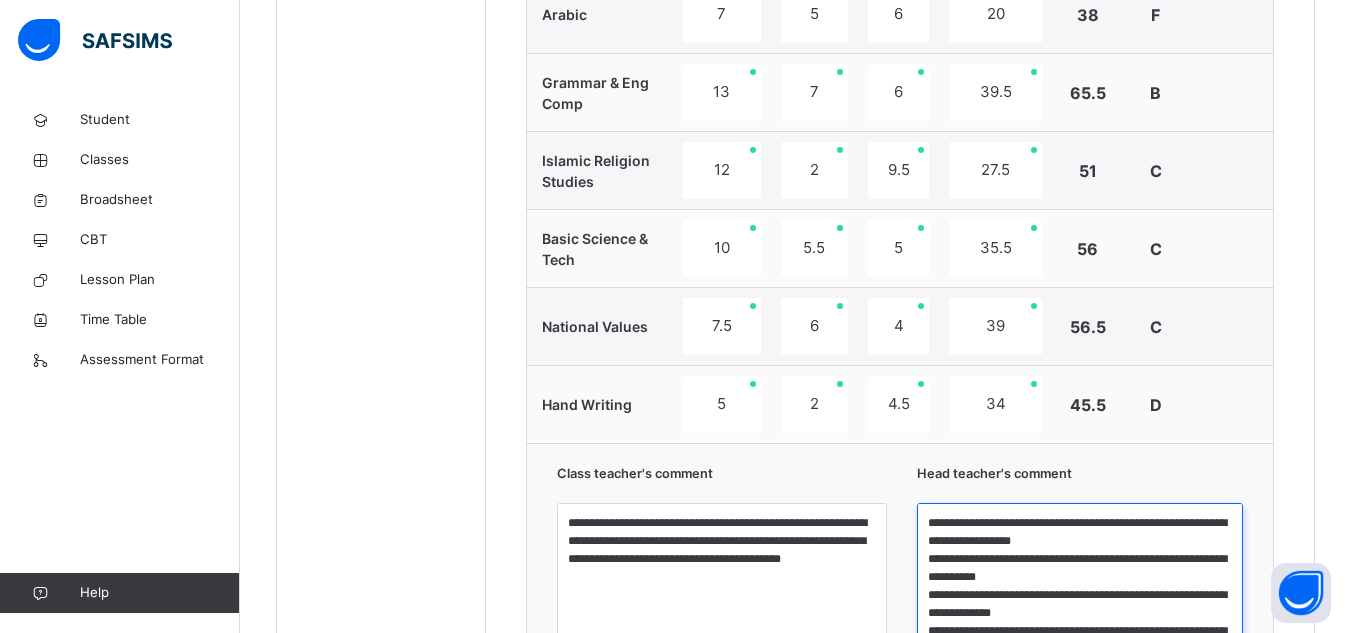 scroll, scrollTop: 77, scrollLeft: 0, axis: vertical 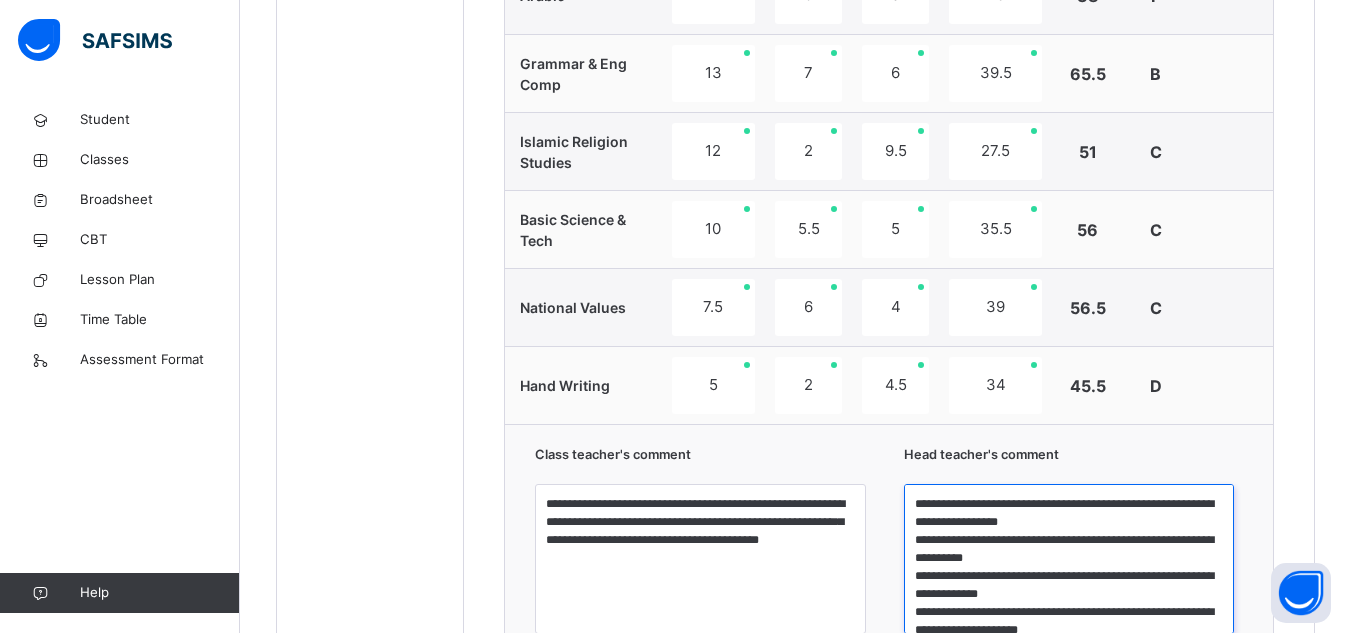 click on "**********" at bounding box center [1069, 559] 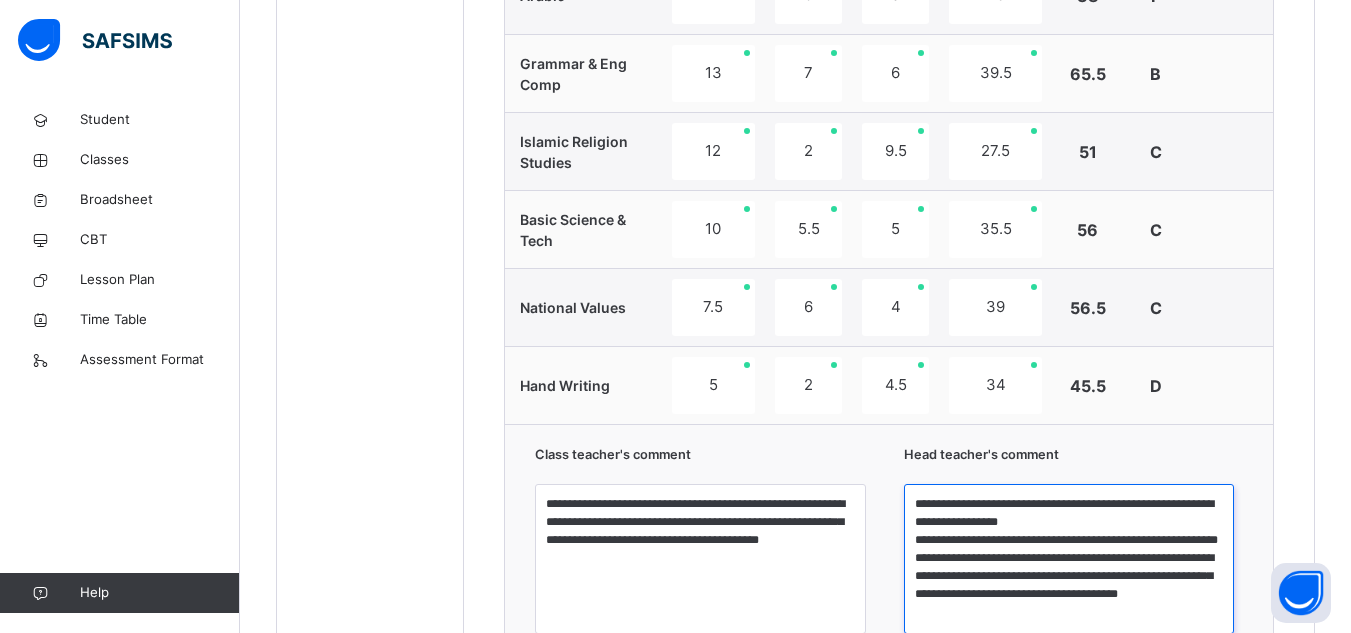click on "**********" at bounding box center (1069, 559) 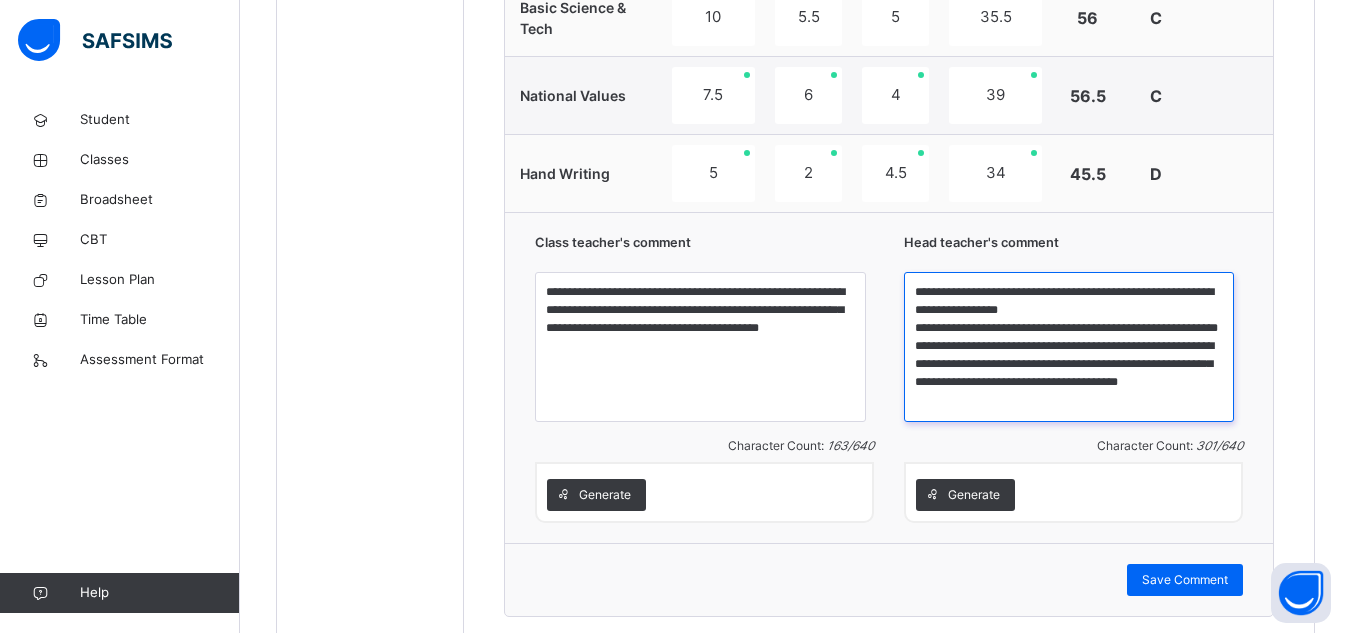 scroll, scrollTop: 1897, scrollLeft: 0, axis: vertical 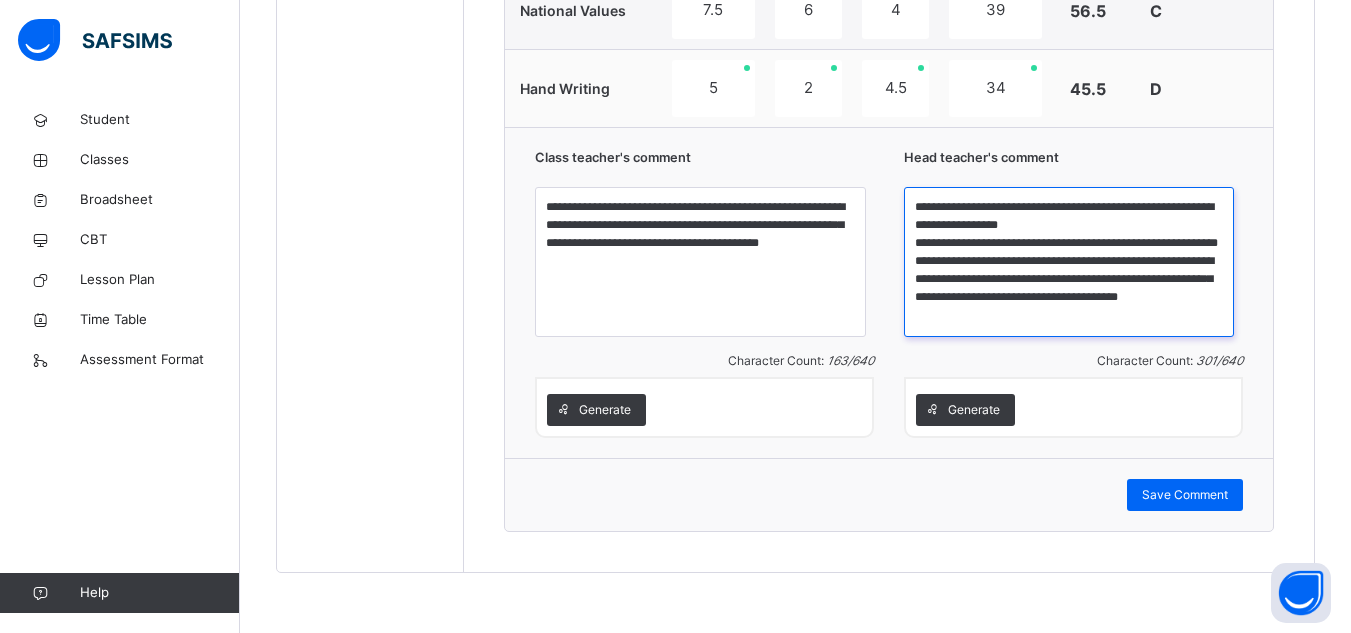 drag, startPoint x: 1072, startPoint y: 608, endPoint x: 1107, endPoint y: 641, distance: 48.104053 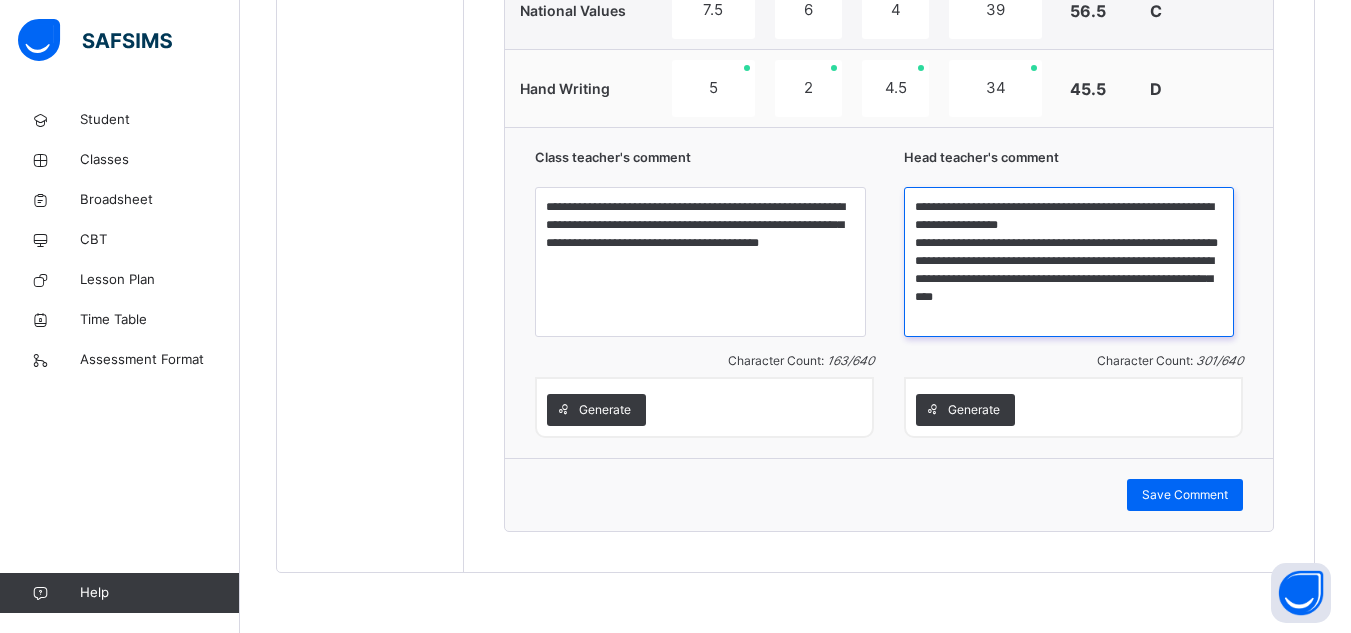 scroll, scrollTop: 0, scrollLeft: 0, axis: both 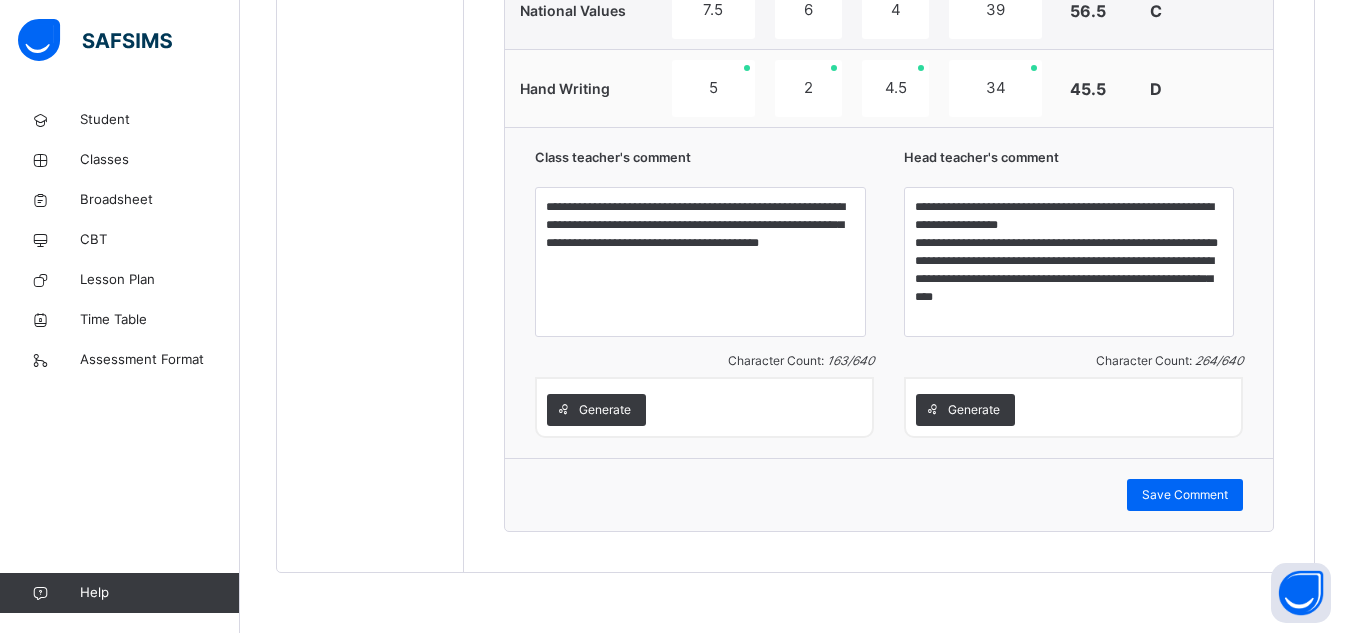 click on "Generate" at bounding box center [1073, 407] 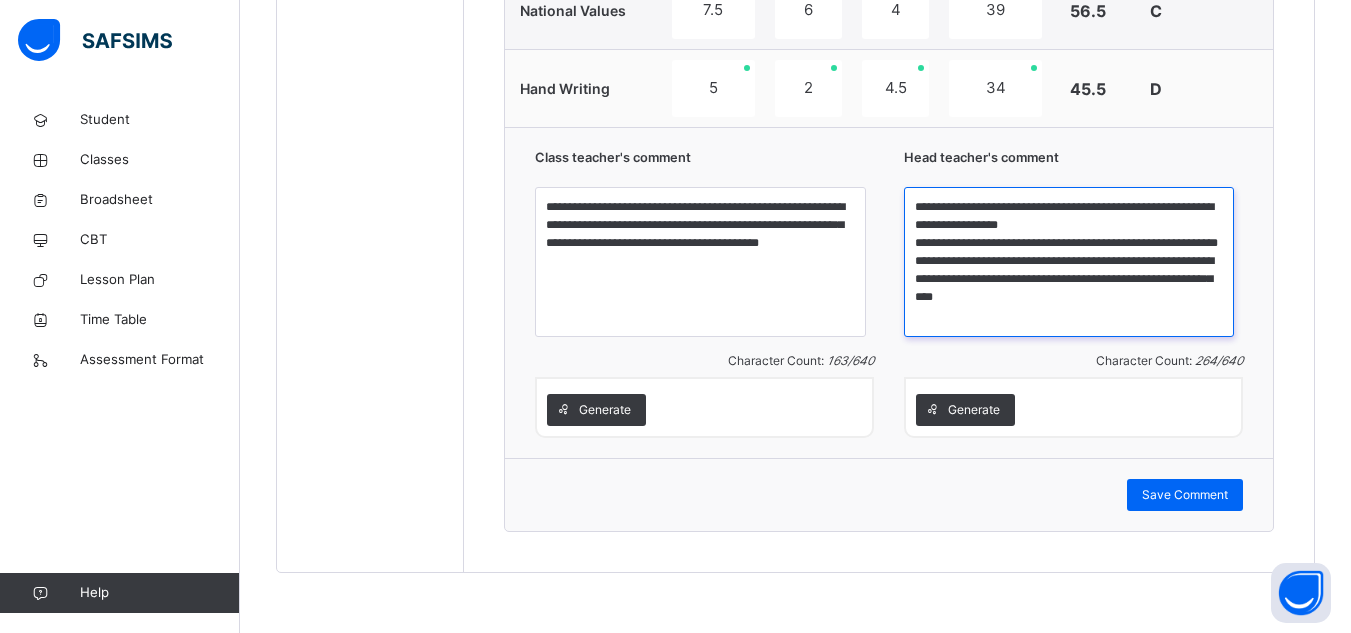 click on "**********" at bounding box center [1069, 262] 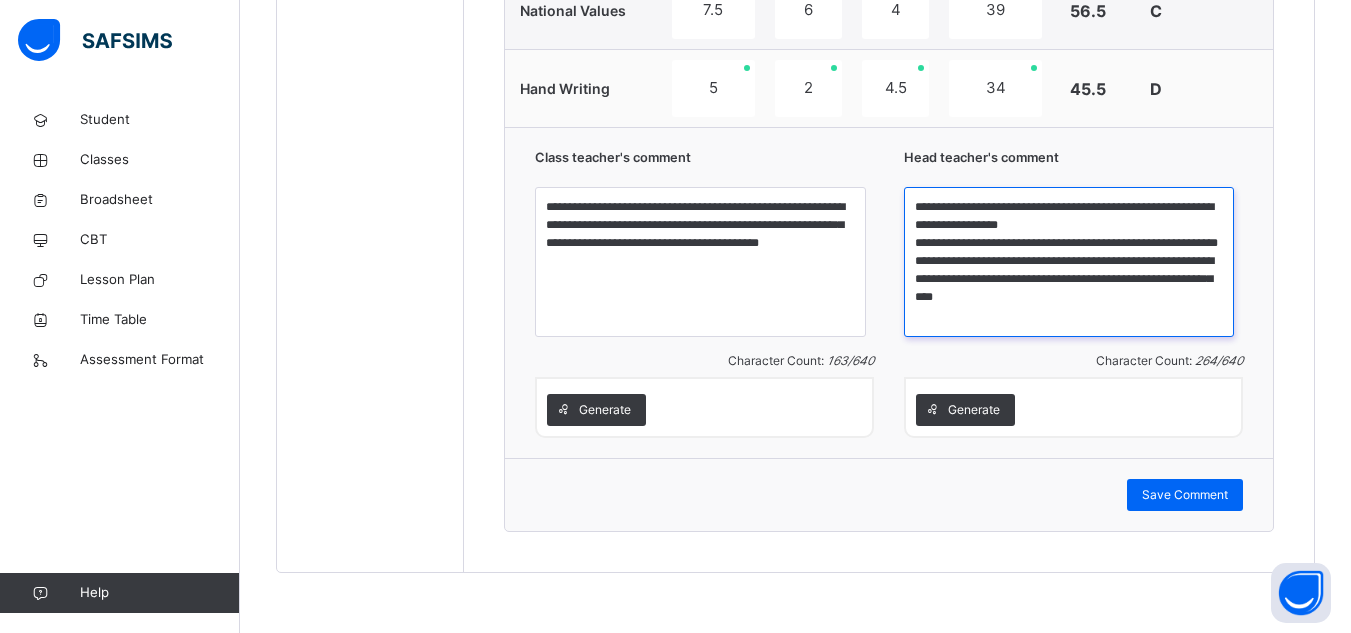 drag, startPoint x: 954, startPoint y: 247, endPoint x: 1174, endPoint y: 311, distance: 229.12006 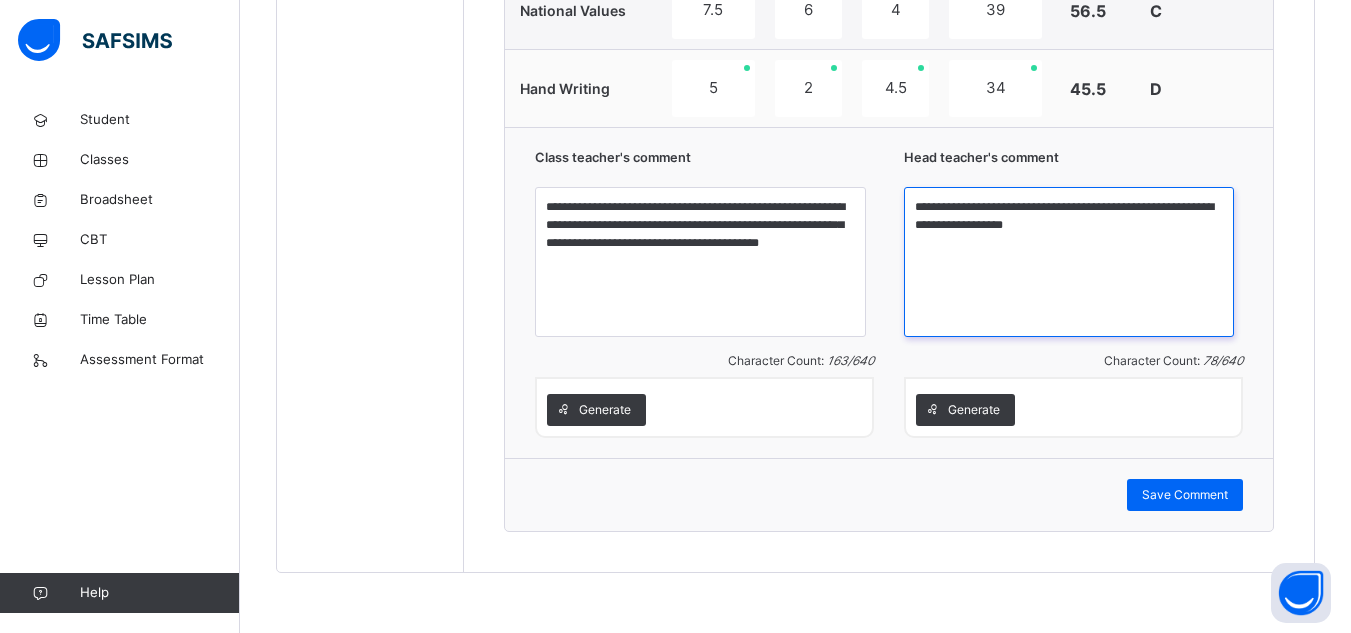 click on "**********" at bounding box center (1069, 262) 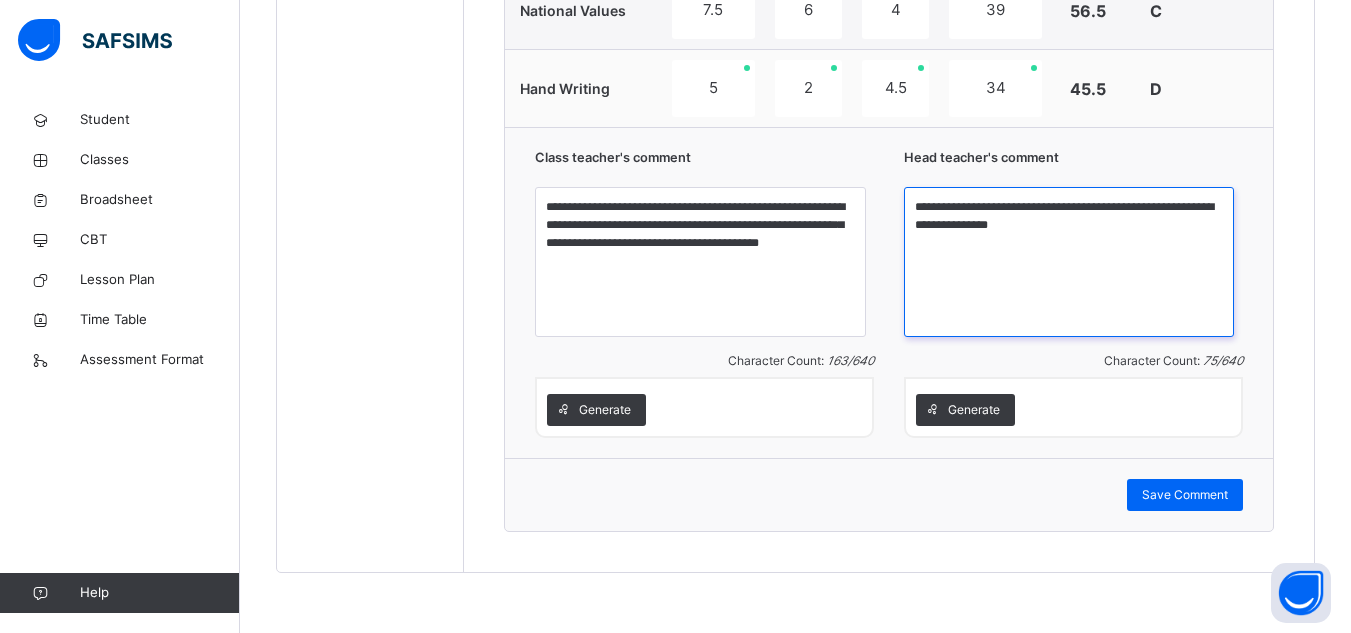 click on "**********" at bounding box center (1069, 262) 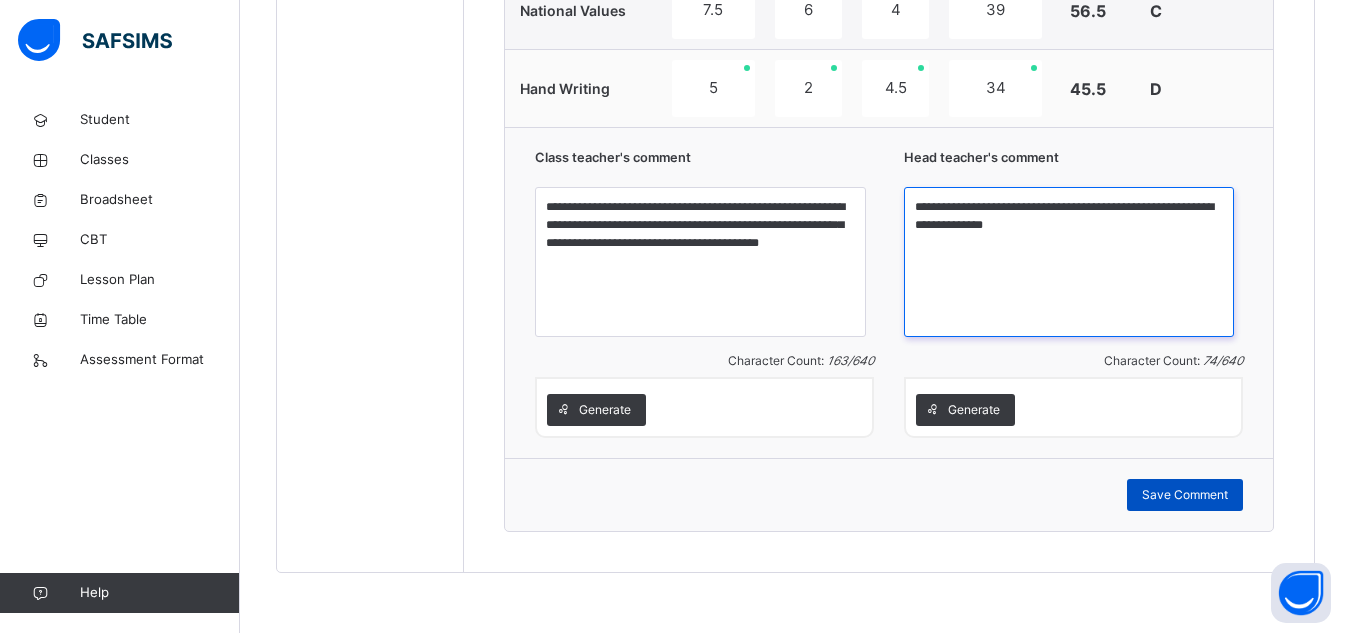 type on "**********" 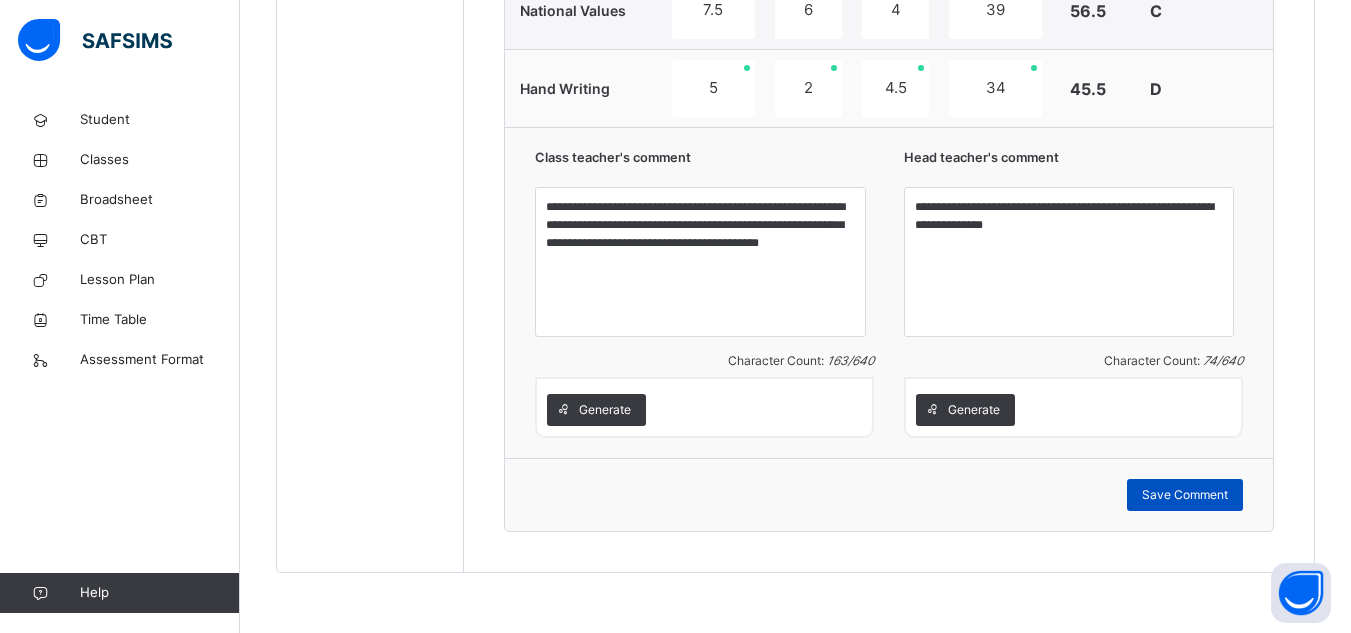click on "Save Comment" at bounding box center [1185, 495] 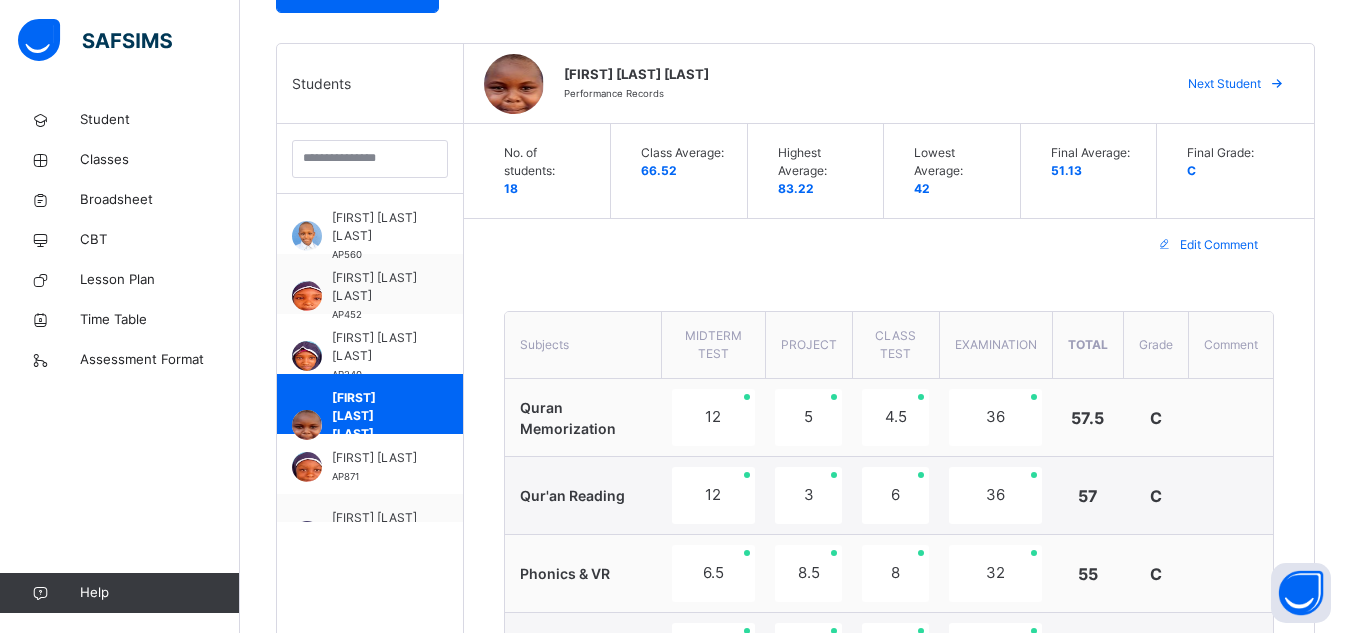 scroll, scrollTop: 442, scrollLeft: 0, axis: vertical 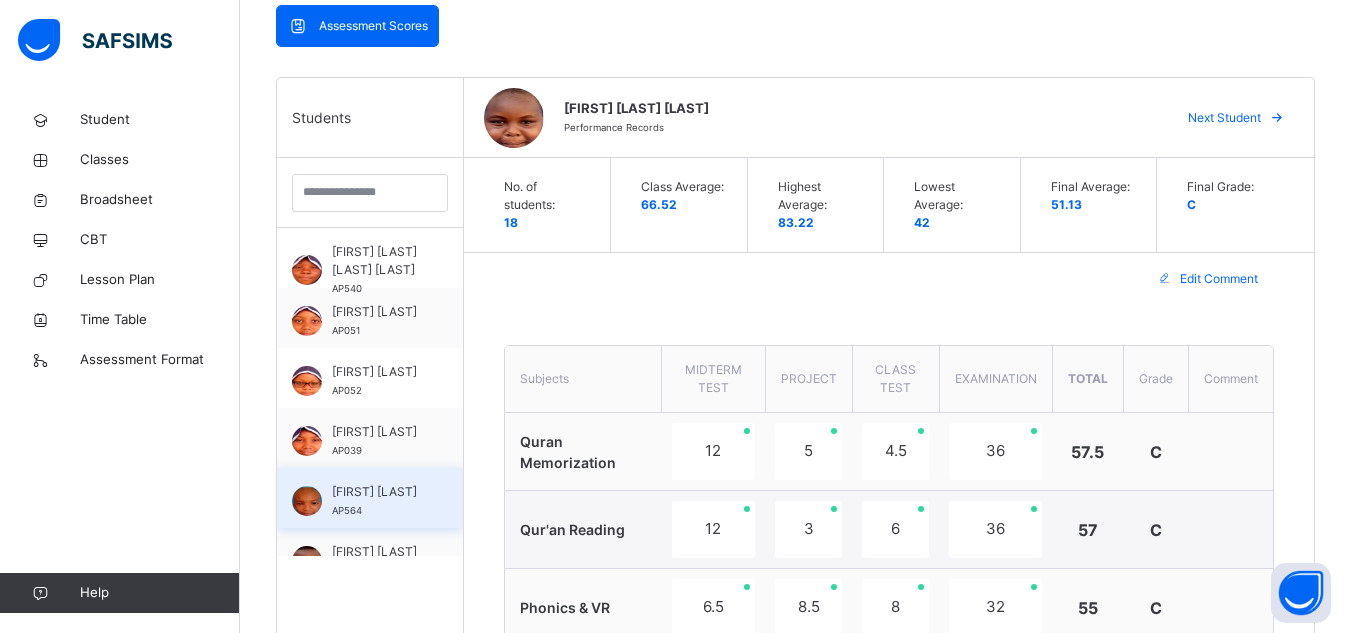 click on "[FIRST] [LAST]" at bounding box center [375, 492] 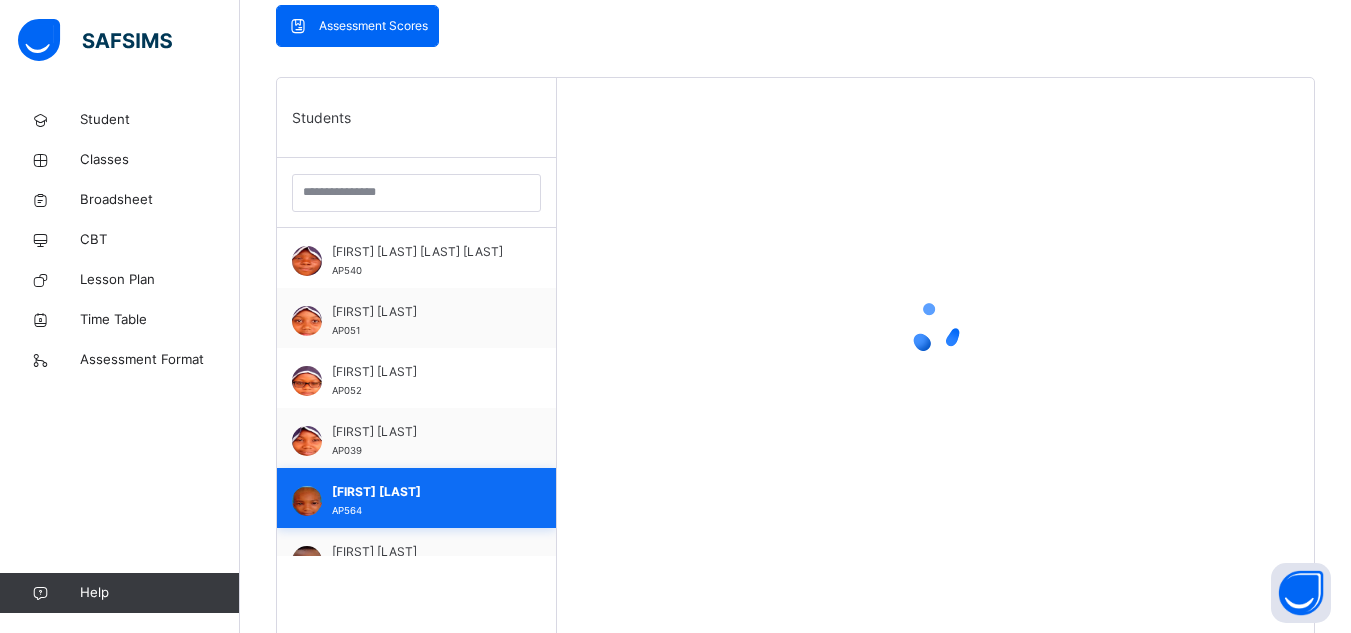 scroll, scrollTop: 462, scrollLeft: 0, axis: vertical 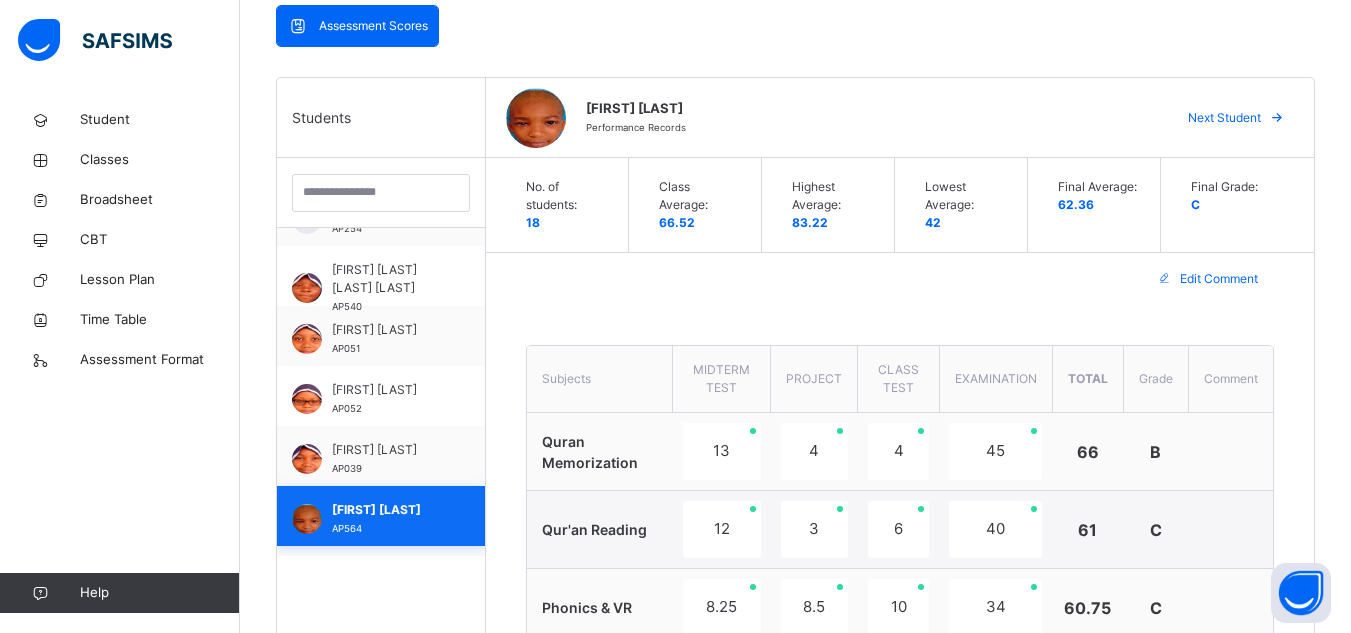 type on "**********" 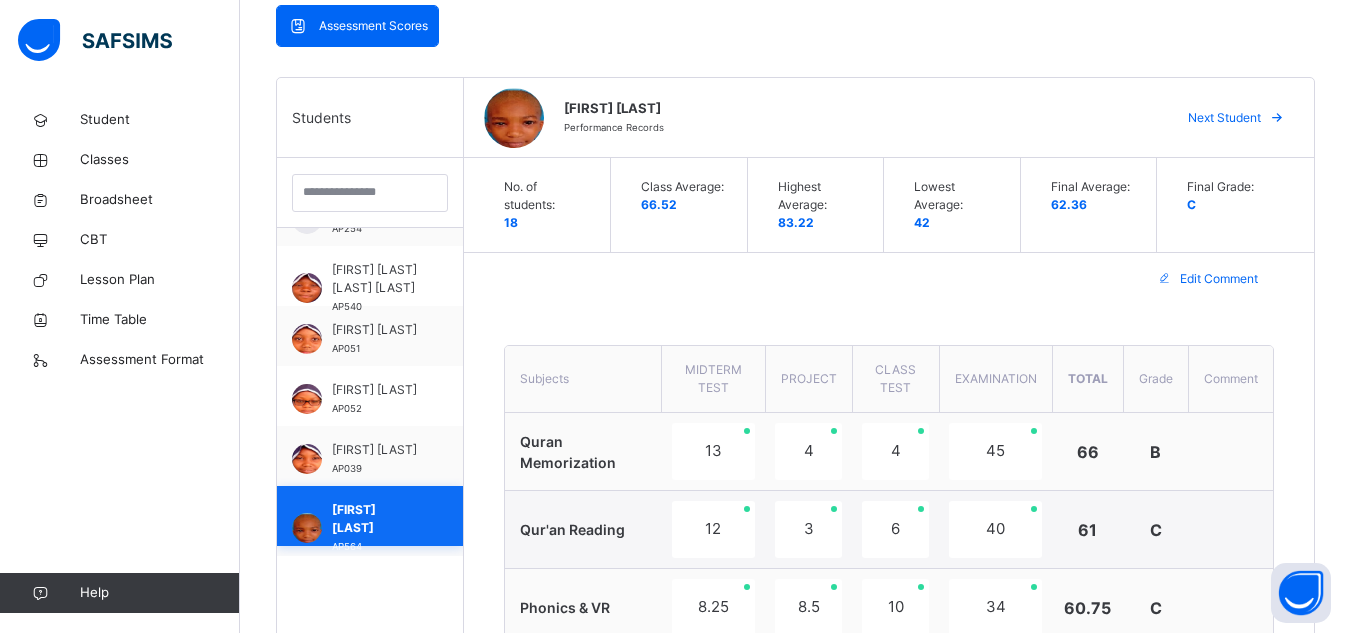 scroll, scrollTop: 480, scrollLeft: 0, axis: vertical 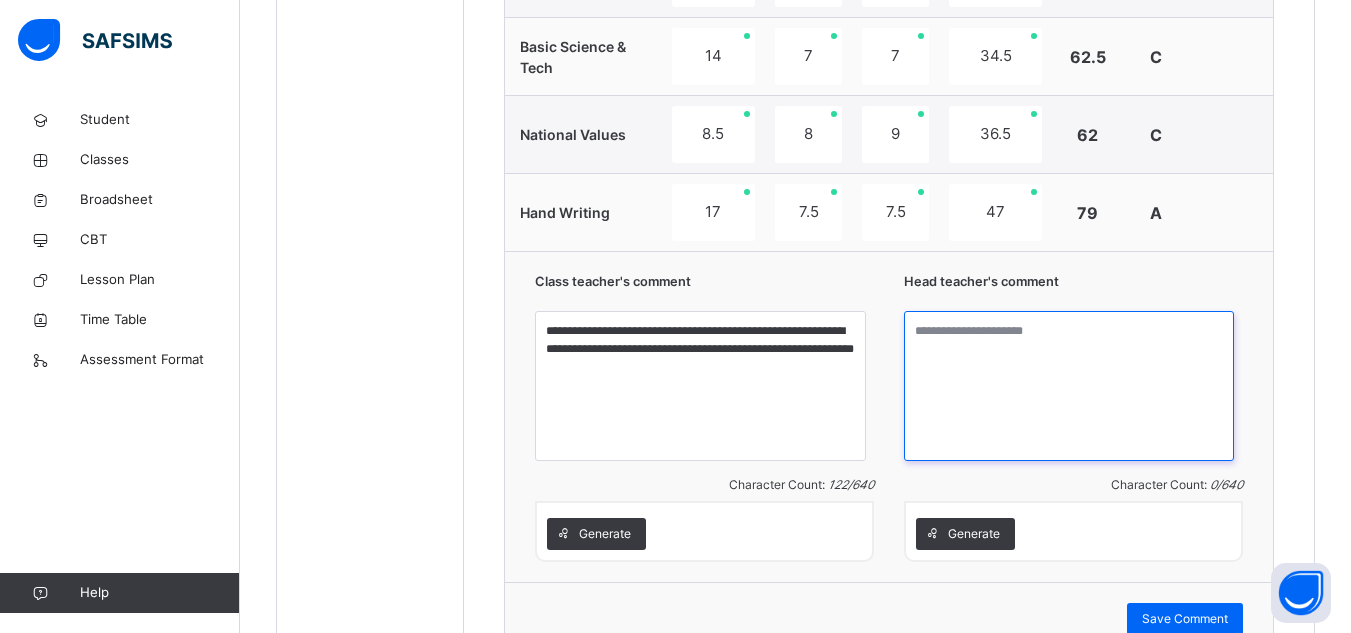 click at bounding box center [1069, 386] 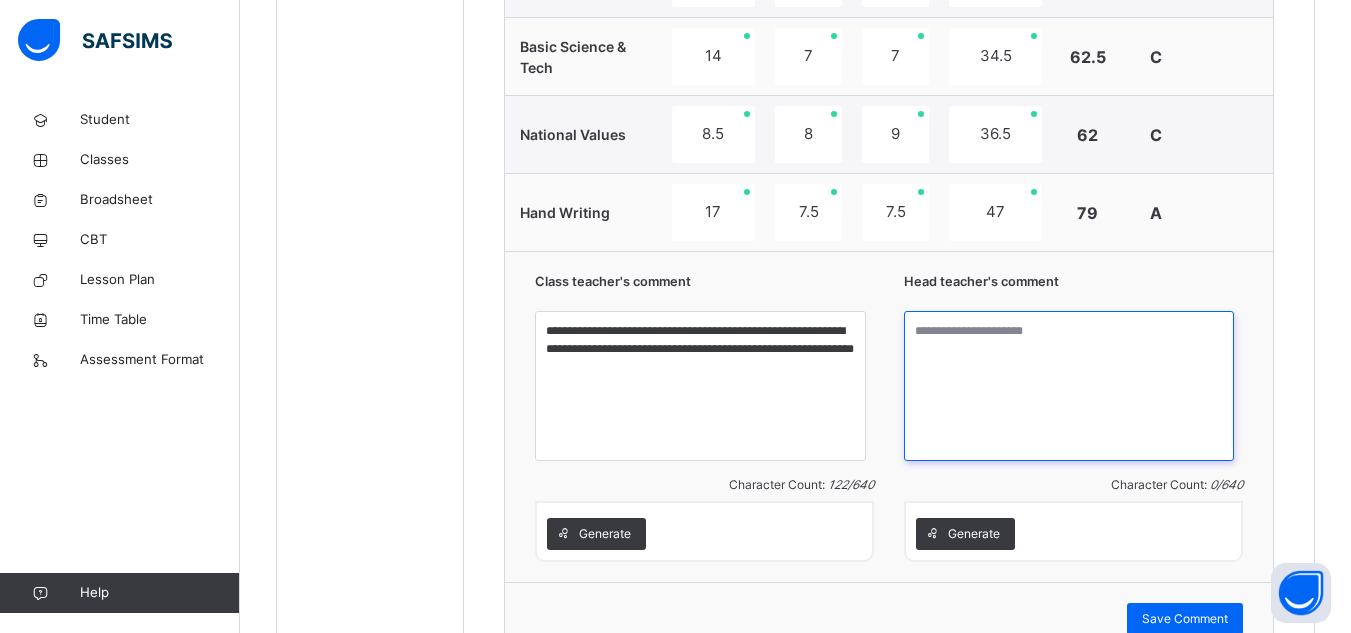 paste on "**********" 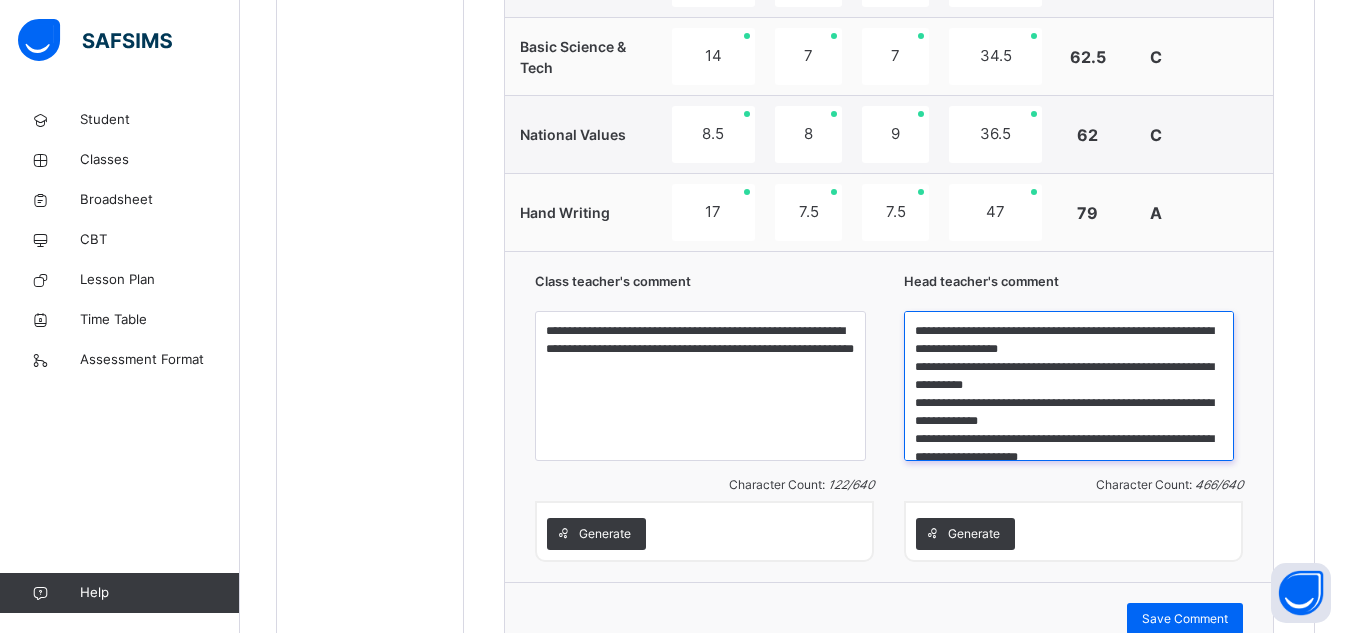 scroll, scrollTop: 77, scrollLeft: 0, axis: vertical 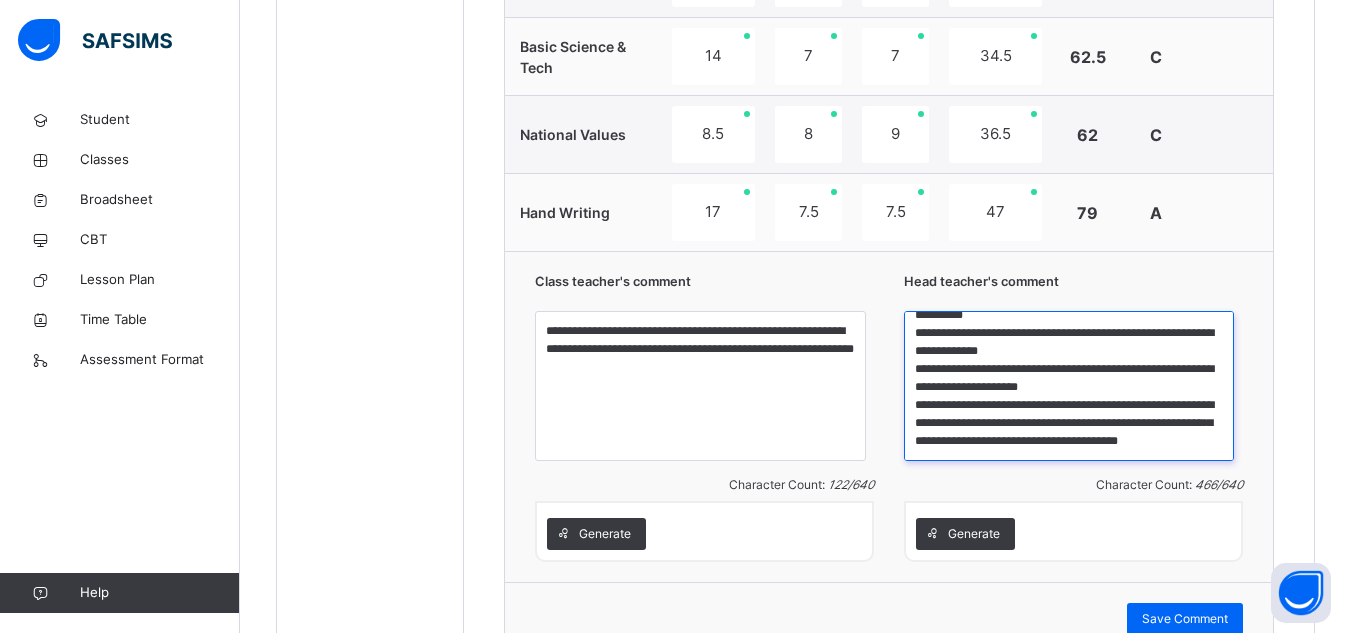 click on "**********" at bounding box center [1069, 386] 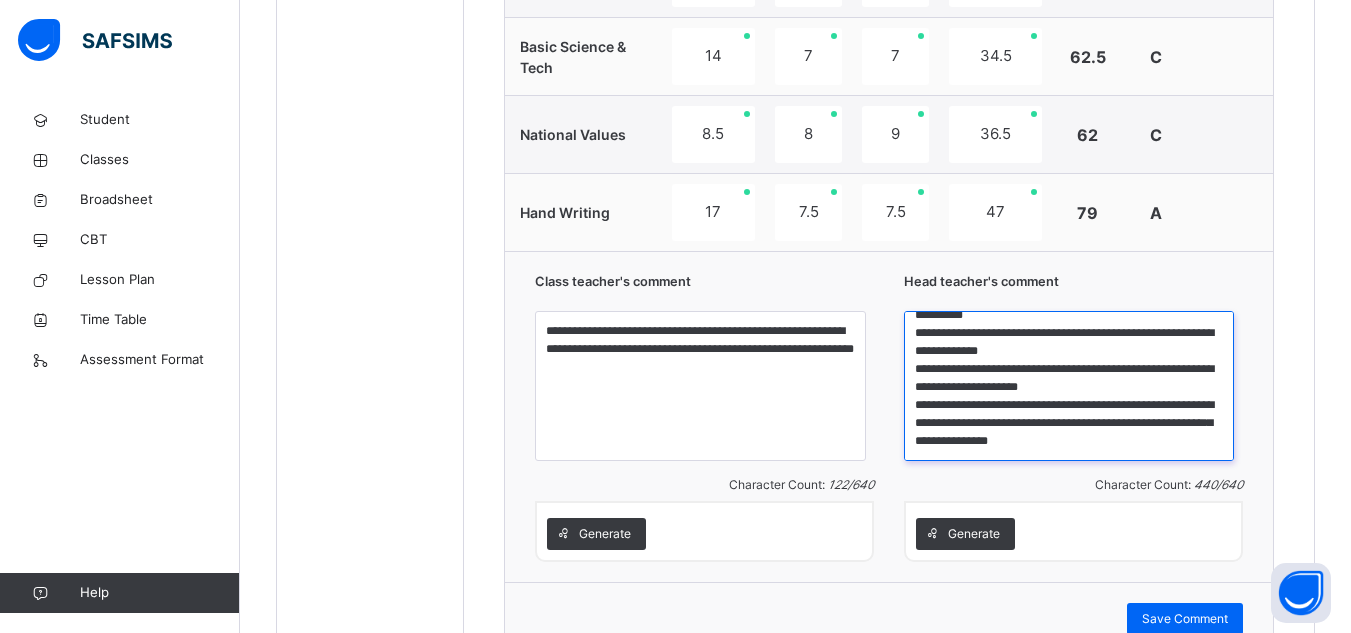scroll, scrollTop: 70, scrollLeft: 0, axis: vertical 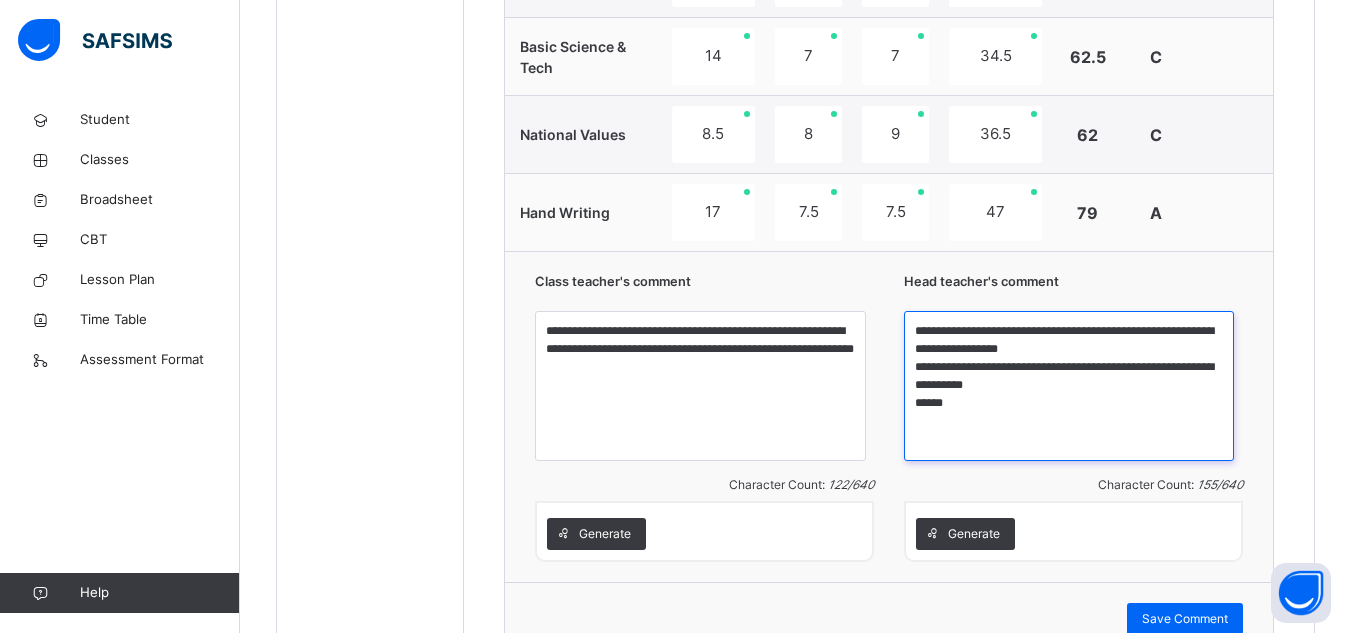 click on "**********" at bounding box center [1069, 386] 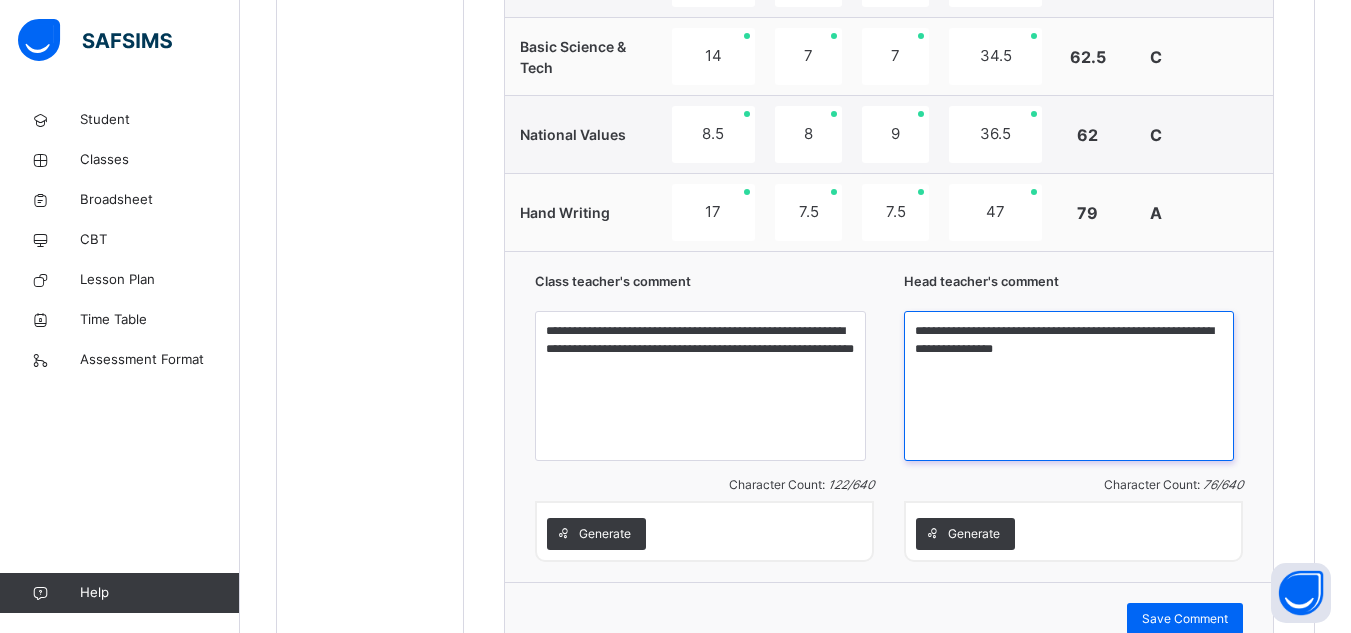click on "**********" at bounding box center [1069, 386] 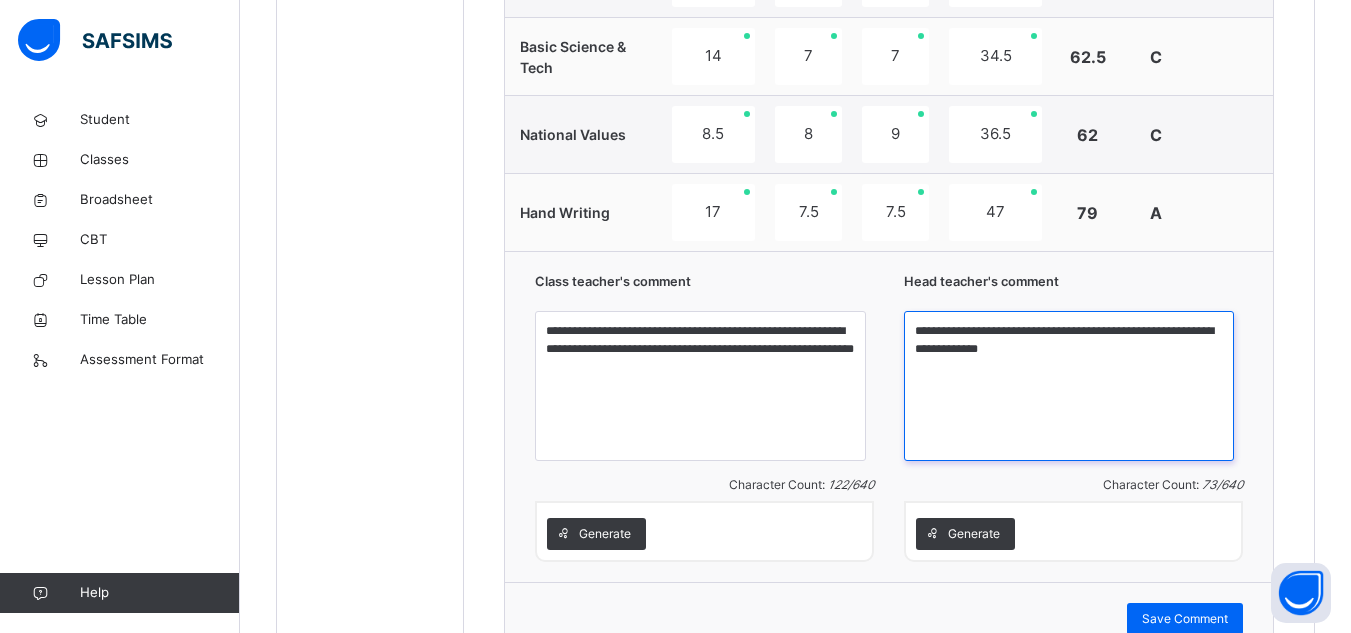 scroll, scrollTop: 1897, scrollLeft: 0, axis: vertical 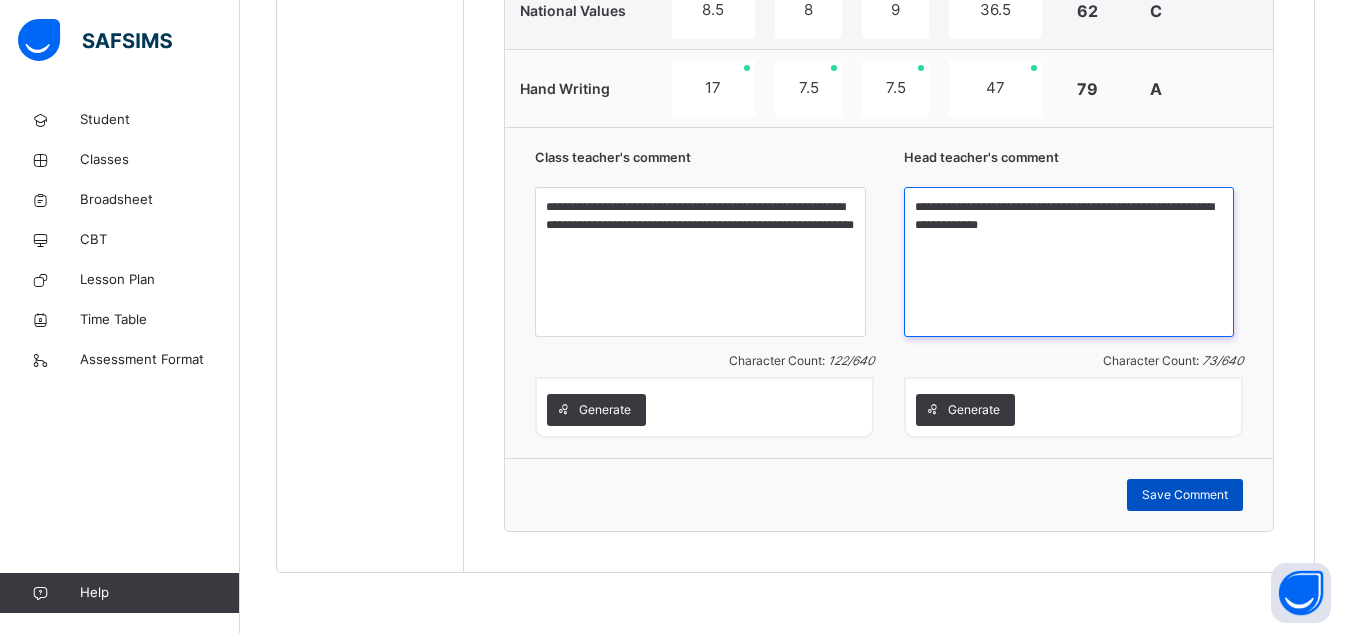 type on "**********" 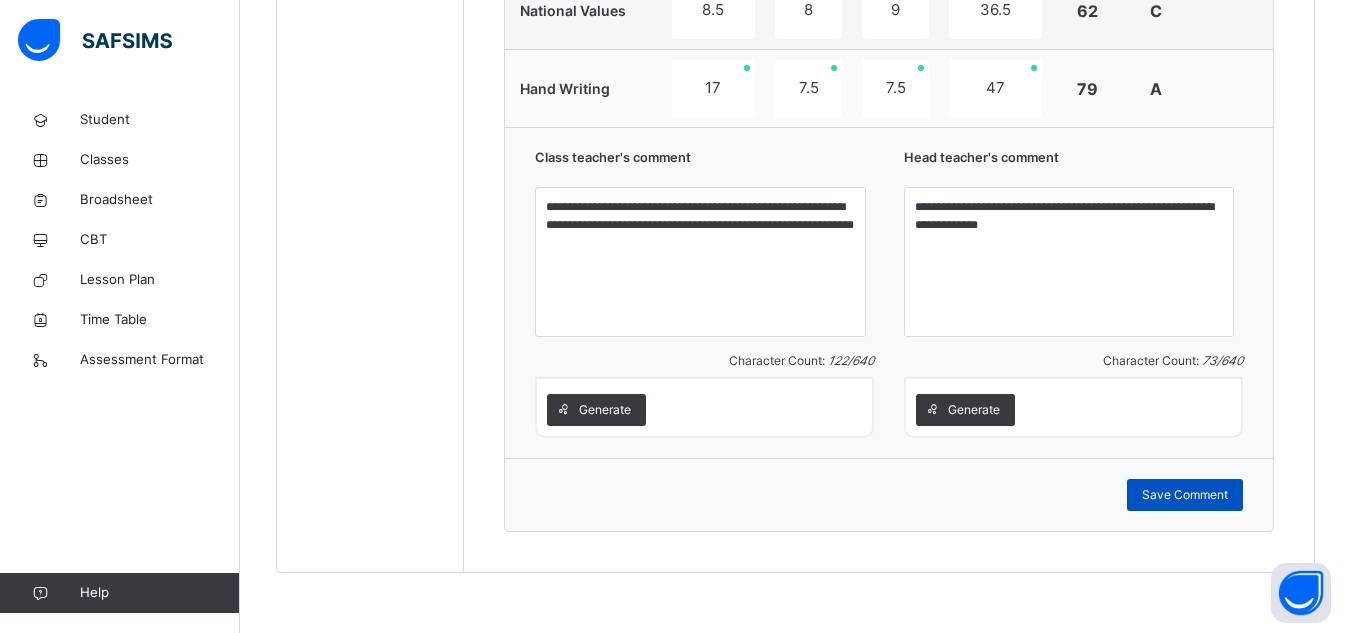 click on "Save Comment" at bounding box center [1185, 495] 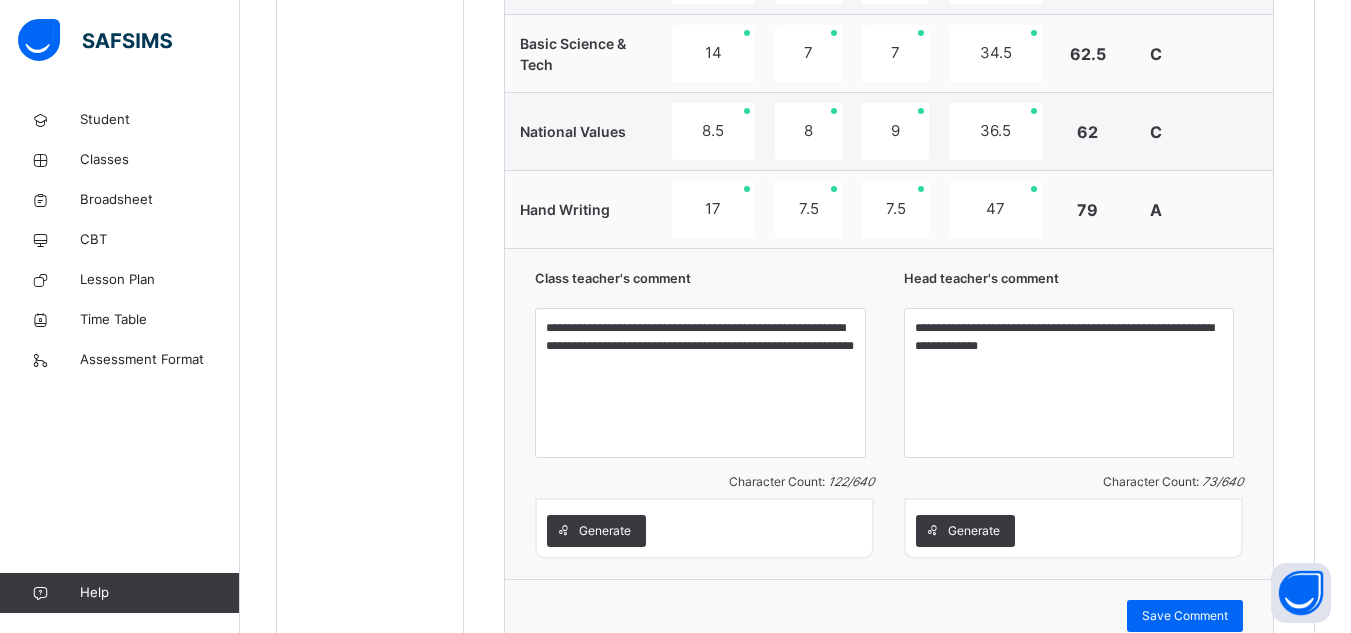 scroll, scrollTop: 1800, scrollLeft: 0, axis: vertical 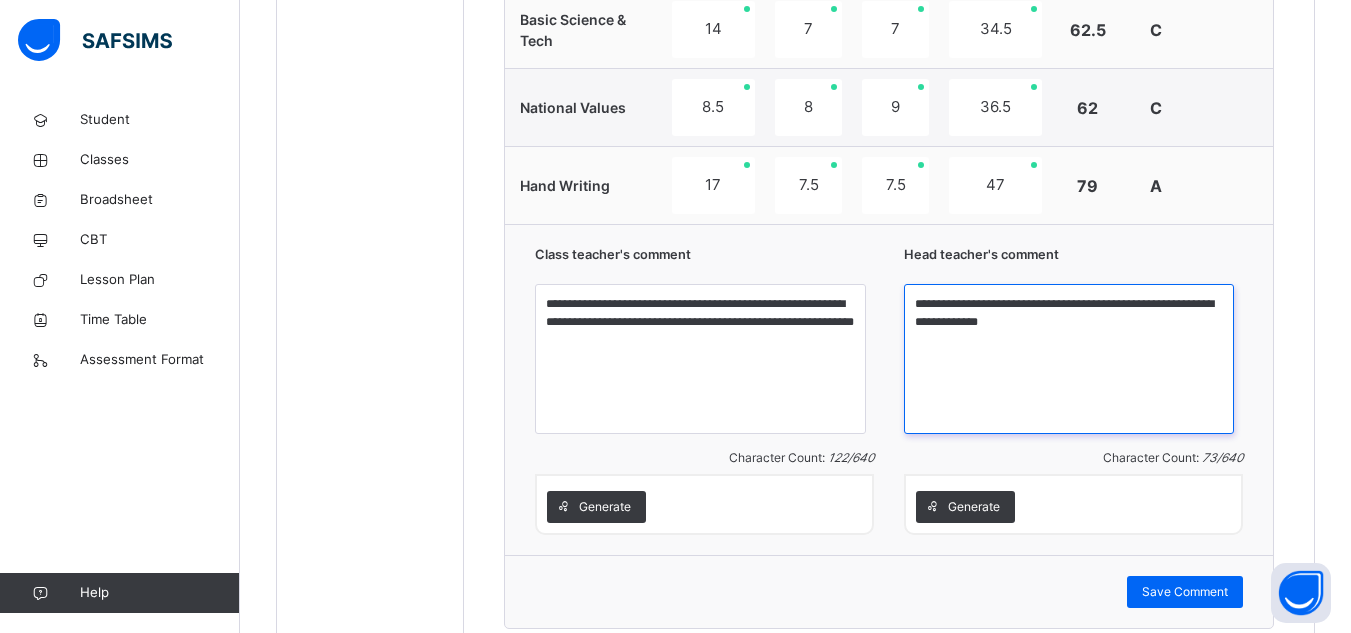 click on "**********" at bounding box center [1069, 359] 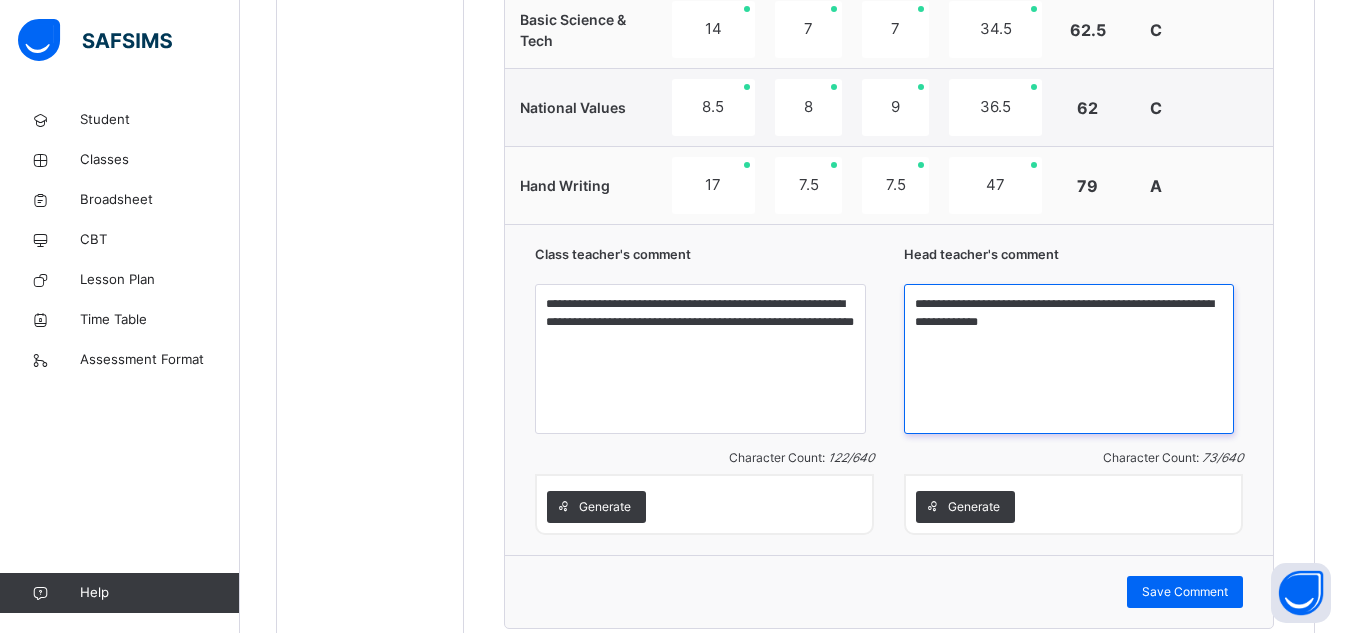 drag, startPoint x: 938, startPoint y: 299, endPoint x: 1104, endPoint y: 343, distance: 171.73235 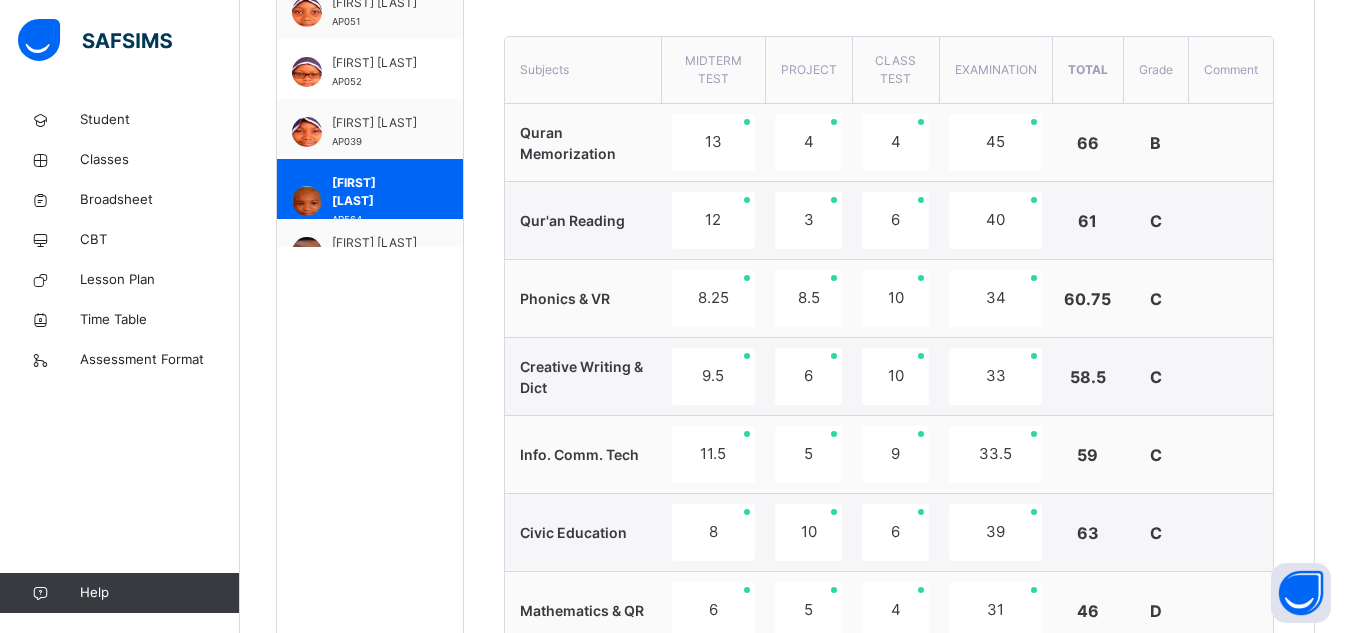scroll, scrollTop: 749, scrollLeft: 0, axis: vertical 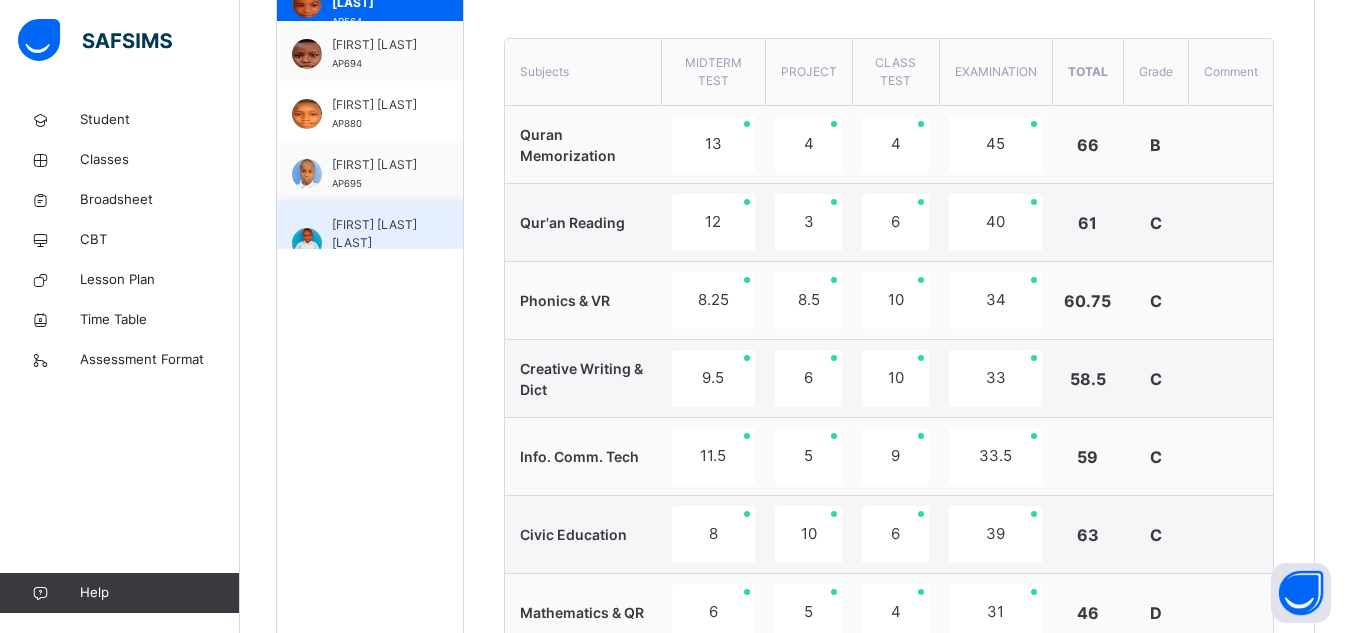 click on "[FIRST] [LAST] [LAST]" at bounding box center (375, 234) 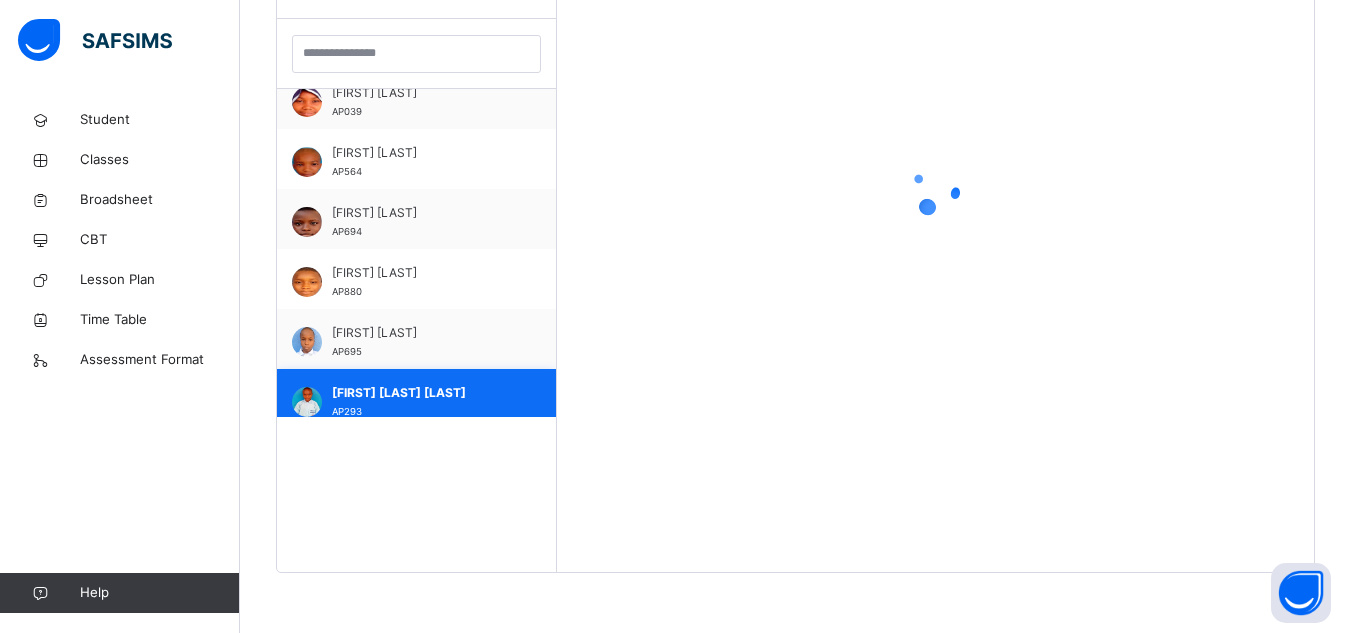scroll, scrollTop: 671, scrollLeft: 0, axis: vertical 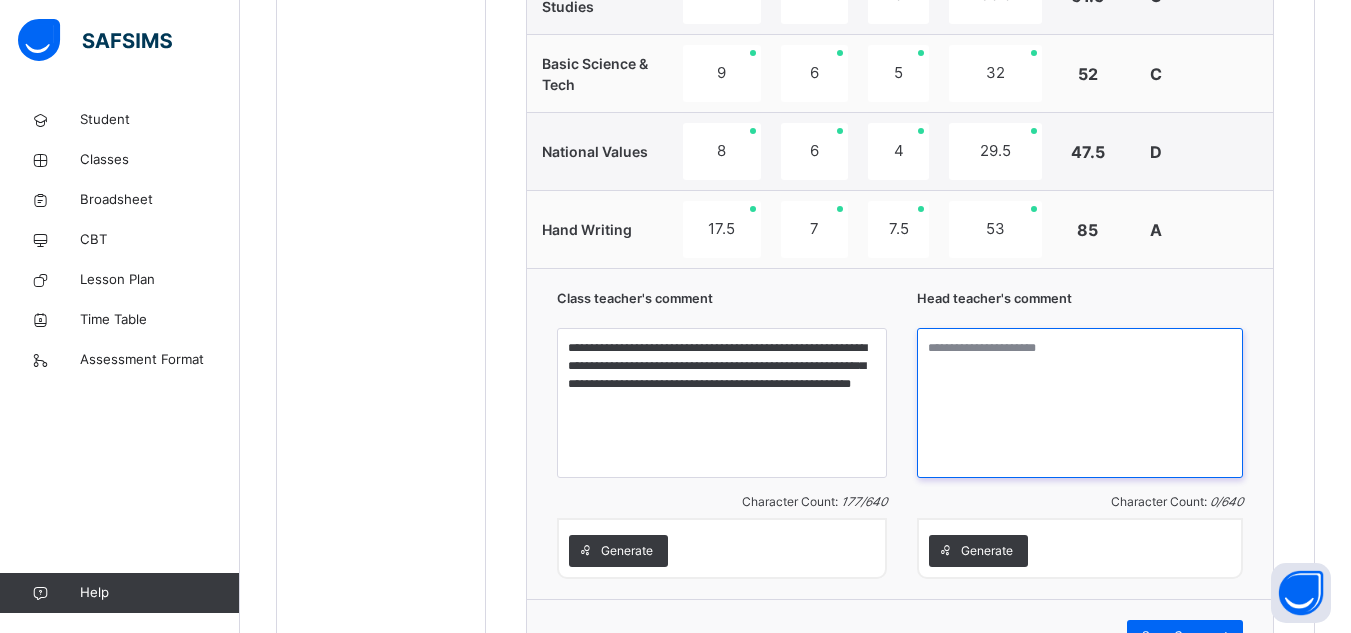 click at bounding box center [1080, 403] 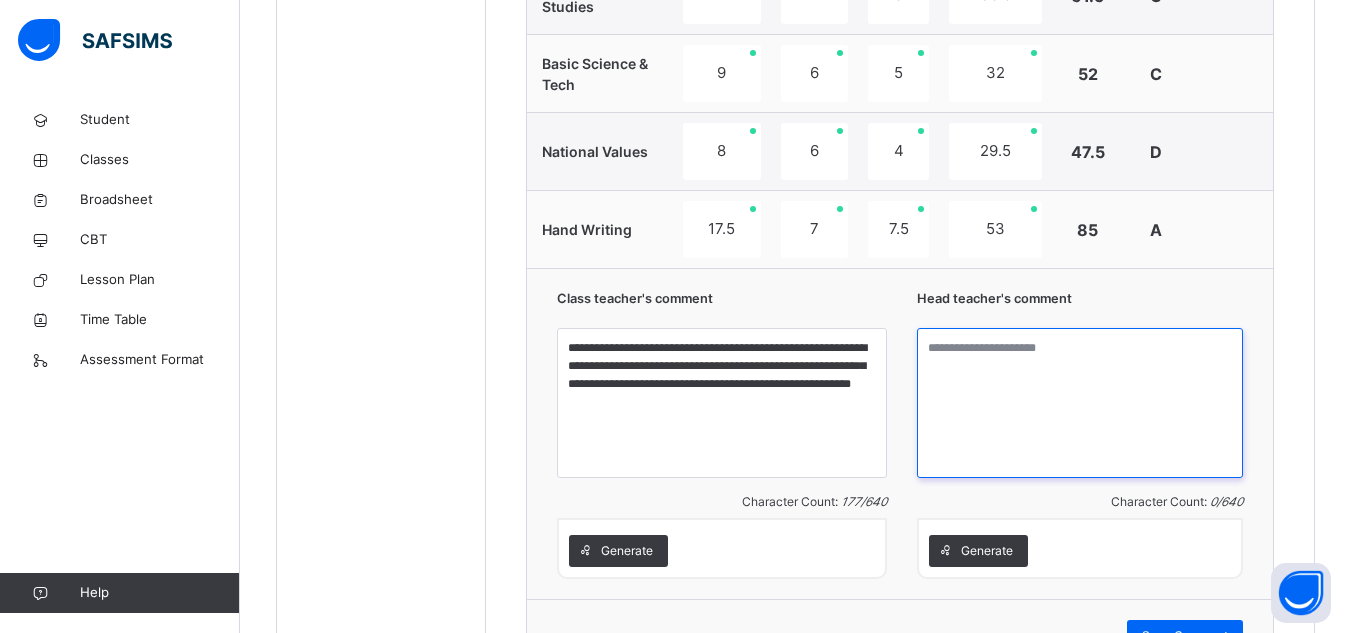 paste on "**********" 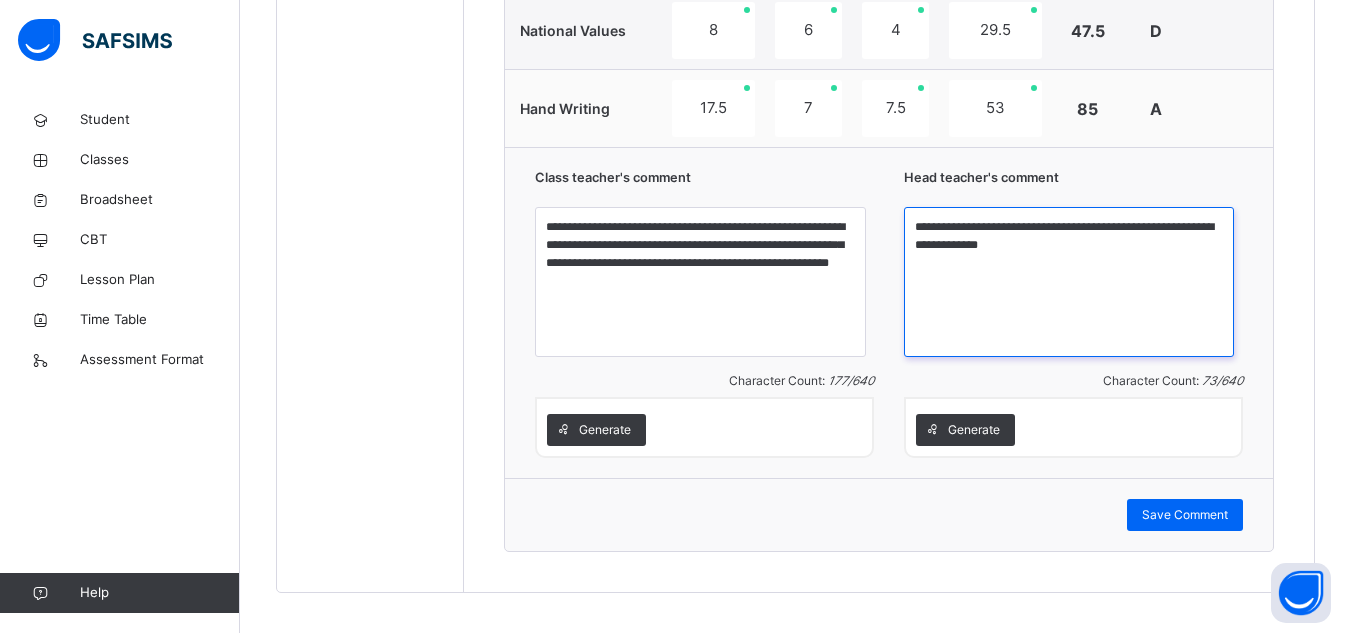 scroll, scrollTop: 1879, scrollLeft: 0, axis: vertical 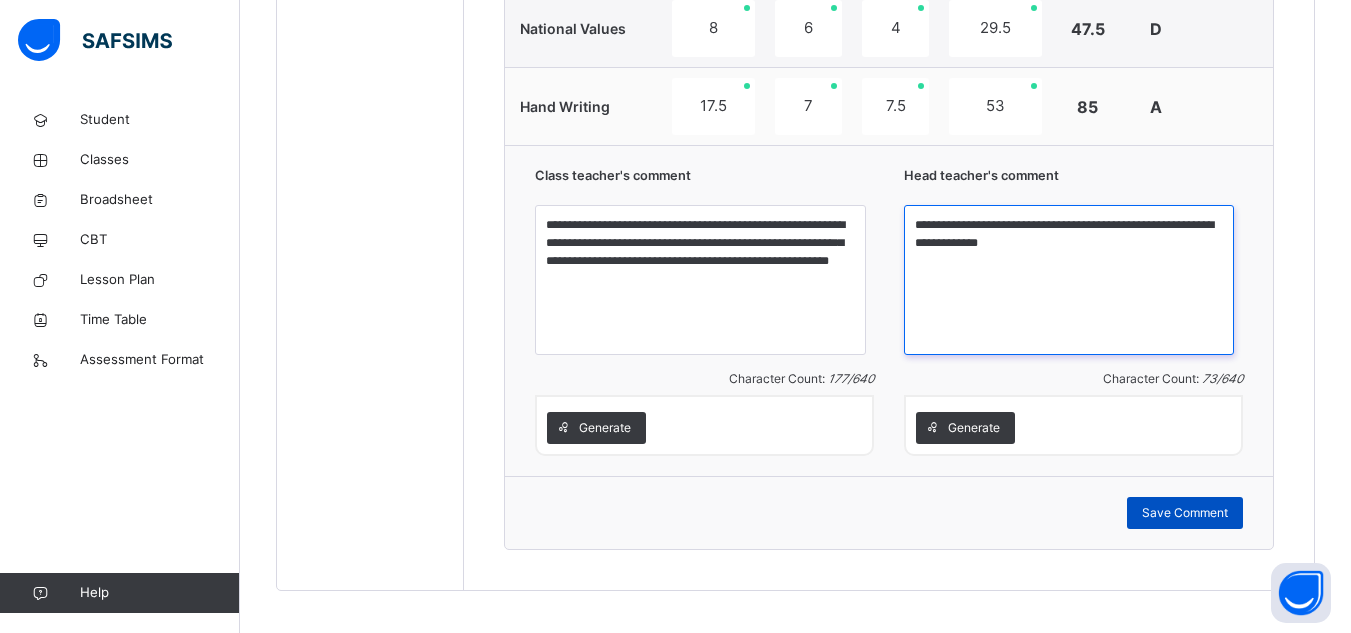 type on "**********" 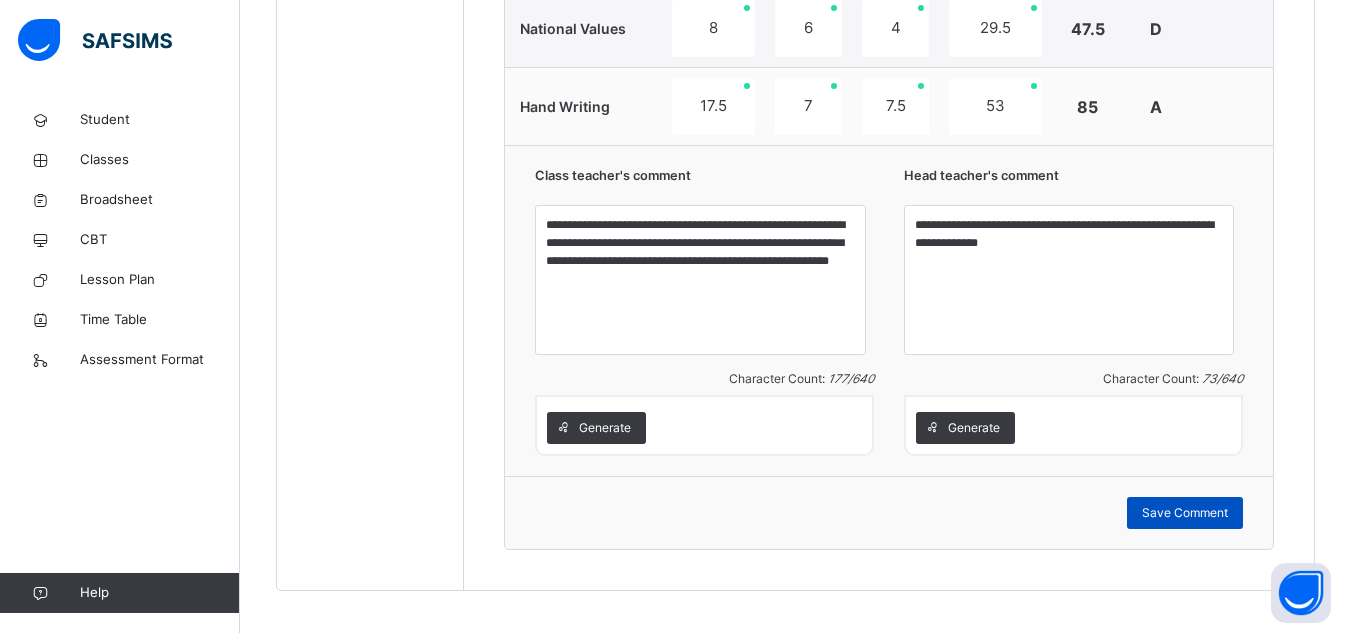 click on "Save Comment" at bounding box center (1185, 513) 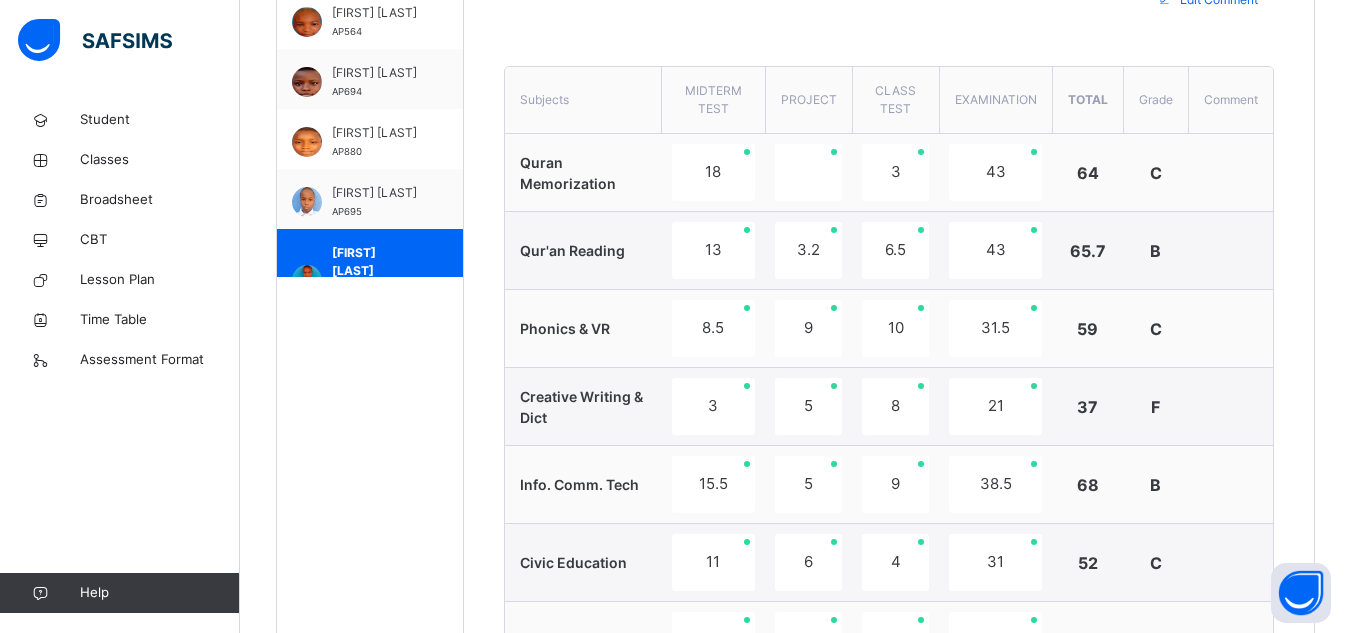 scroll, scrollTop: 718, scrollLeft: 0, axis: vertical 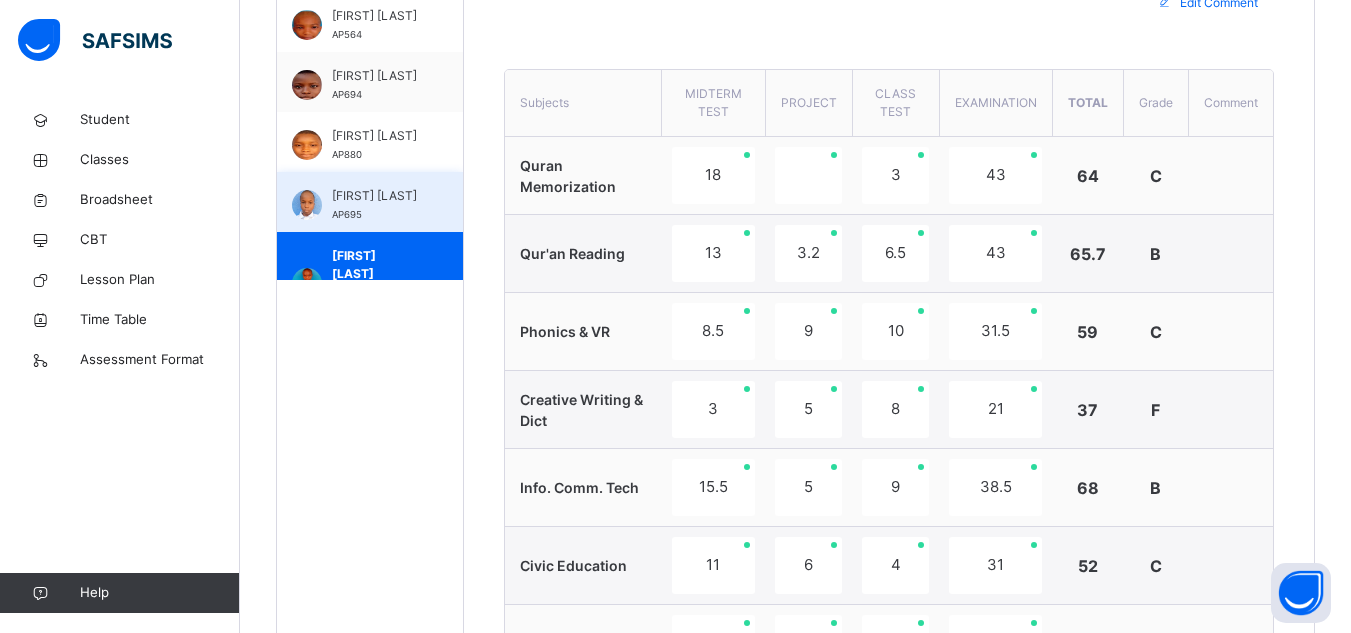 click on "[FIRST] [LAST]" at bounding box center [375, 196] 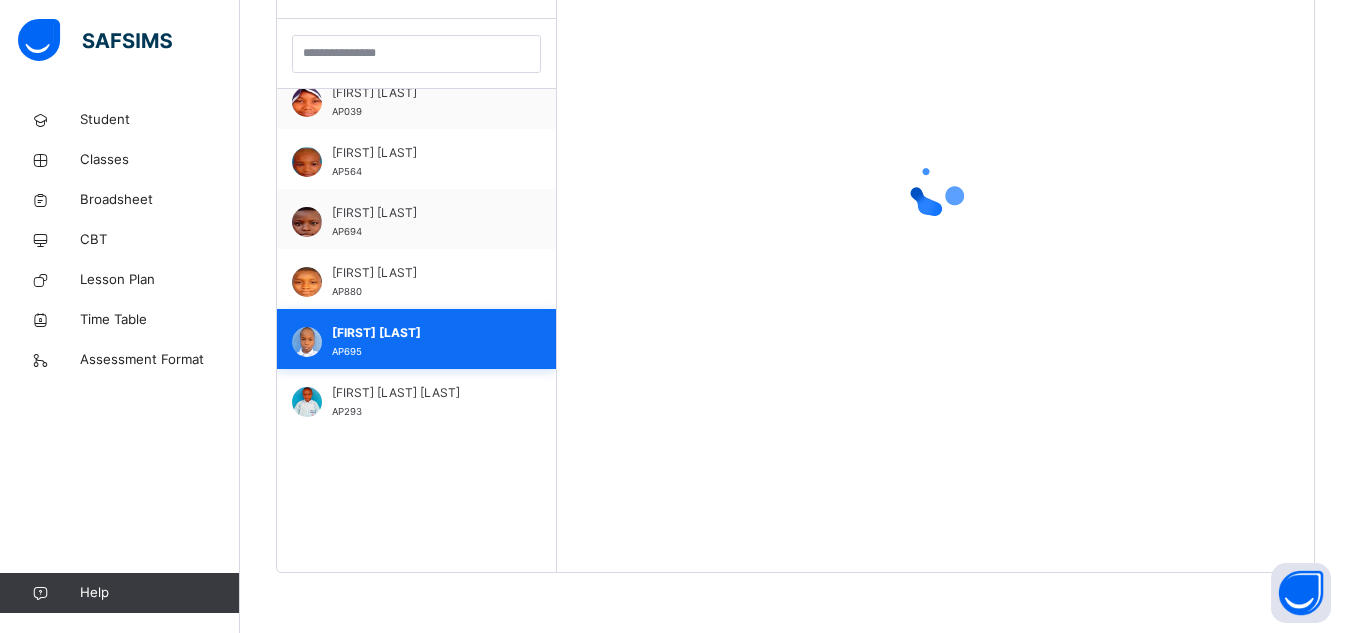 scroll, scrollTop: 581, scrollLeft: 0, axis: vertical 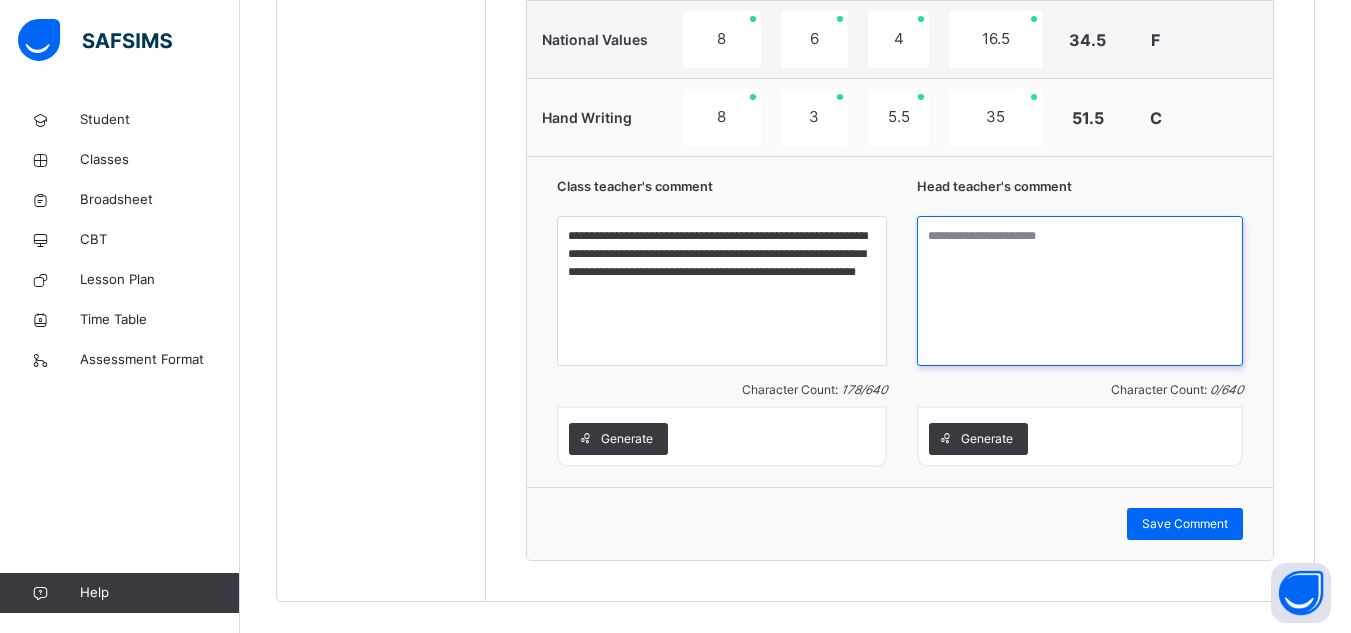 click at bounding box center (1080, 291) 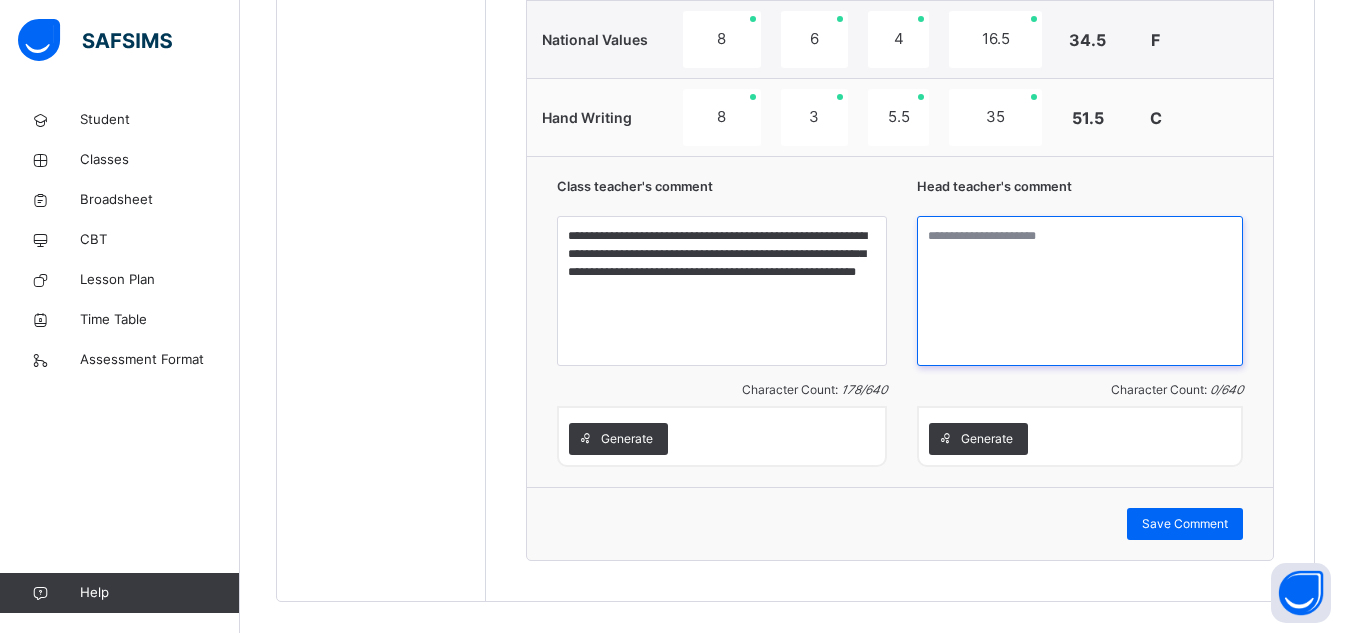 paste on "**********" 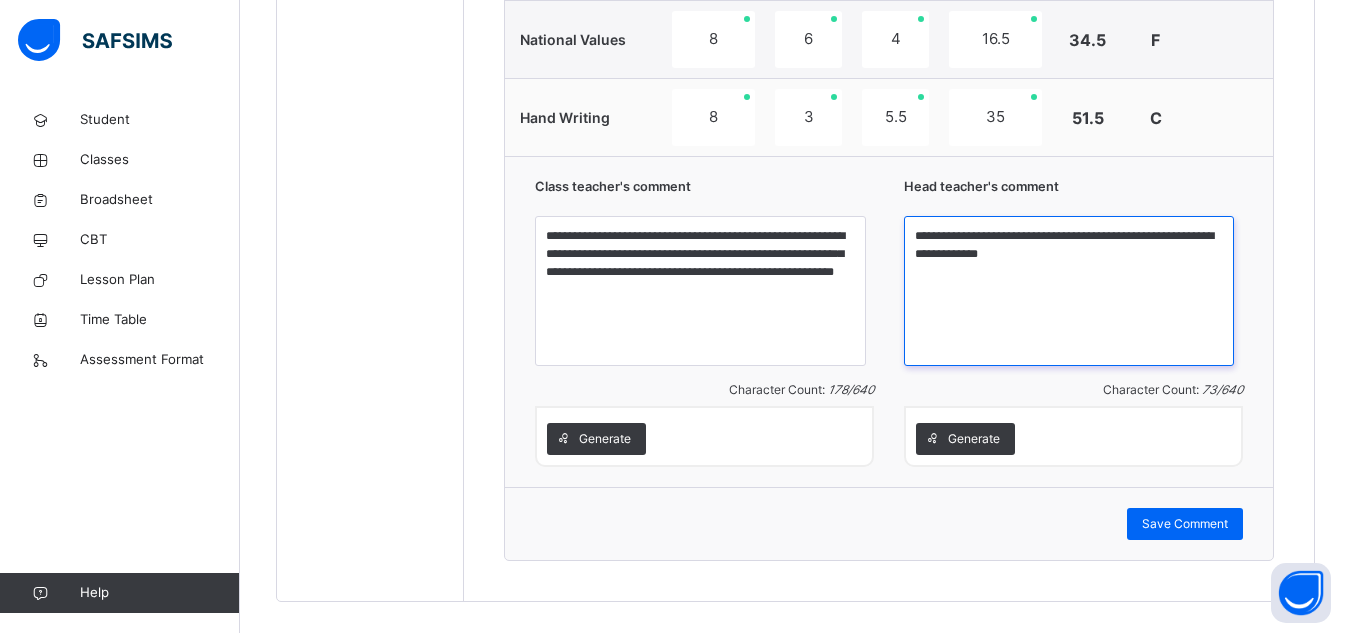 click on "**********" at bounding box center [1069, 291] 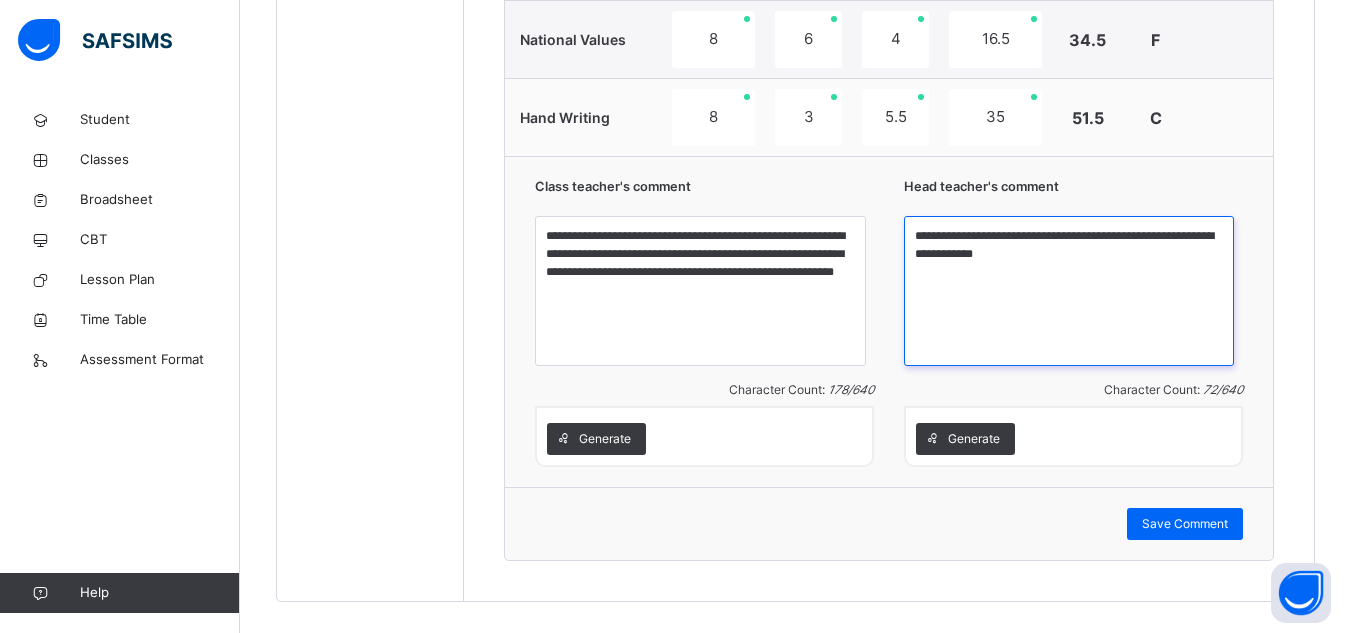 click on "**********" at bounding box center (1069, 291) 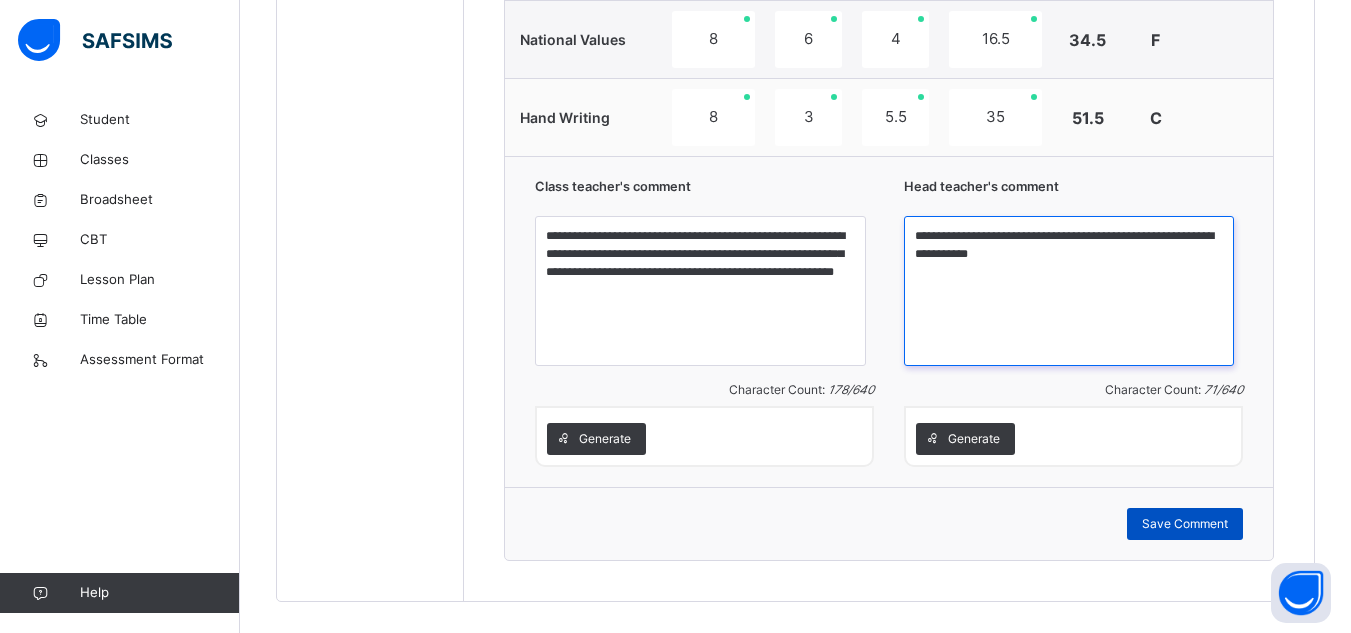 type on "**********" 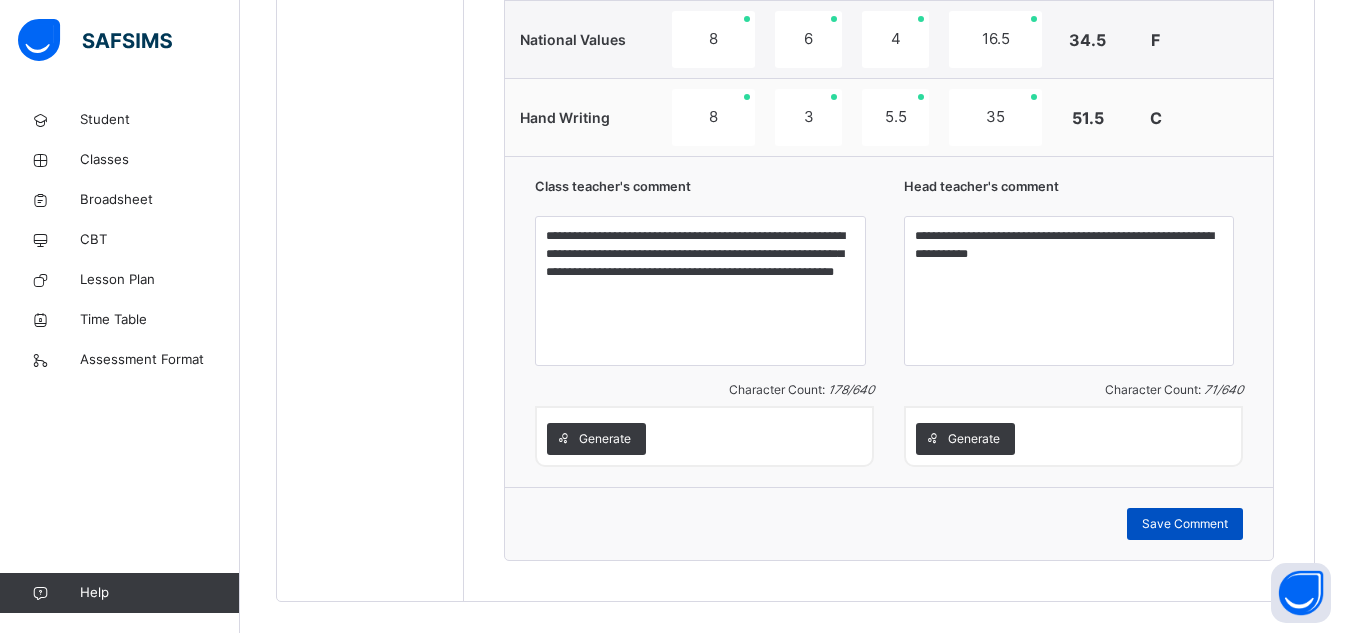 click on "Save Comment" at bounding box center (1185, 524) 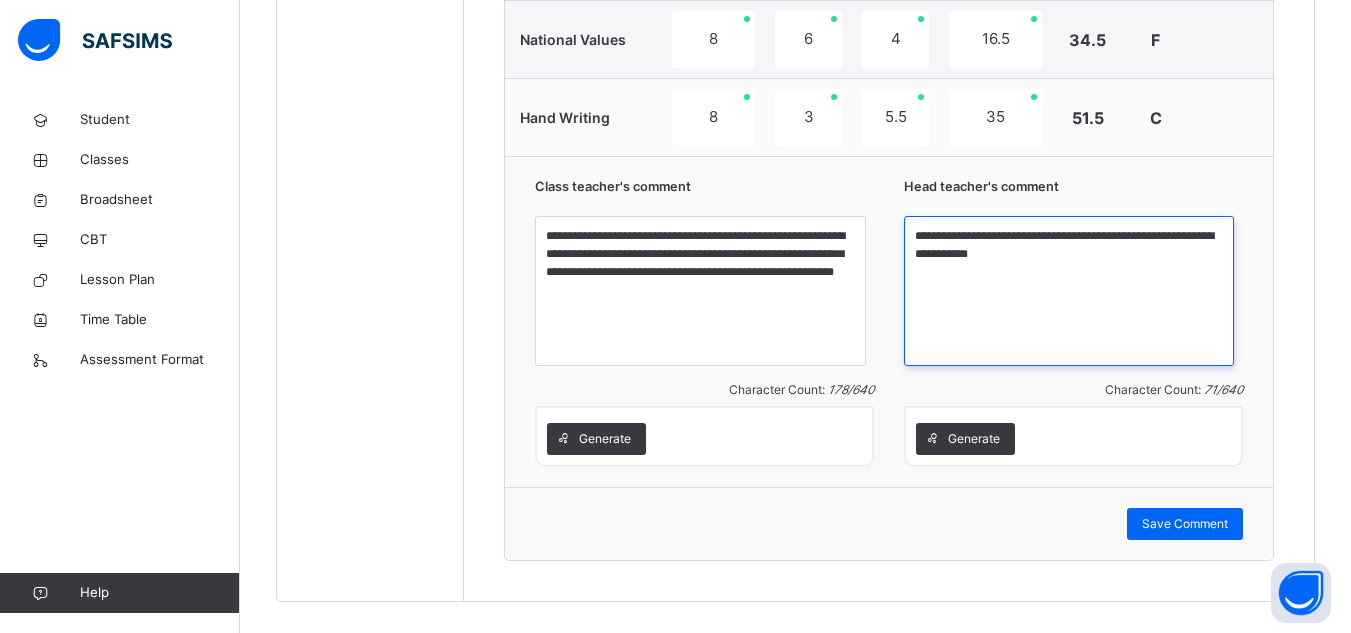 click on "**********" at bounding box center [1069, 291] 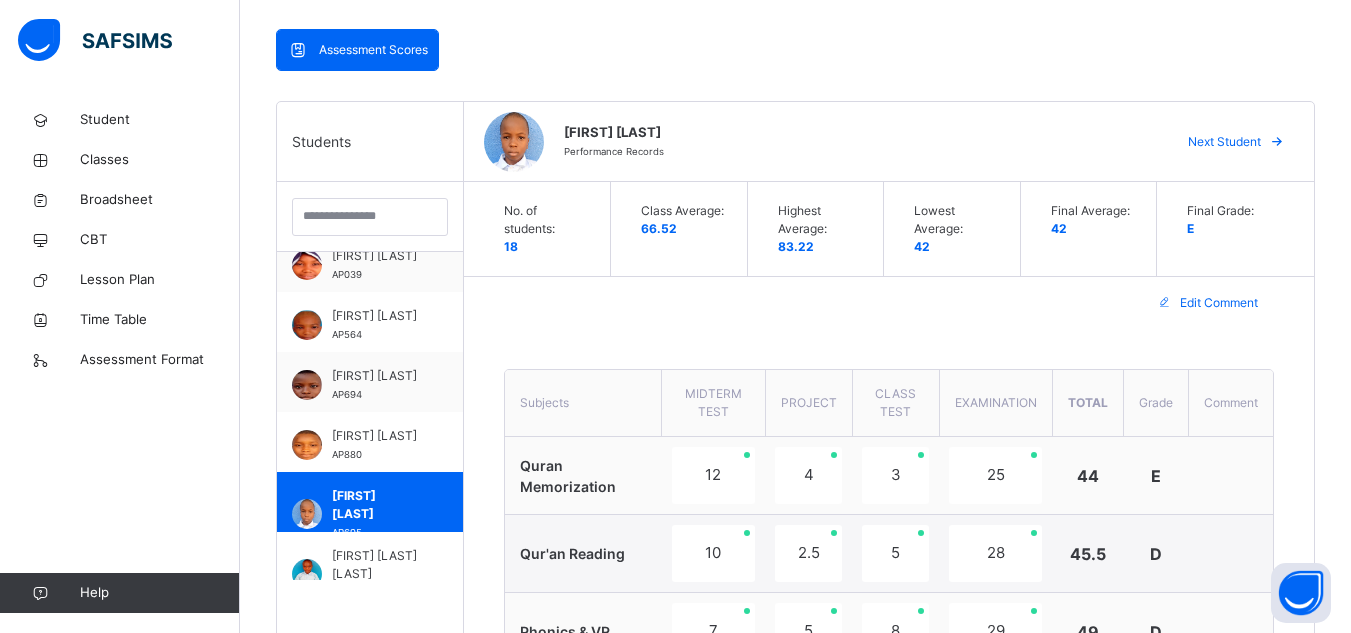 scroll, scrollTop: 411, scrollLeft: 0, axis: vertical 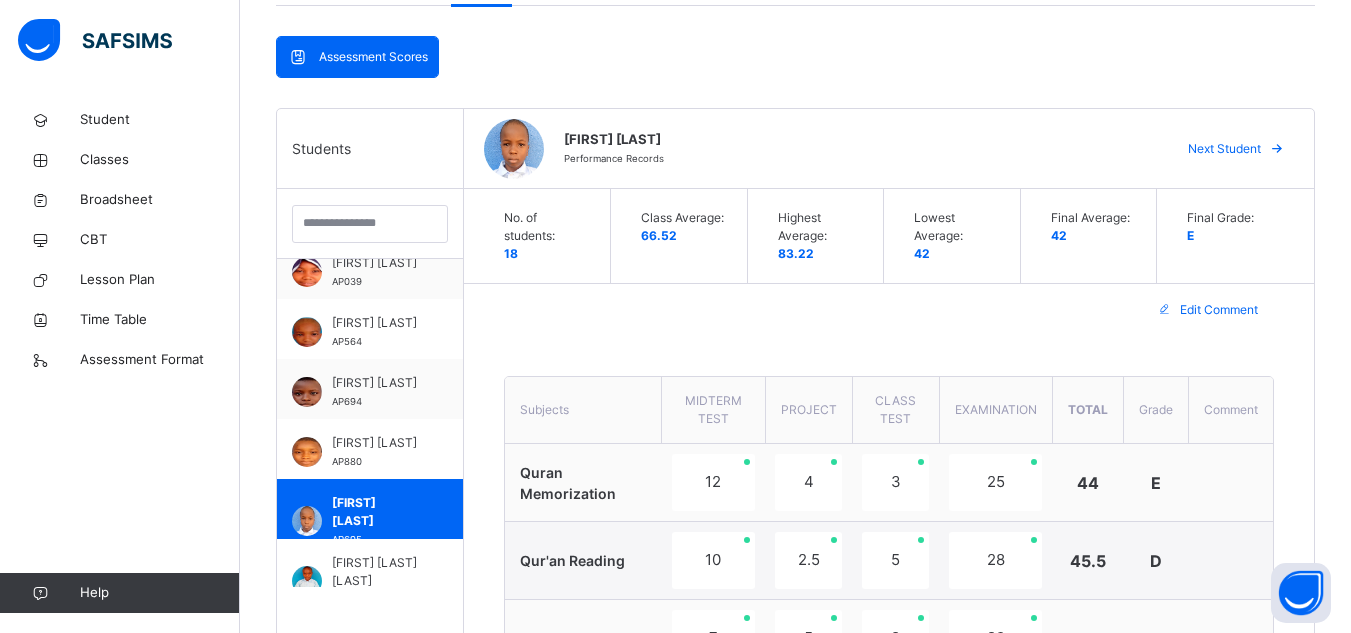click on "Next Student" at bounding box center [1224, 149] 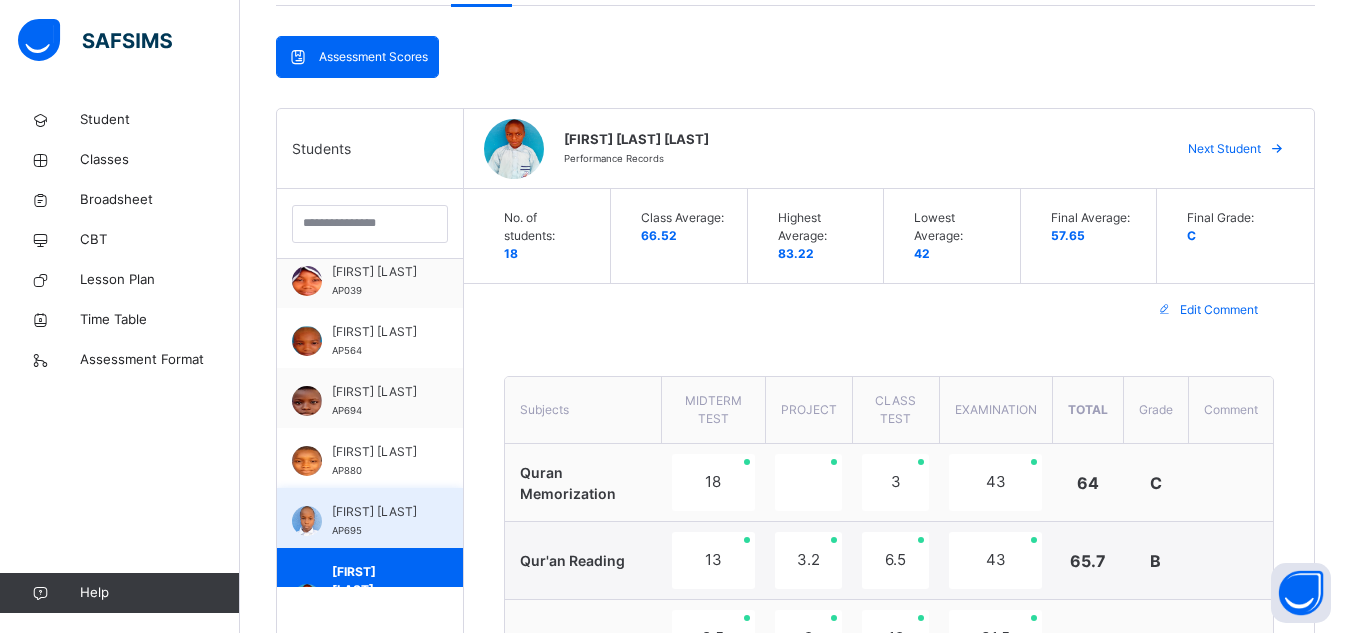 scroll, scrollTop: 680, scrollLeft: 0, axis: vertical 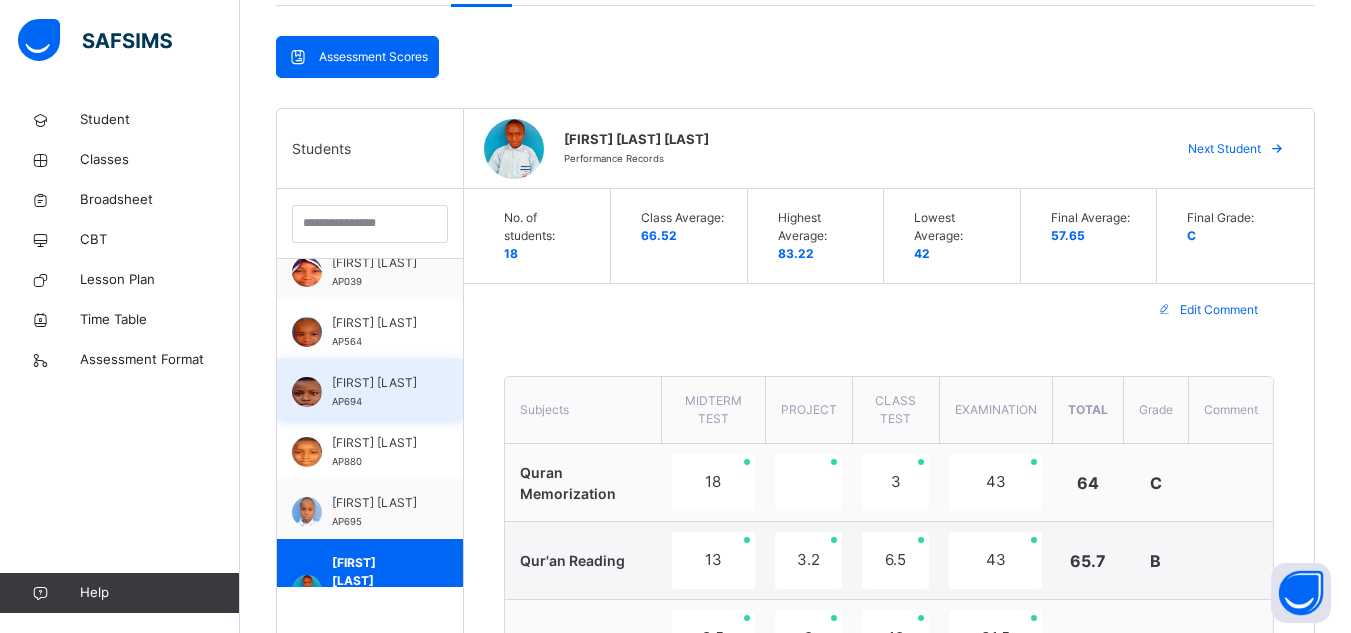 click on "[FIRST] [LAST]" at bounding box center [375, 383] 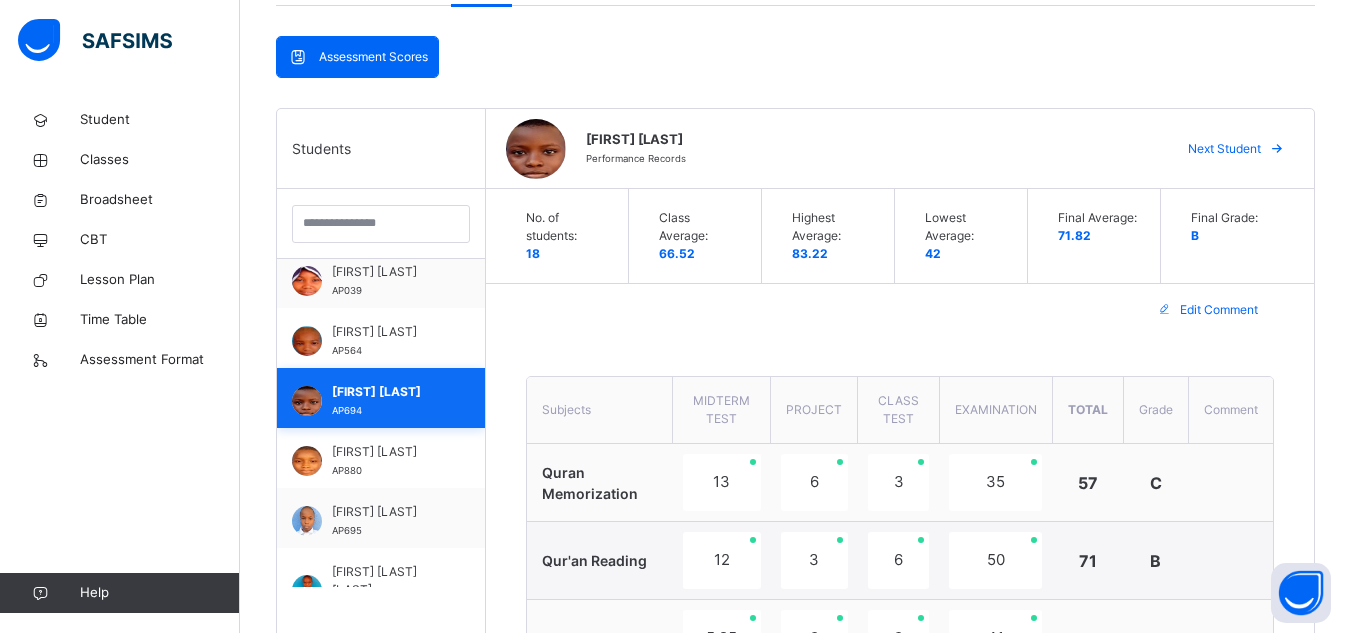 scroll, scrollTop: 680, scrollLeft: 0, axis: vertical 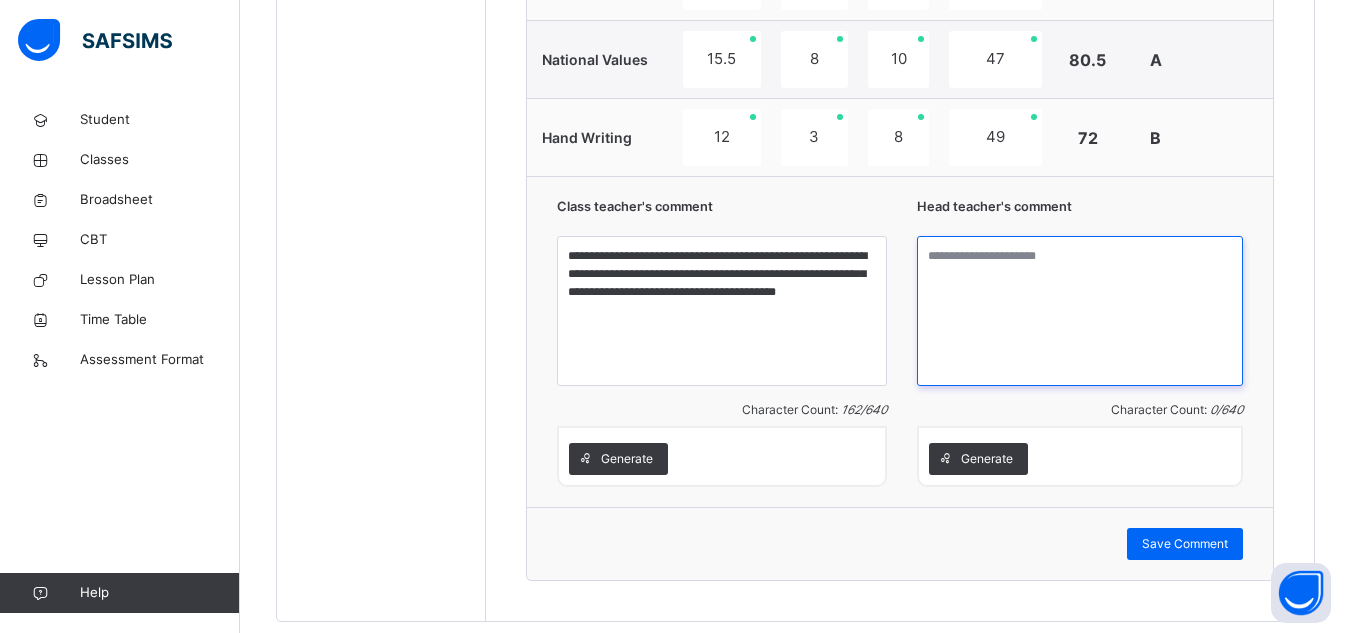 click at bounding box center (1080, 311) 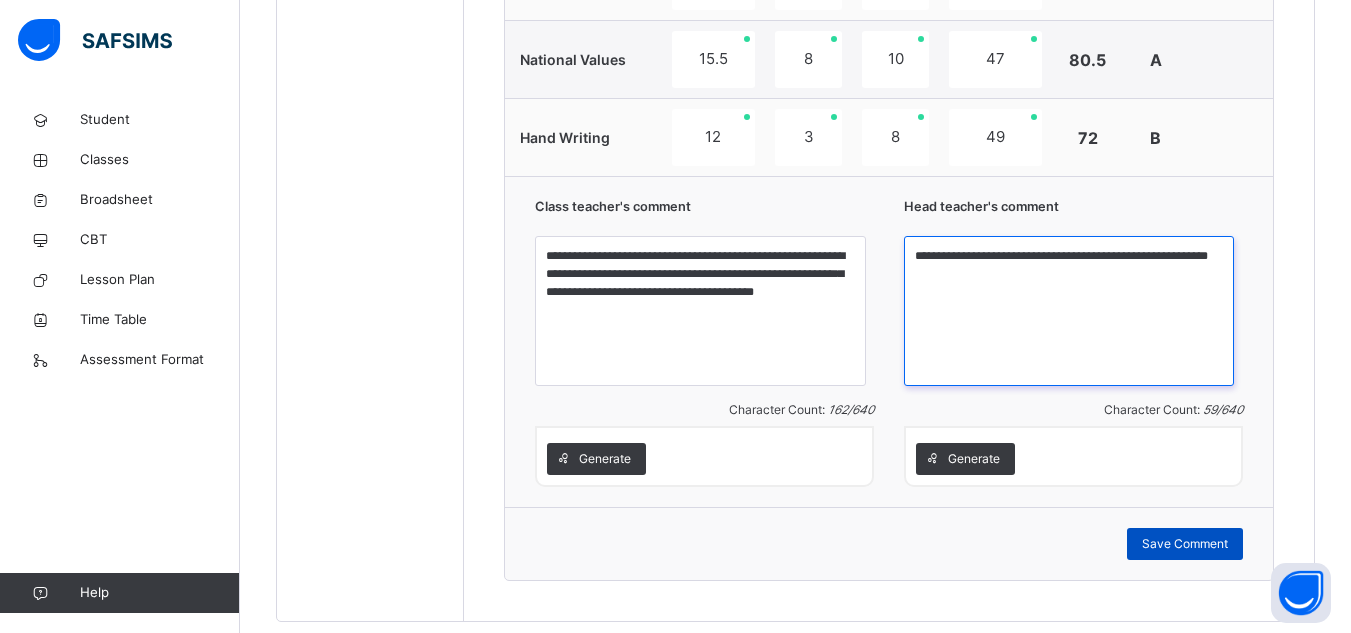 type on "**********" 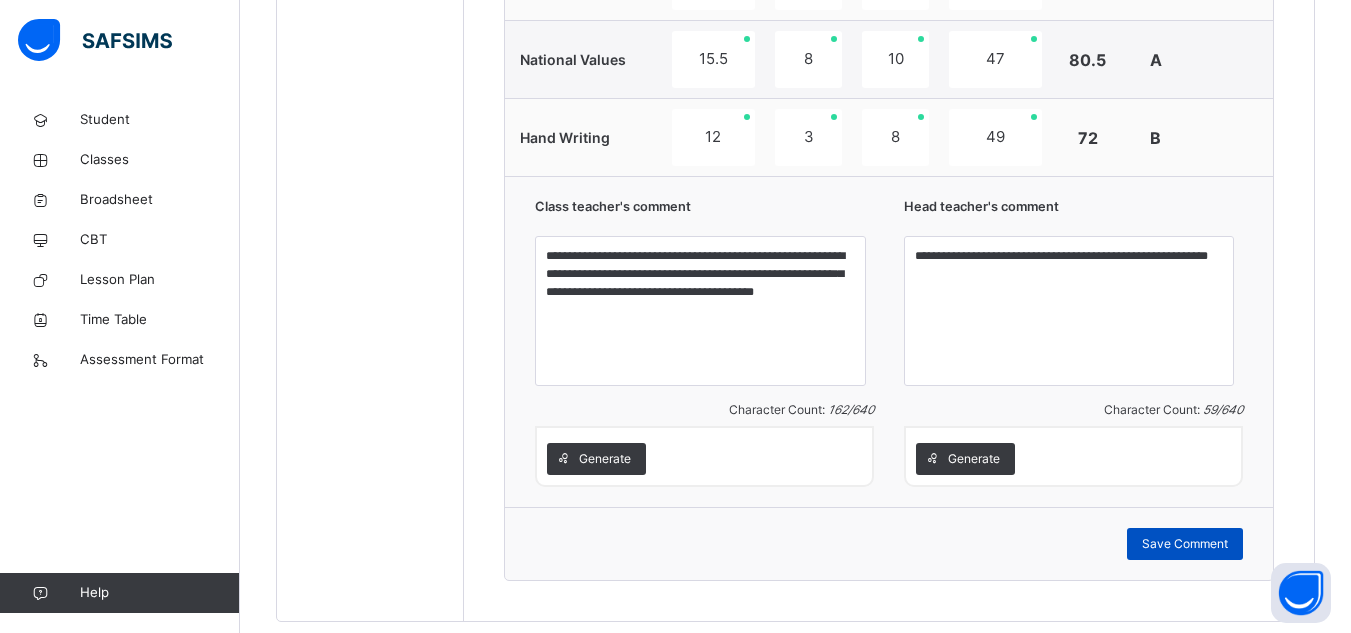 click on "Save Comment" at bounding box center [1185, 544] 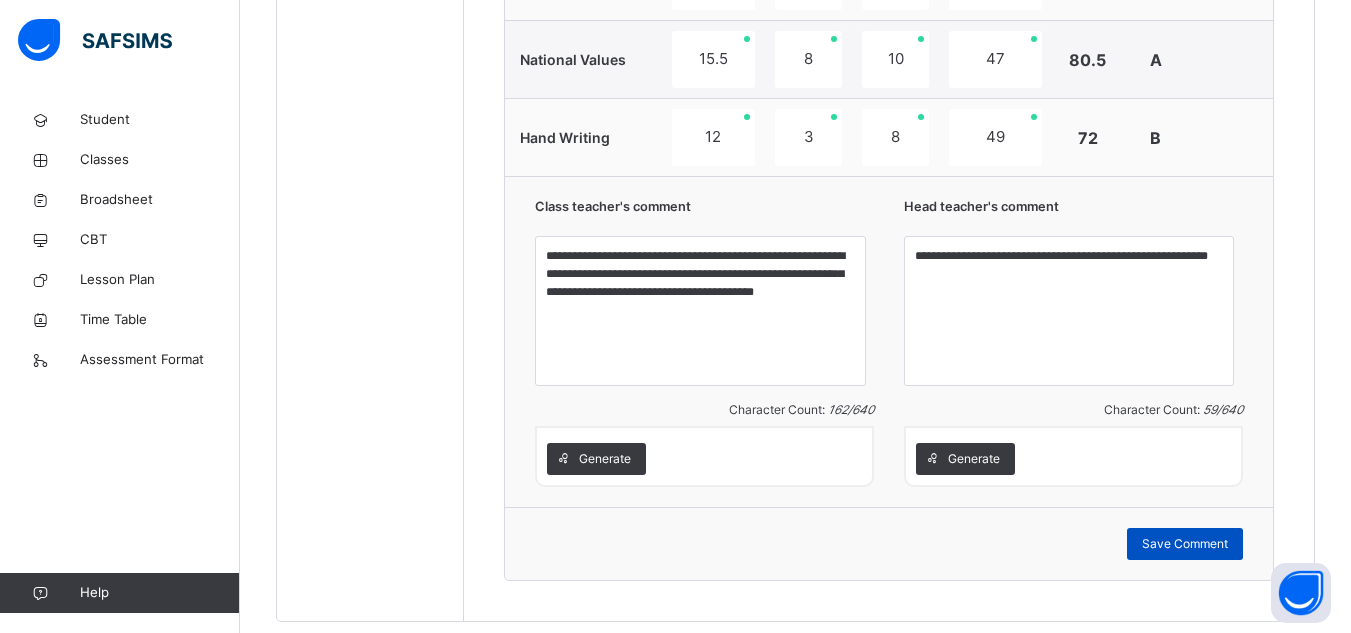 click on "Save Comment" at bounding box center (1185, 544) 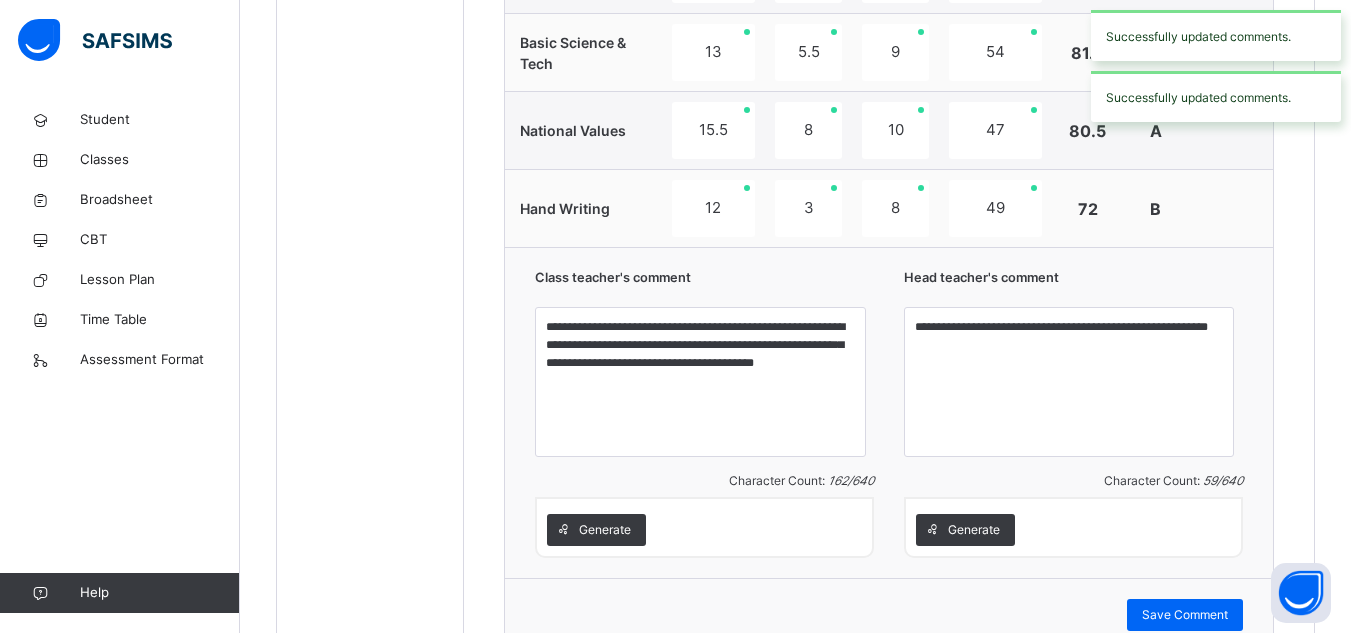 scroll, scrollTop: 1784, scrollLeft: 0, axis: vertical 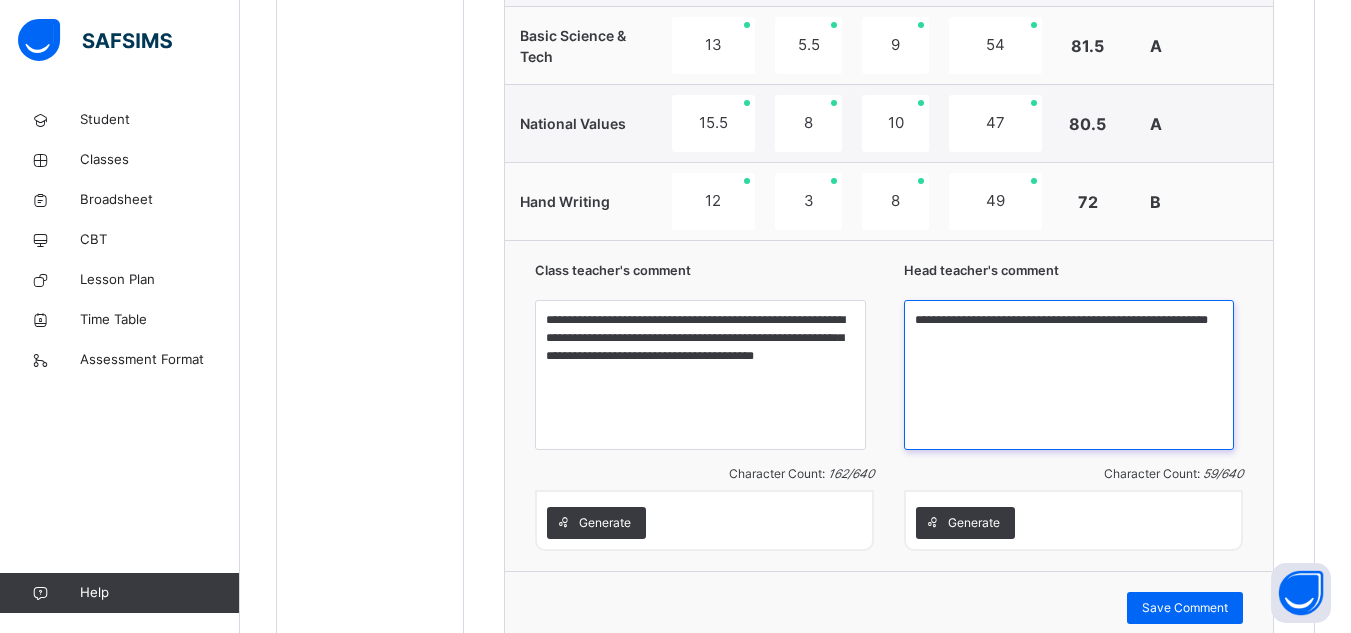click on "**********" at bounding box center [1069, 375] 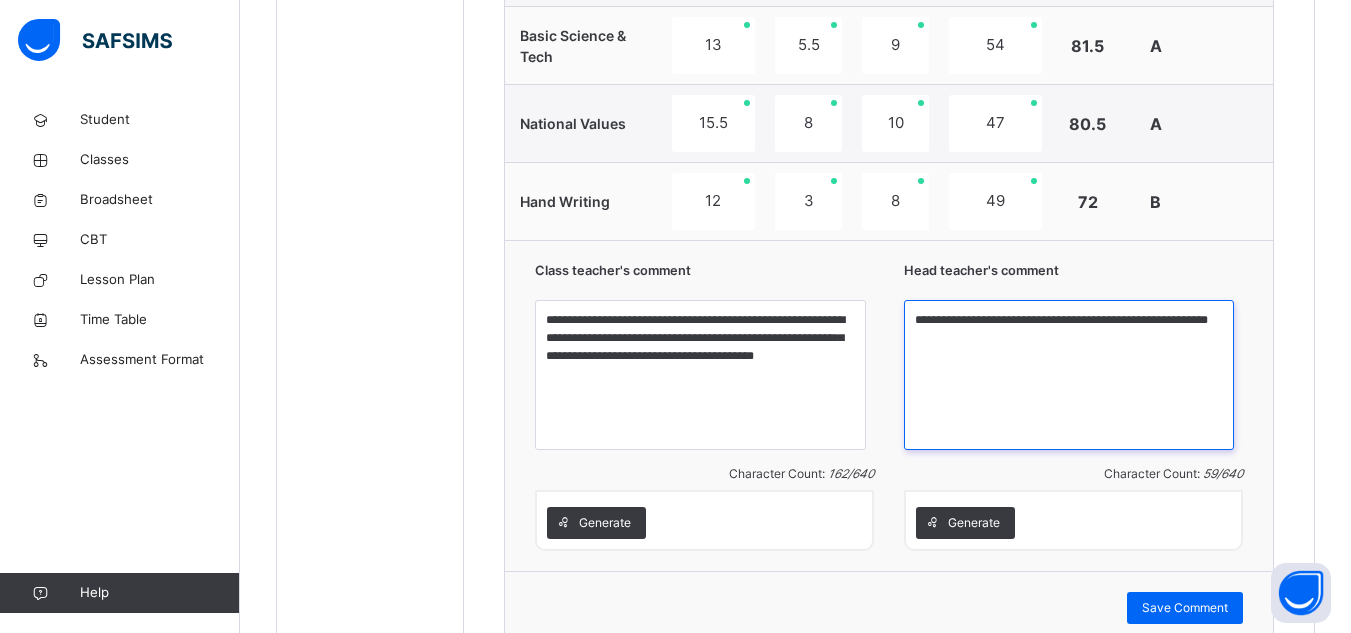 drag, startPoint x: 935, startPoint y: 313, endPoint x: 1096, endPoint y: 349, distance: 164.97575 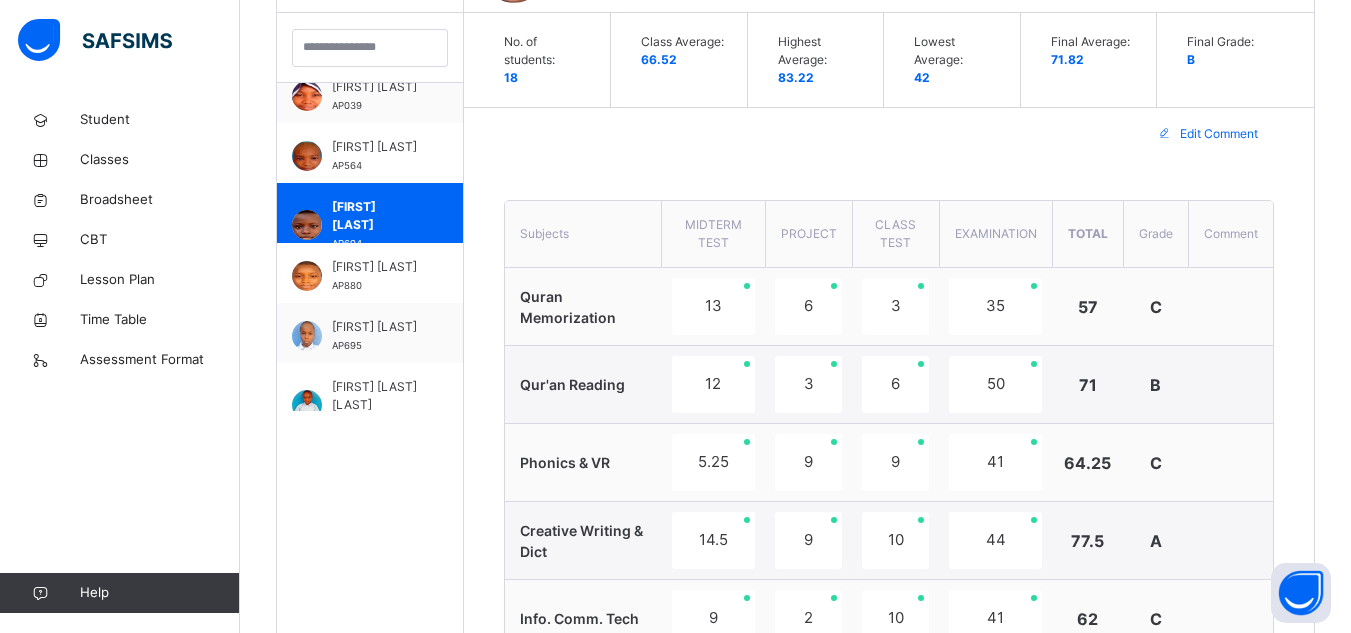 scroll, scrollTop: 586, scrollLeft: 0, axis: vertical 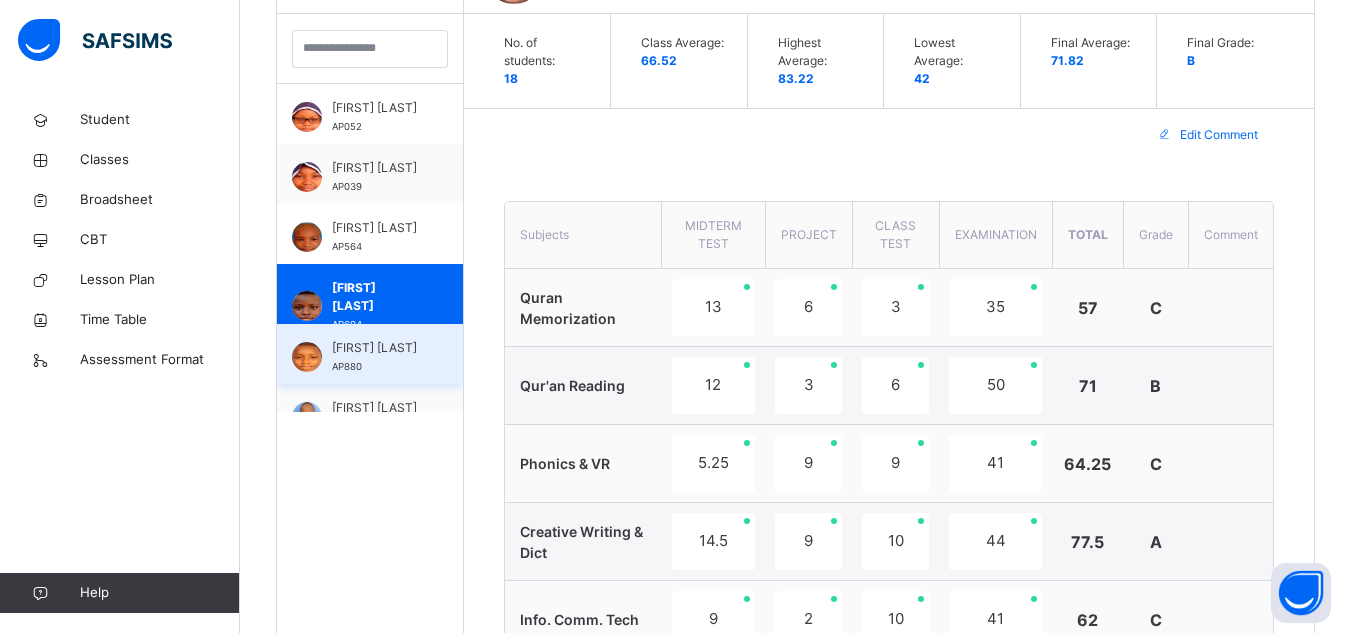 click on "[FIRST] [LAST]" at bounding box center (375, 348) 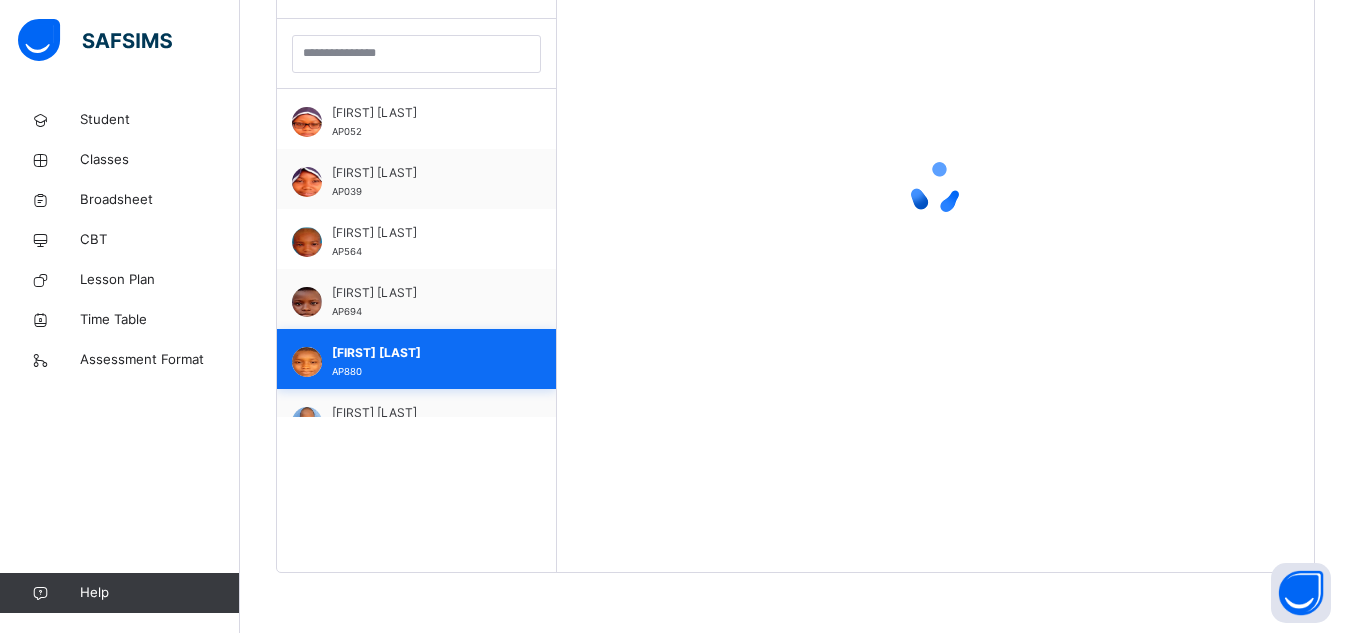 scroll, scrollTop: 581, scrollLeft: 0, axis: vertical 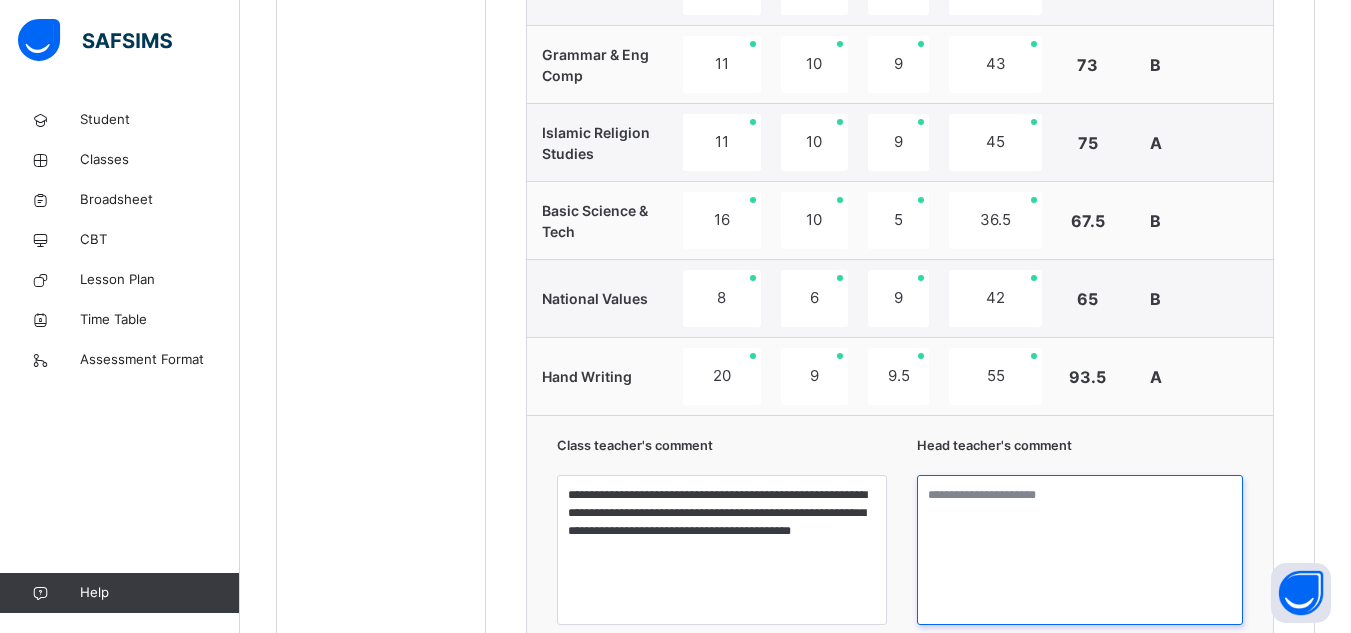 click at bounding box center (1080, 550) 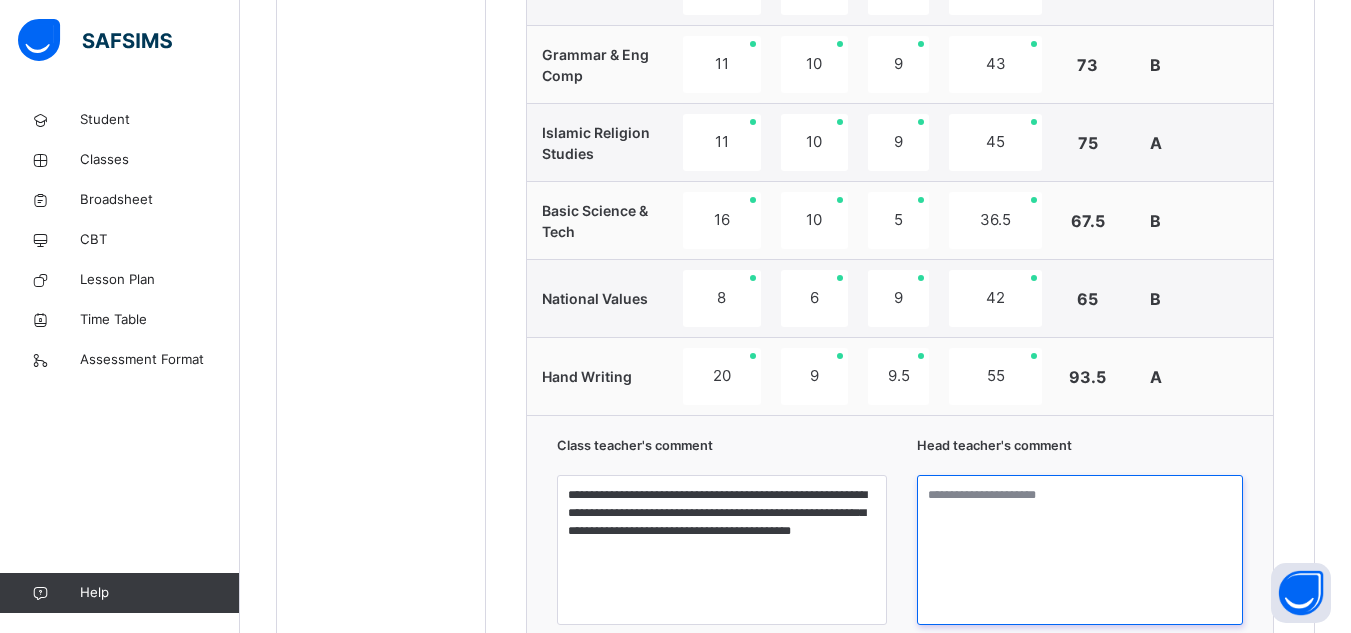 paste on "**********" 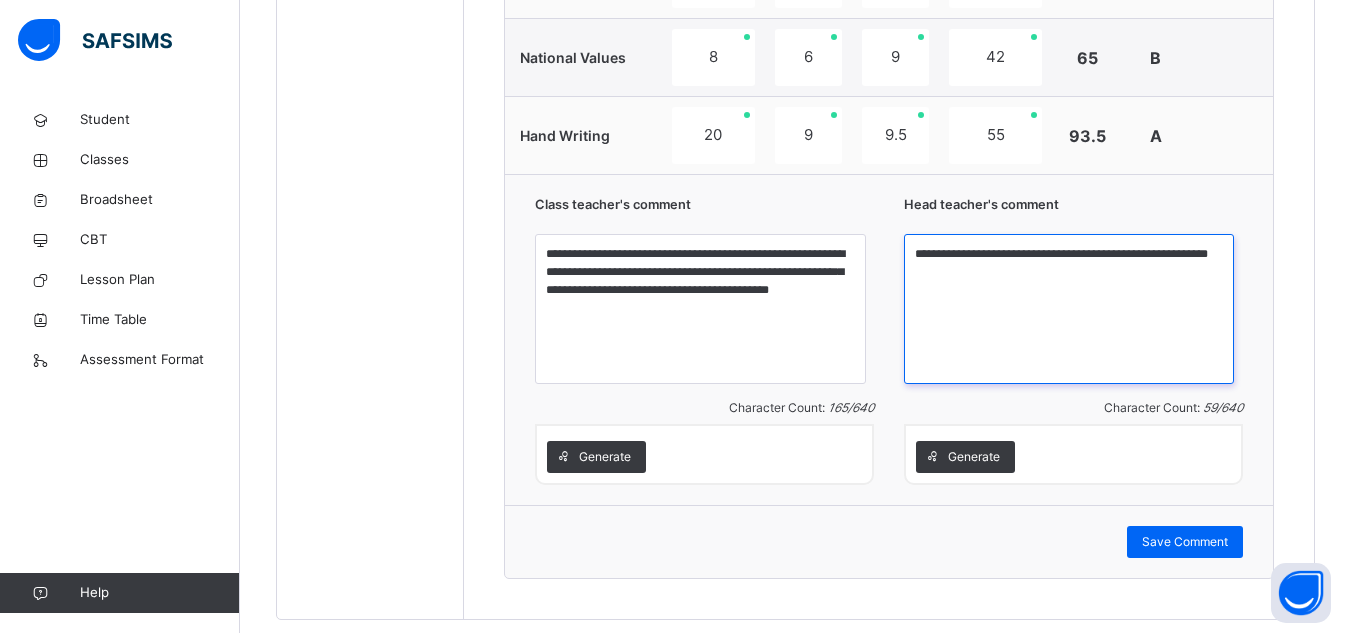 scroll, scrollTop: 1897, scrollLeft: 0, axis: vertical 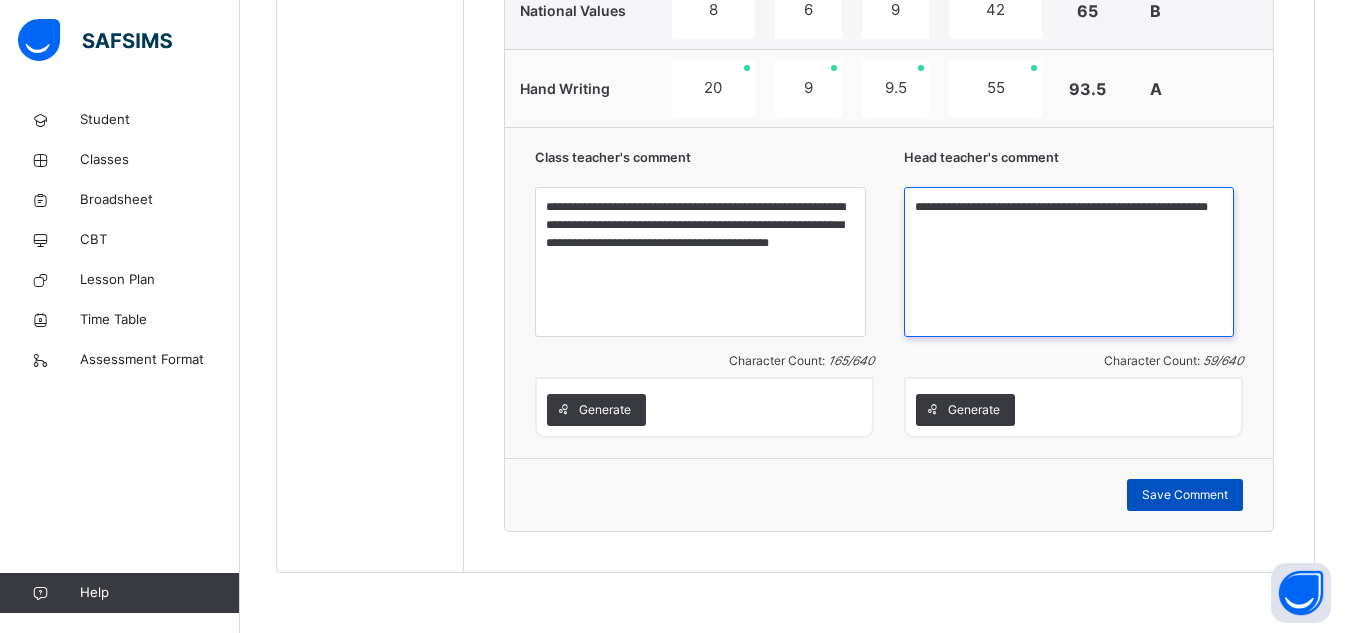 type on "**********" 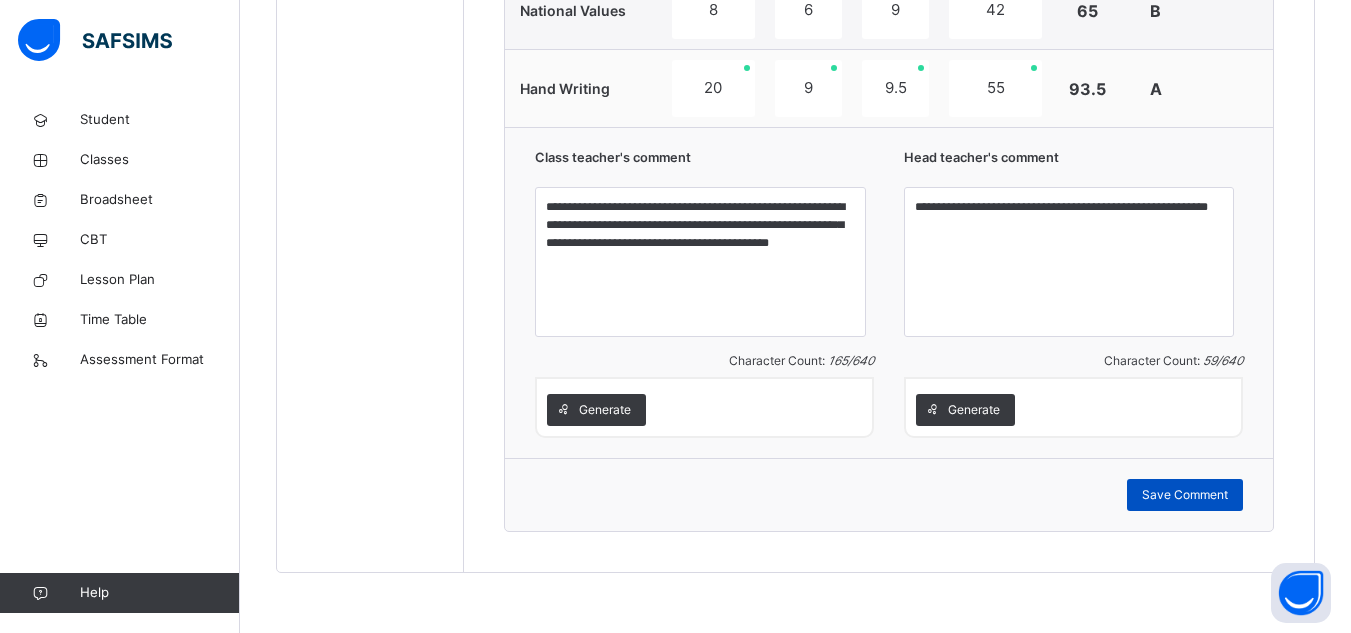 click on "Save Comment" at bounding box center [1185, 495] 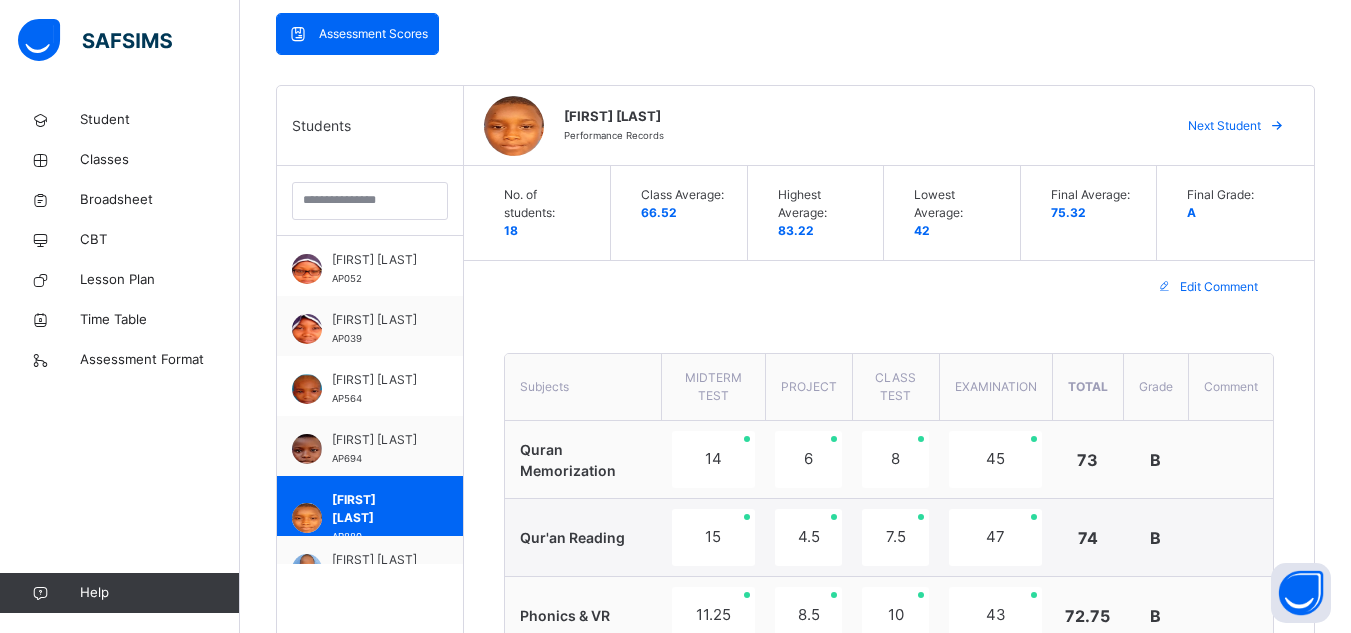 scroll, scrollTop: 433, scrollLeft: 0, axis: vertical 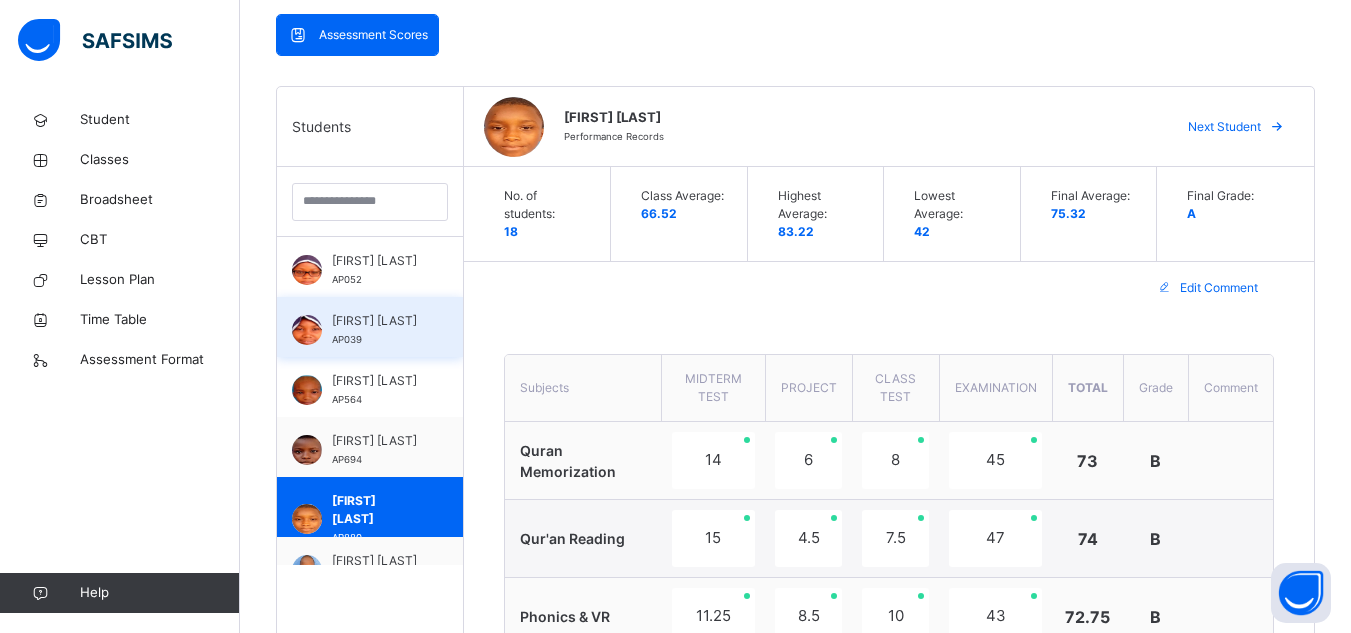 click on "[FIRST] [LAST]" at bounding box center [375, 321] 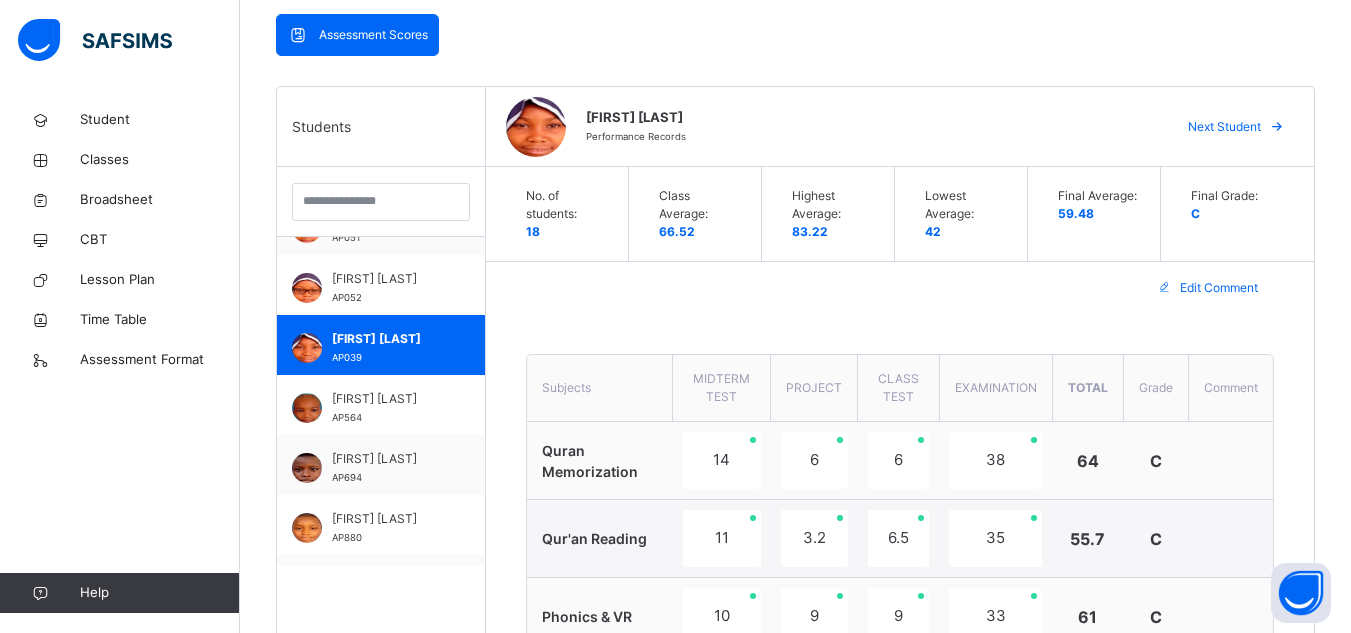 scroll, scrollTop: 600, scrollLeft: 0, axis: vertical 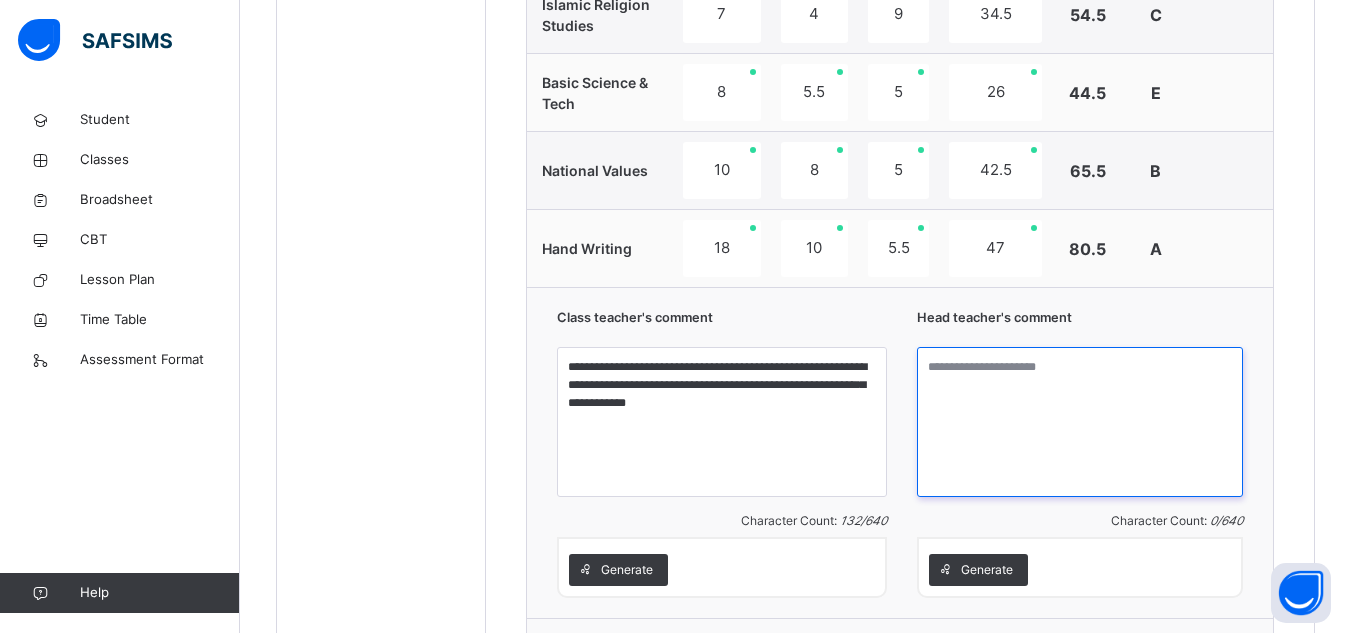 click at bounding box center [1080, 422] 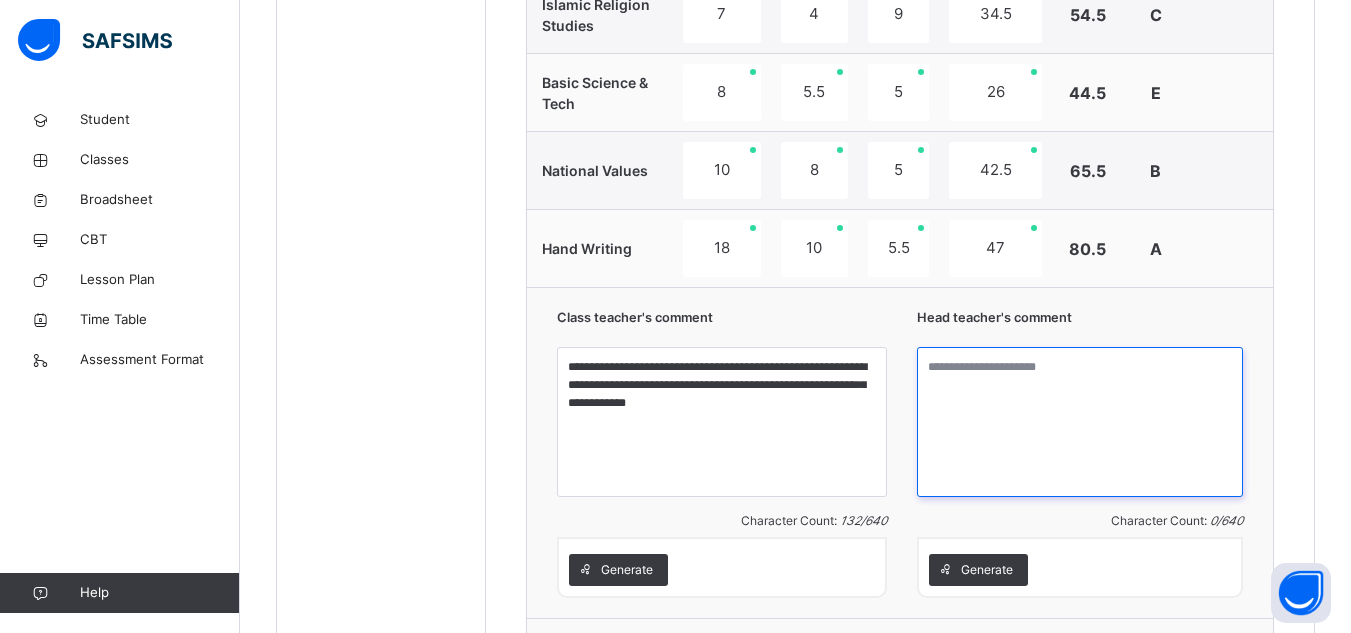 paste on "**********" 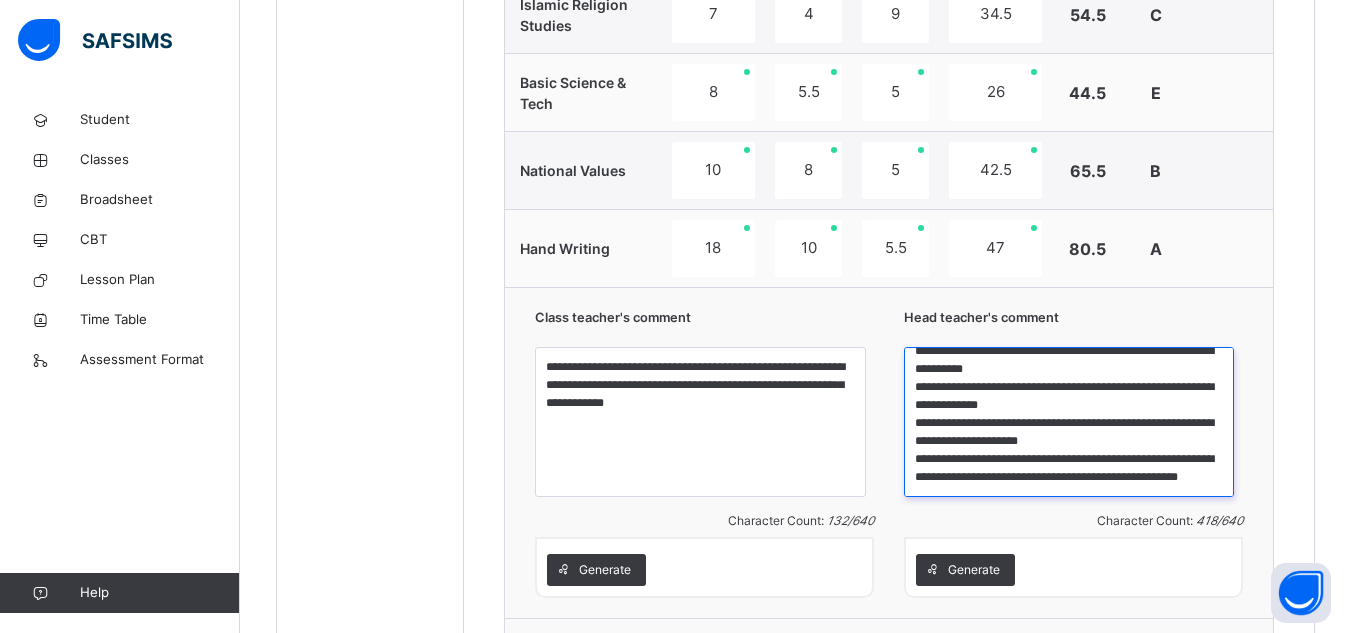 scroll, scrollTop: 70, scrollLeft: 0, axis: vertical 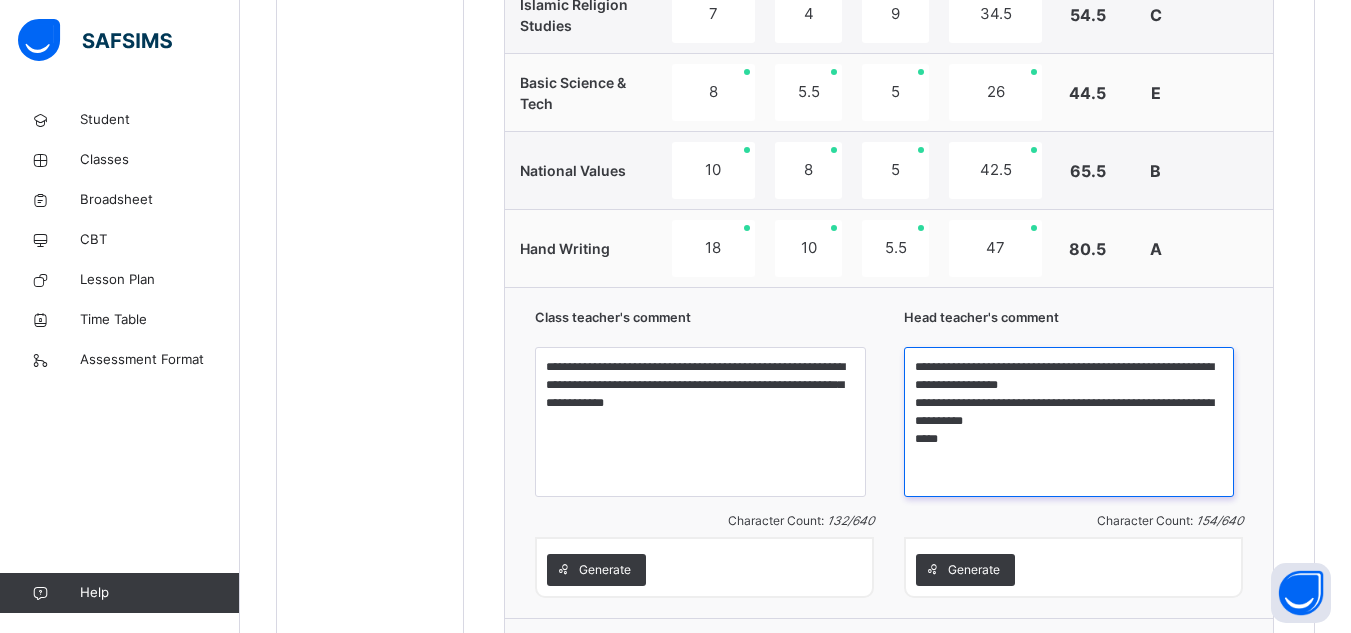 click on "**********" at bounding box center (1069, 422) 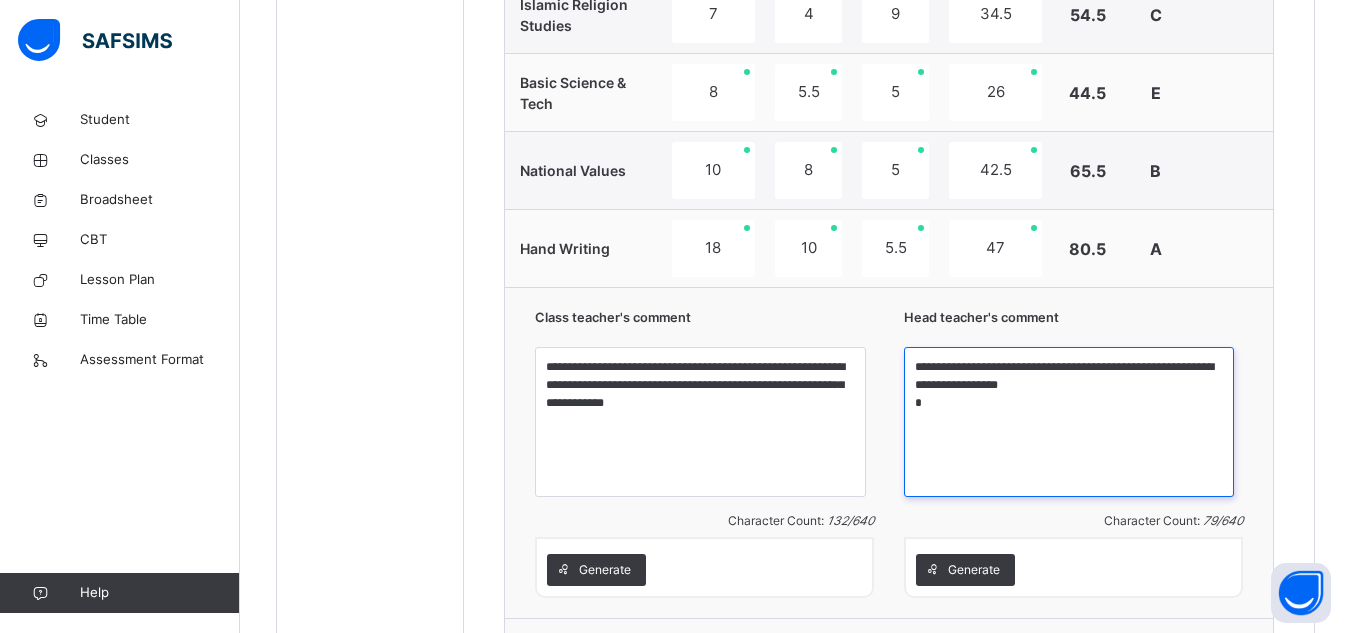 click on "**********" at bounding box center (1069, 422) 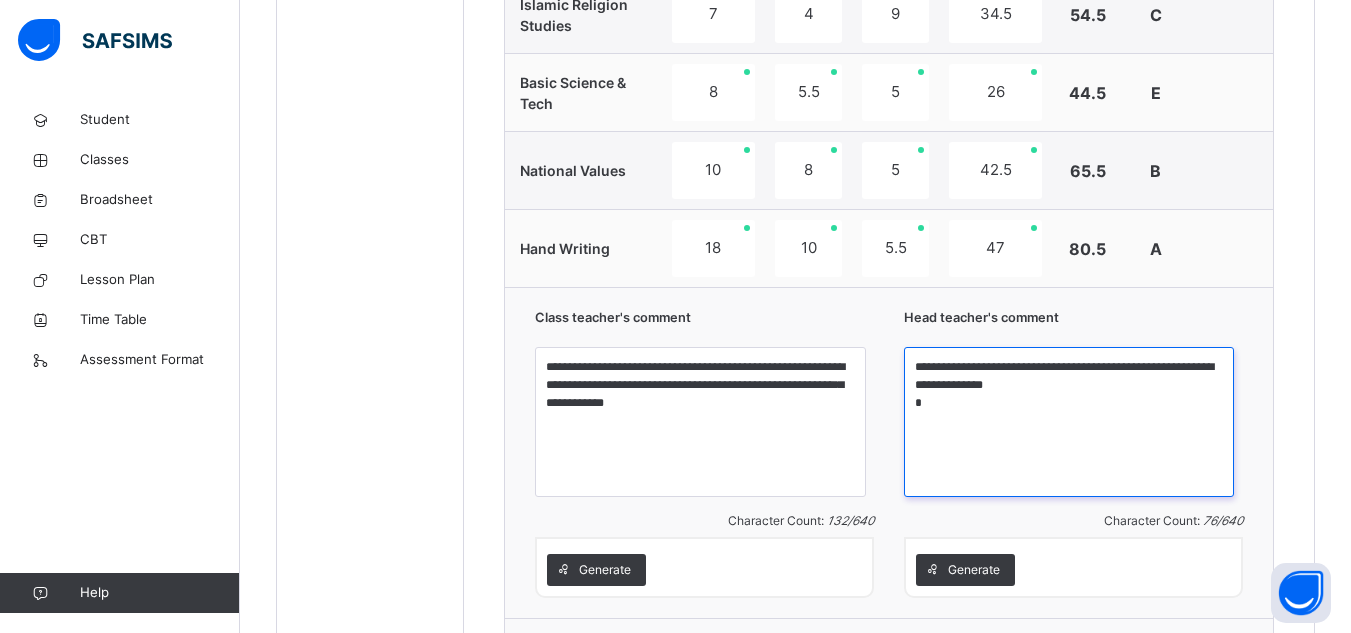 click on "**********" at bounding box center (1069, 422) 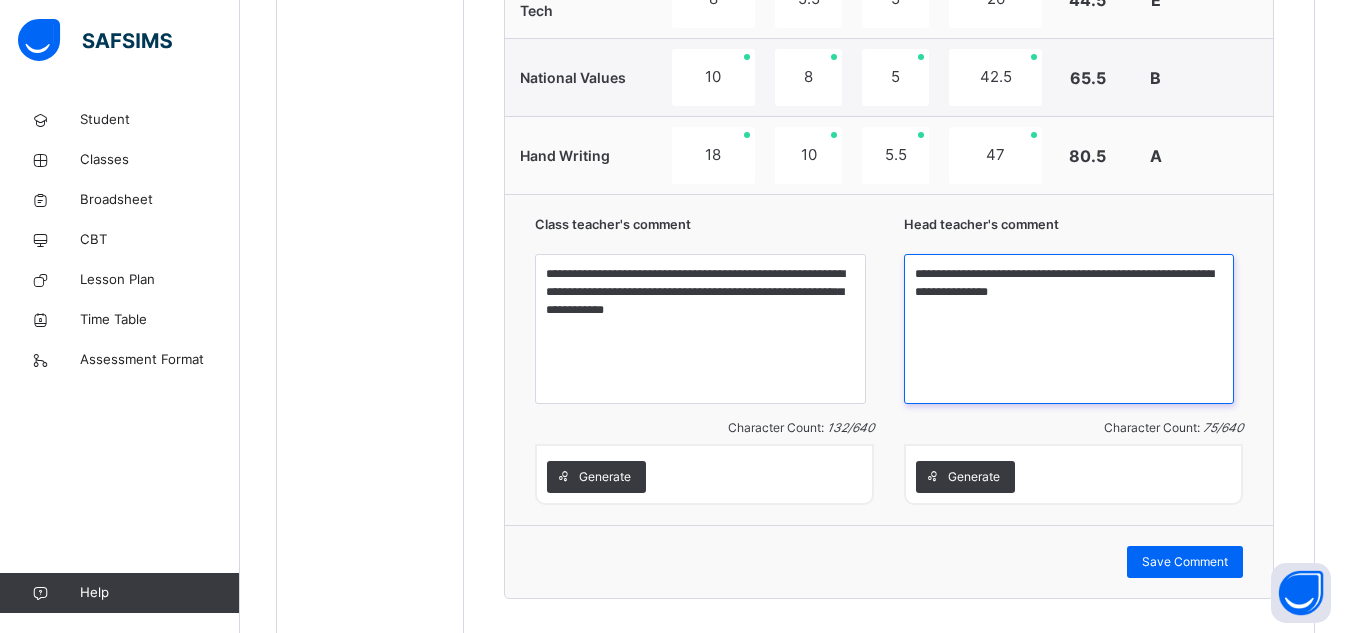 scroll, scrollTop: 1833, scrollLeft: 0, axis: vertical 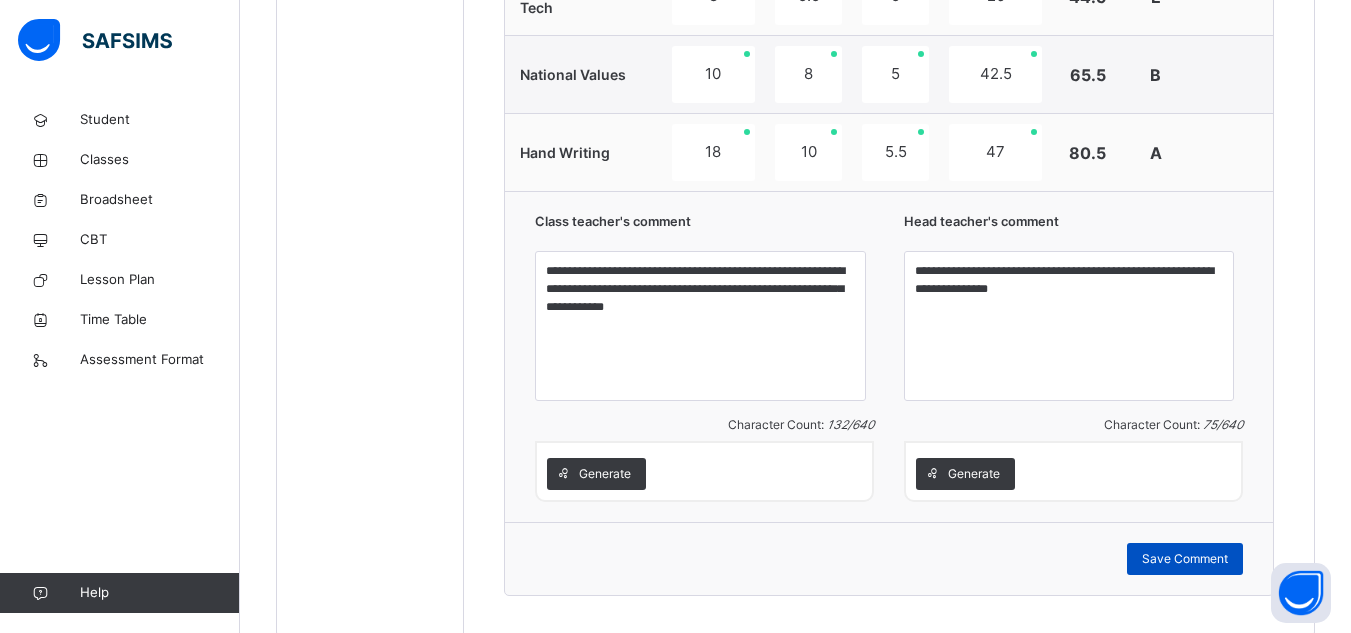 click on "Save Comment" at bounding box center (1185, 559) 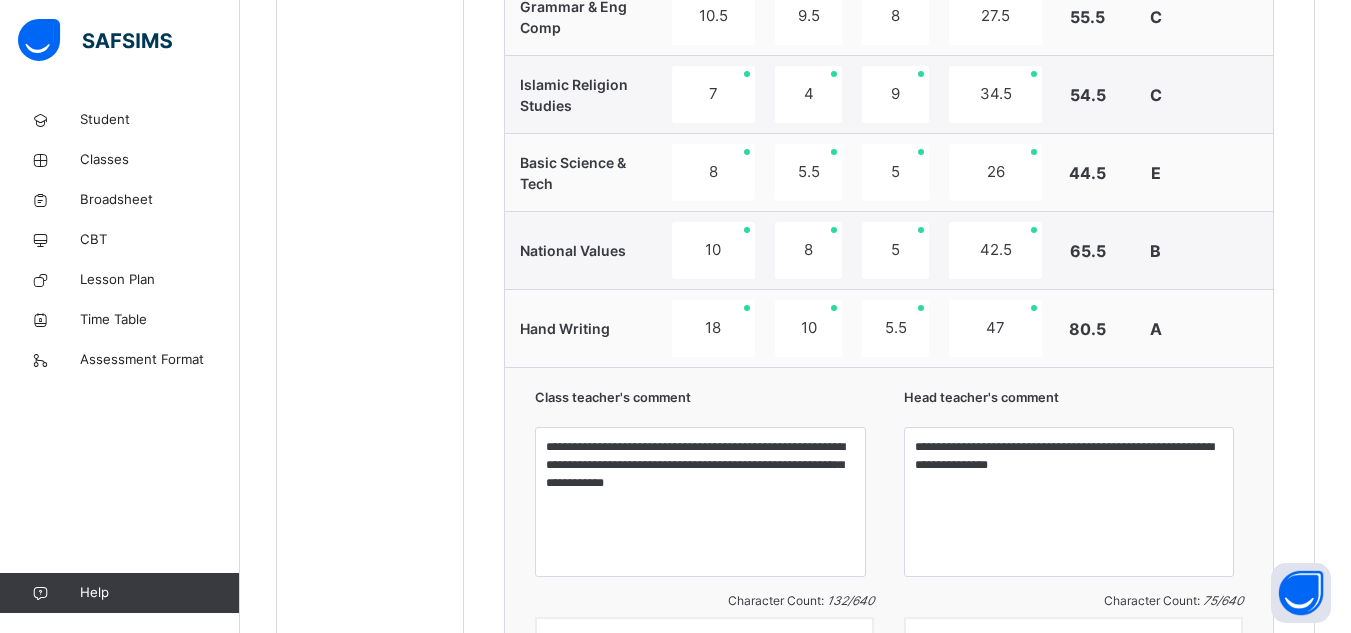 scroll, scrollTop: 1778, scrollLeft: 0, axis: vertical 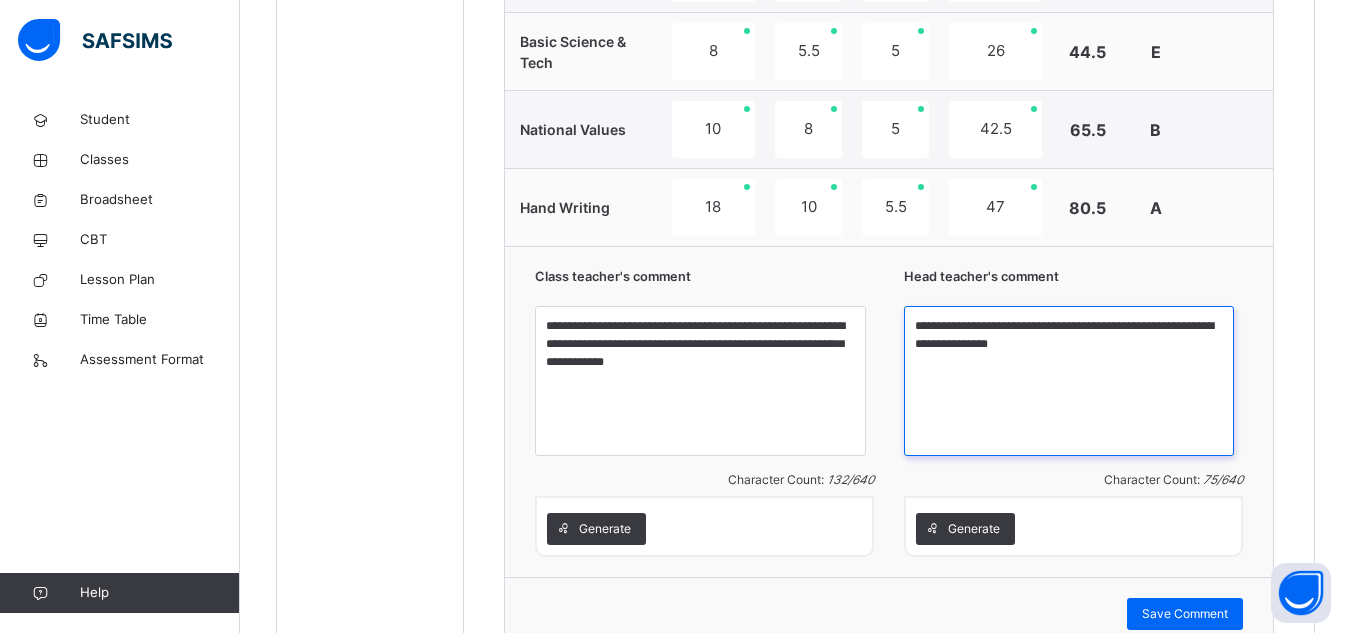click on "**********" at bounding box center (1069, 381) 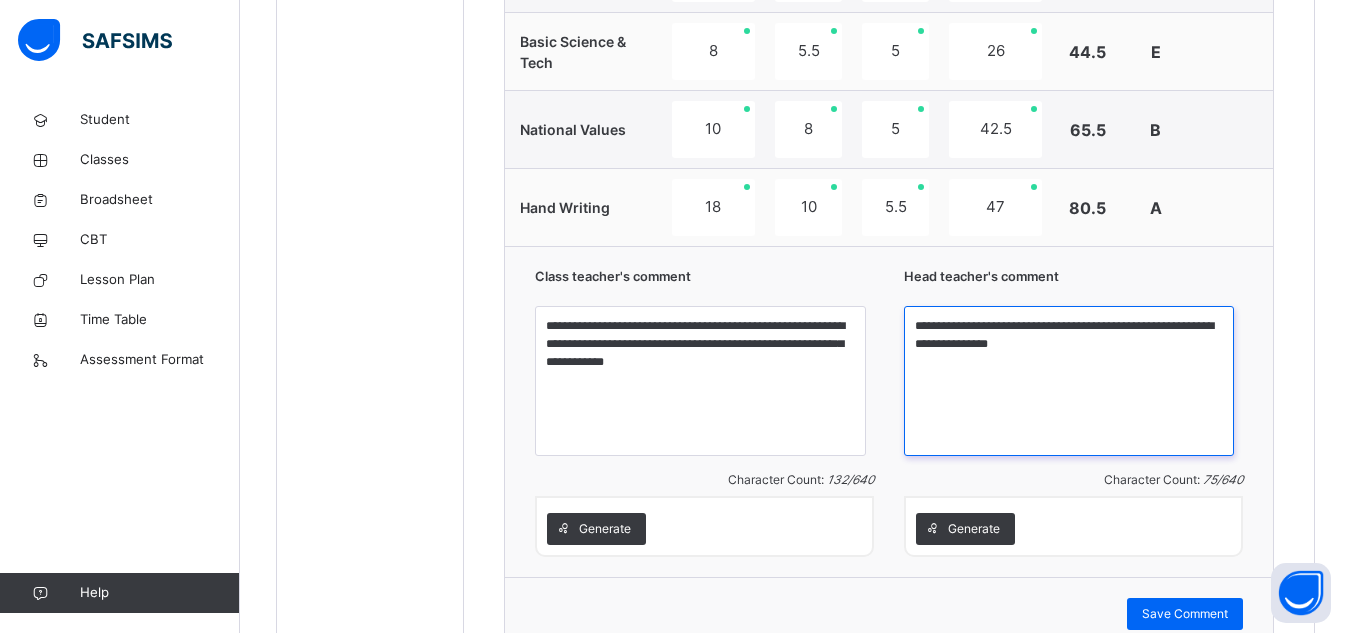 drag, startPoint x: 934, startPoint y: 325, endPoint x: 1117, endPoint y: 345, distance: 184.08965 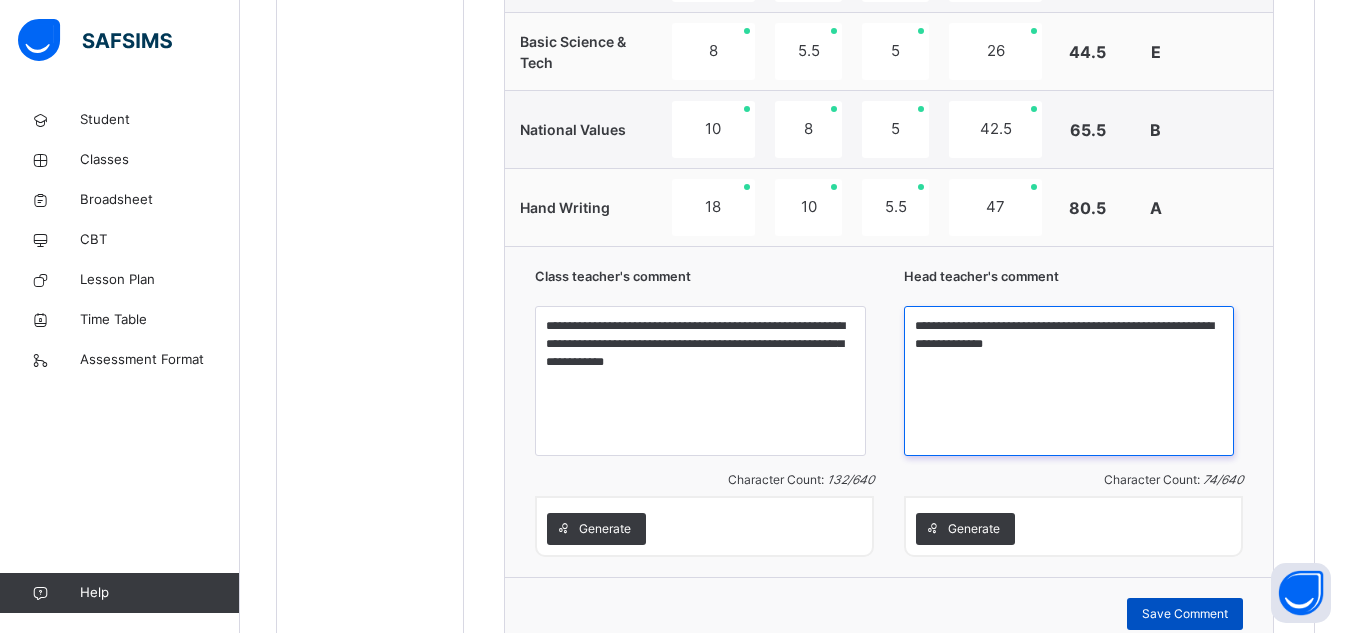 type on "**********" 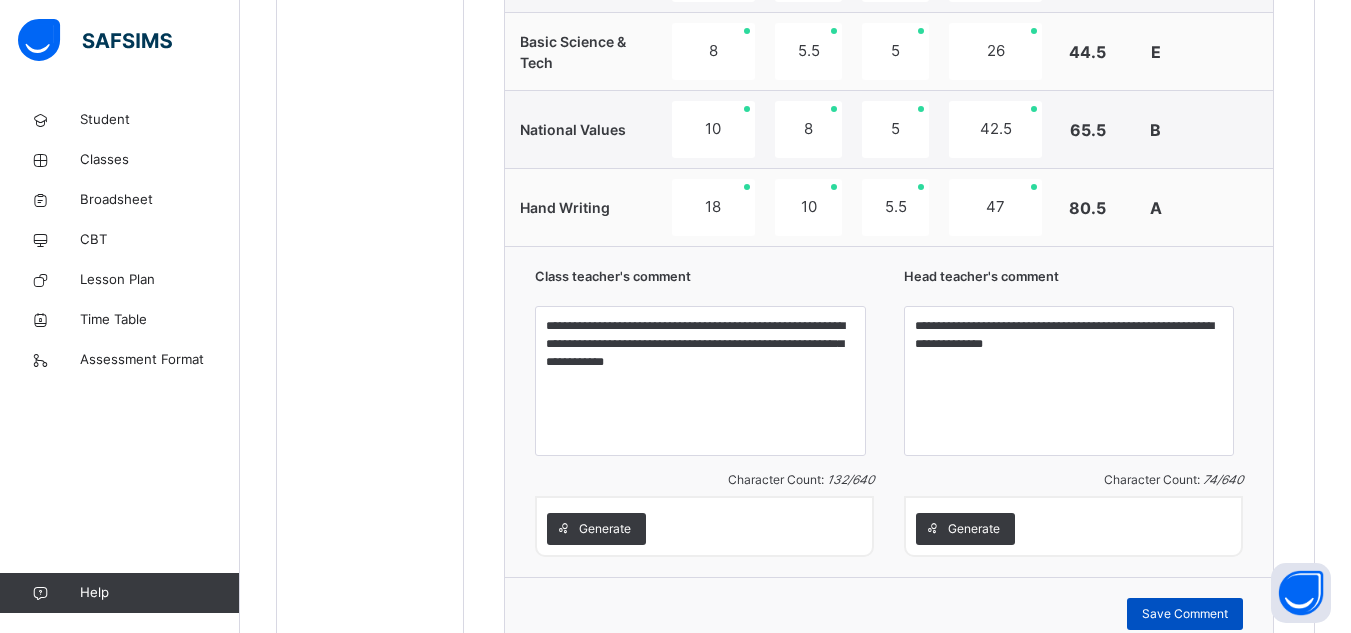 click on "Save Comment" at bounding box center (1185, 614) 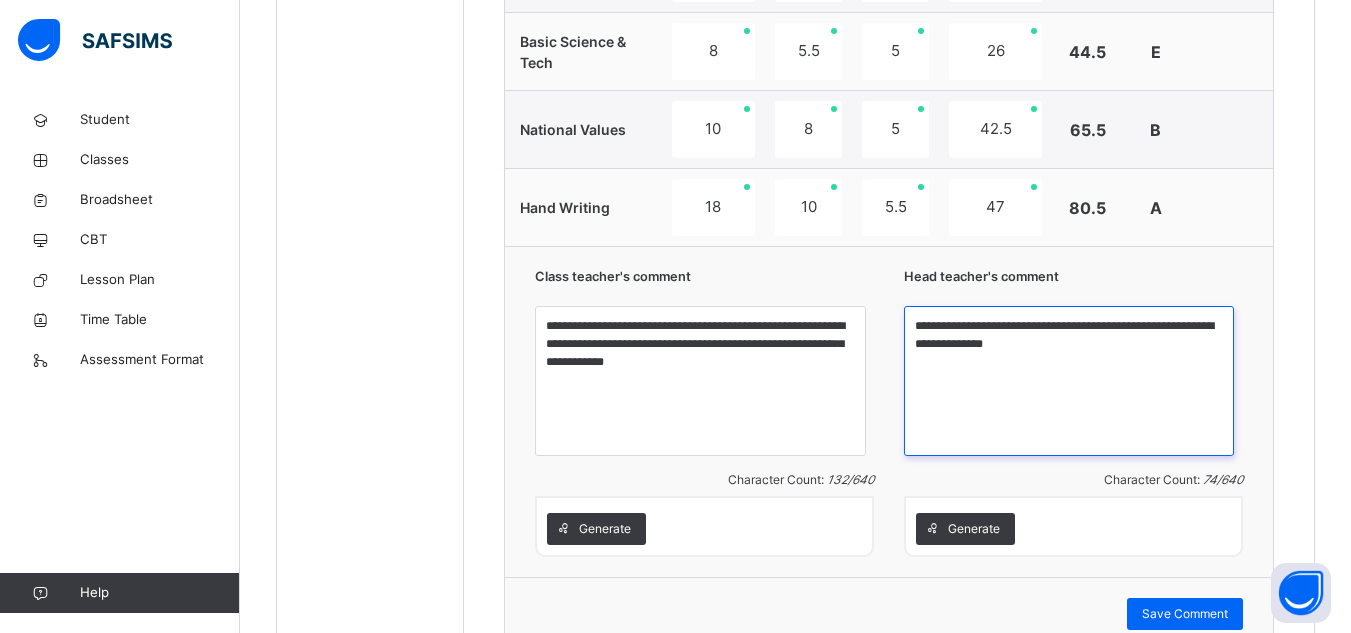 click on "**********" at bounding box center [1069, 381] 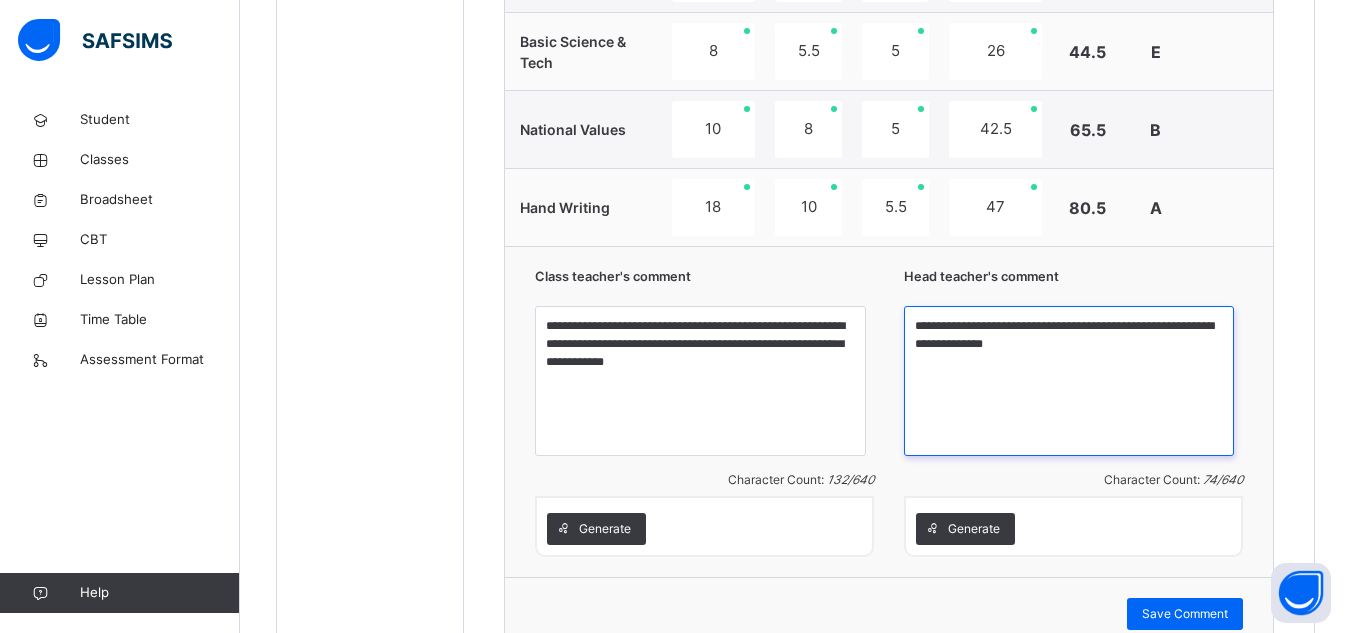 drag, startPoint x: 937, startPoint y: 322, endPoint x: 1055, endPoint y: 374, distance: 128.9496 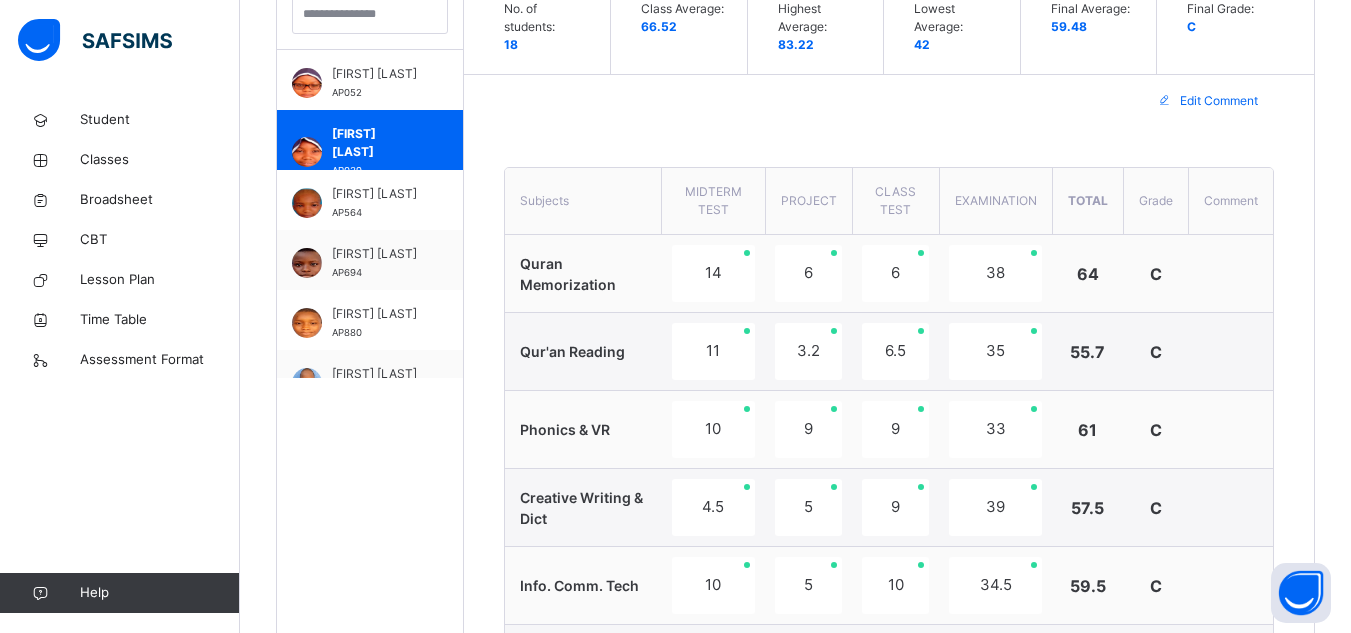 scroll, scrollTop: 619, scrollLeft: 0, axis: vertical 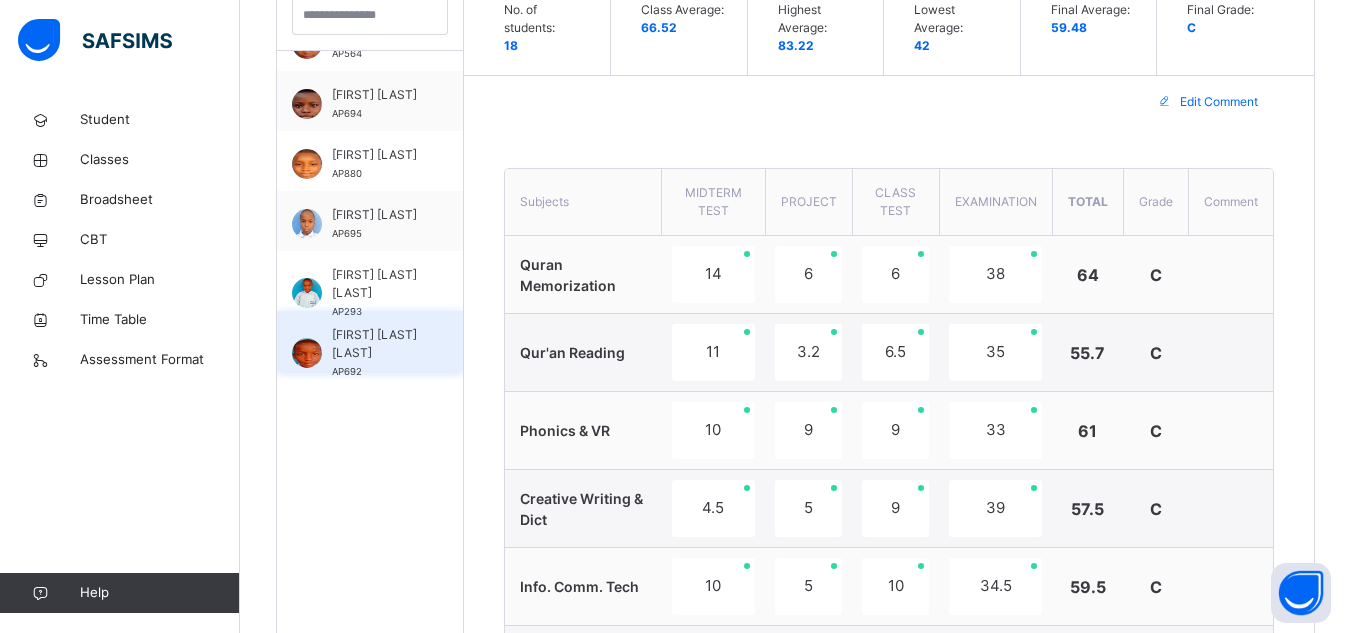 click on "[FIRST] [LAST] [LAST]" at bounding box center [375, 344] 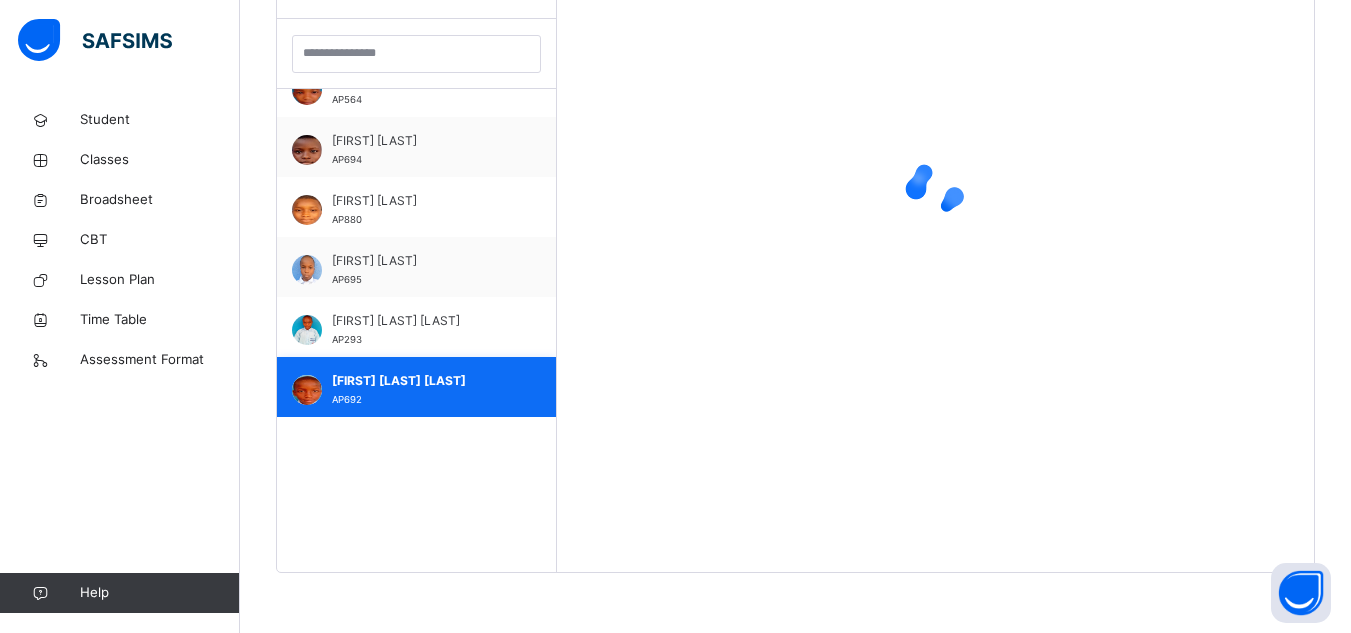 scroll, scrollTop: 724, scrollLeft: 0, axis: vertical 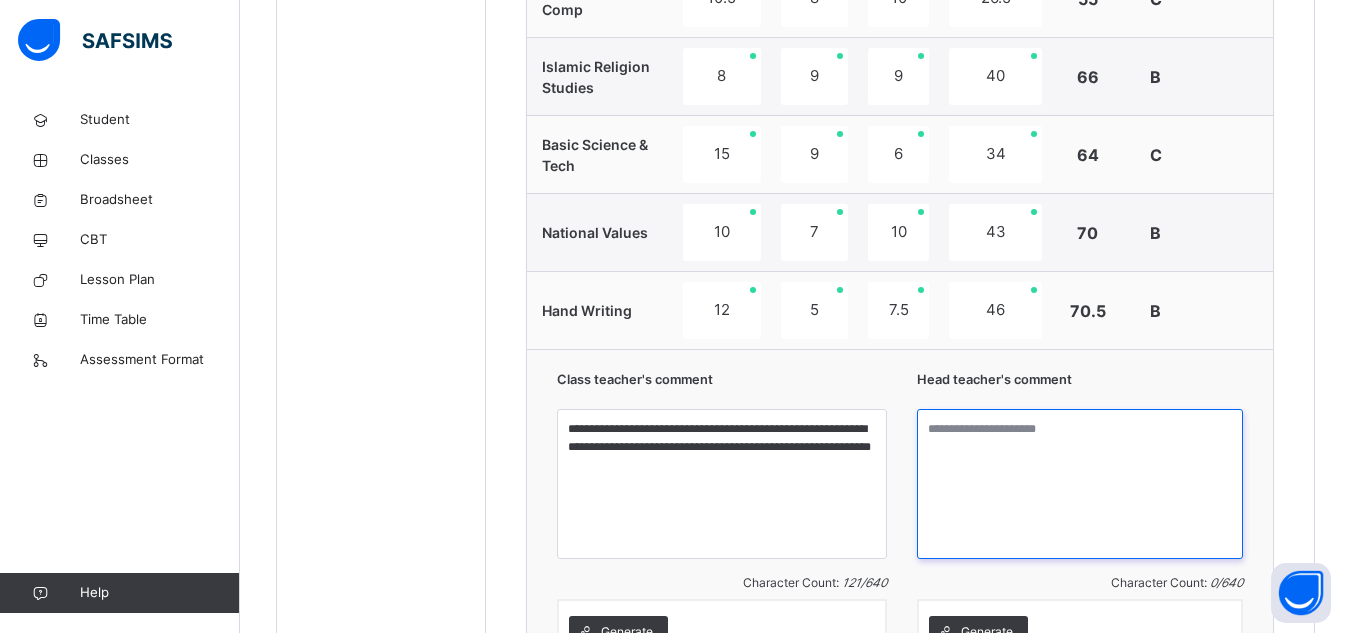 click at bounding box center (1080, 484) 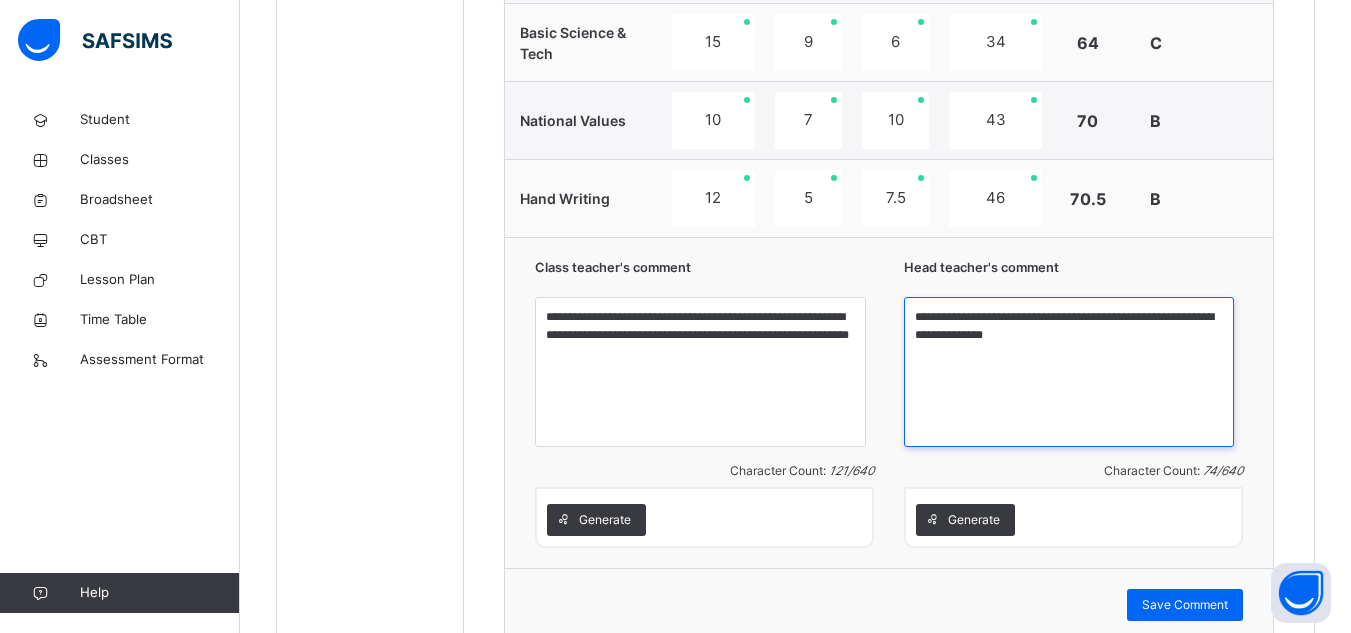 scroll, scrollTop: 1788, scrollLeft: 0, axis: vertical 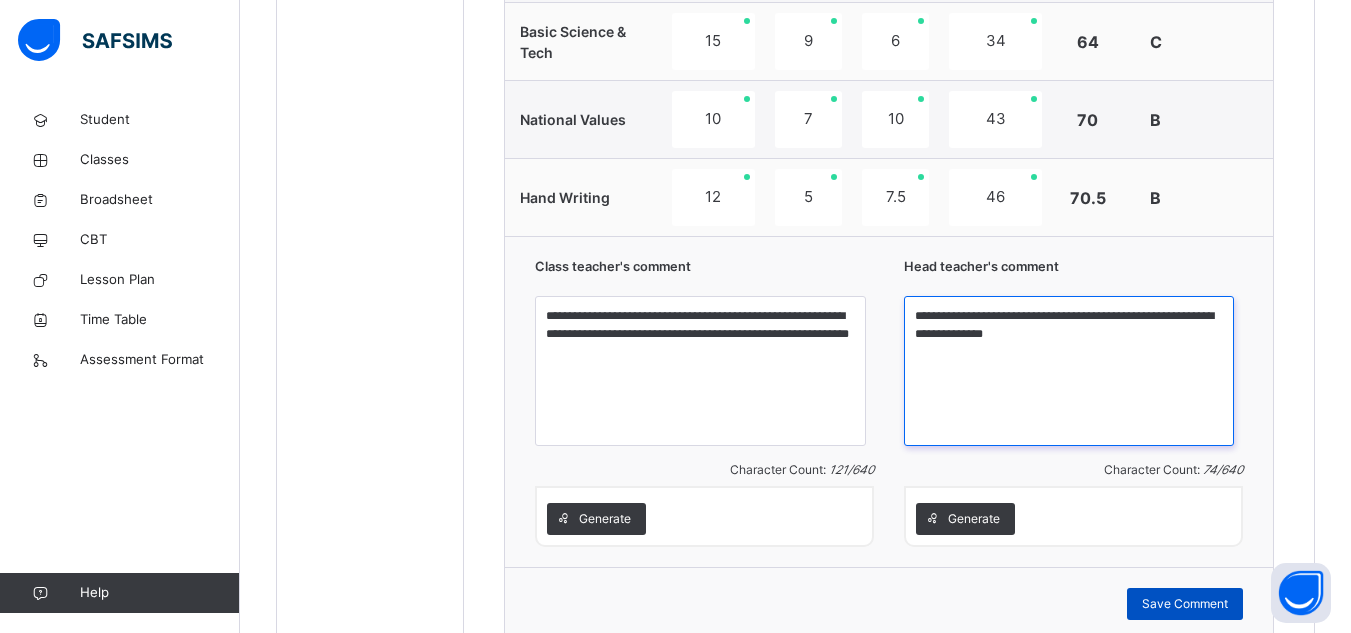 type on "**********" 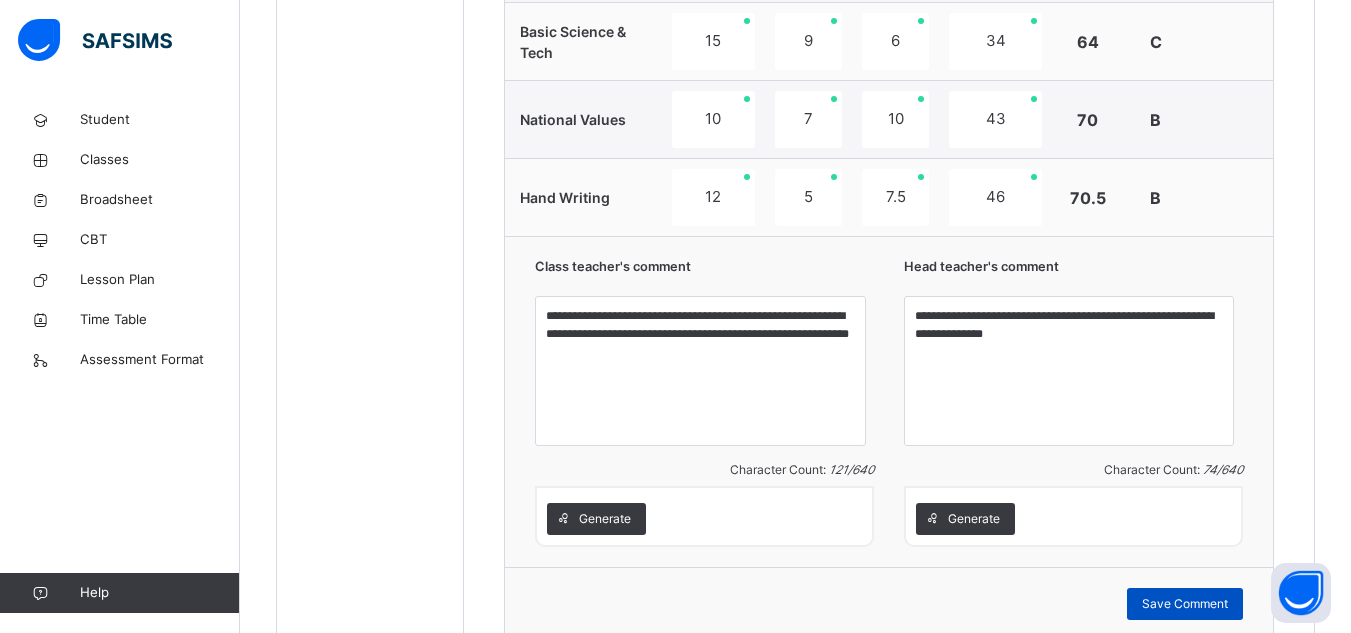 click on "Save Comment" at bounding box center (1185, 604) 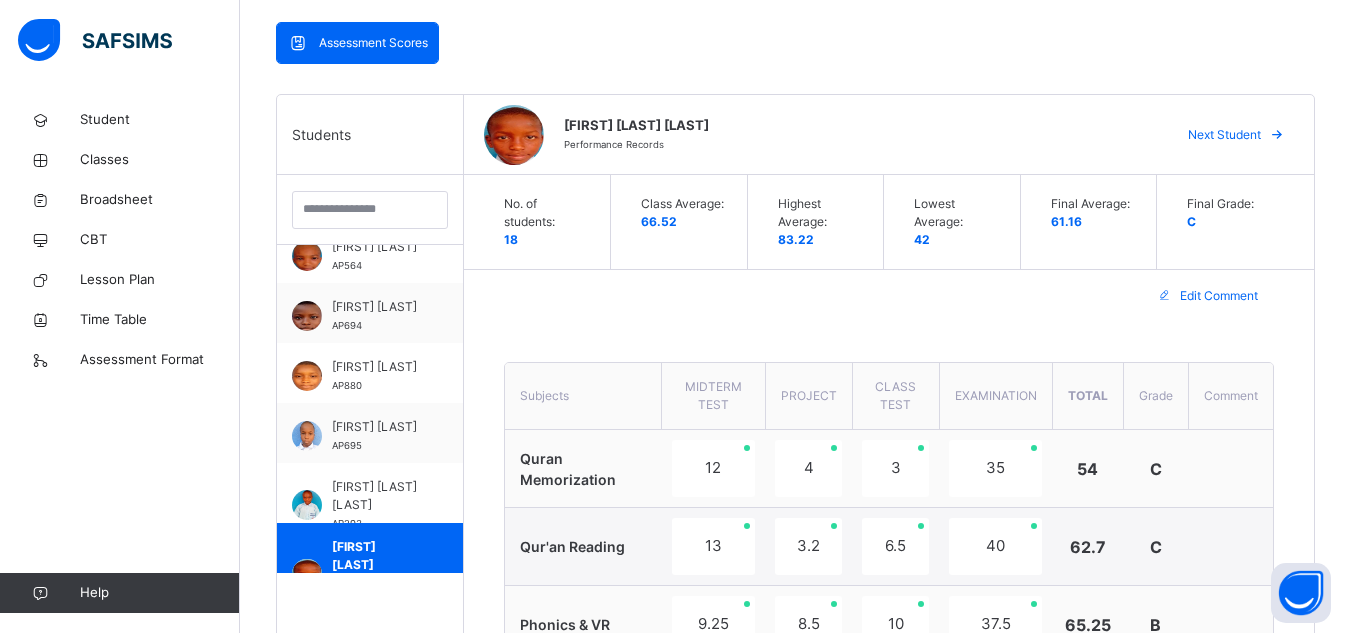 scroll, scrollTop: 419, scrollLeft: 0, axis: vertical 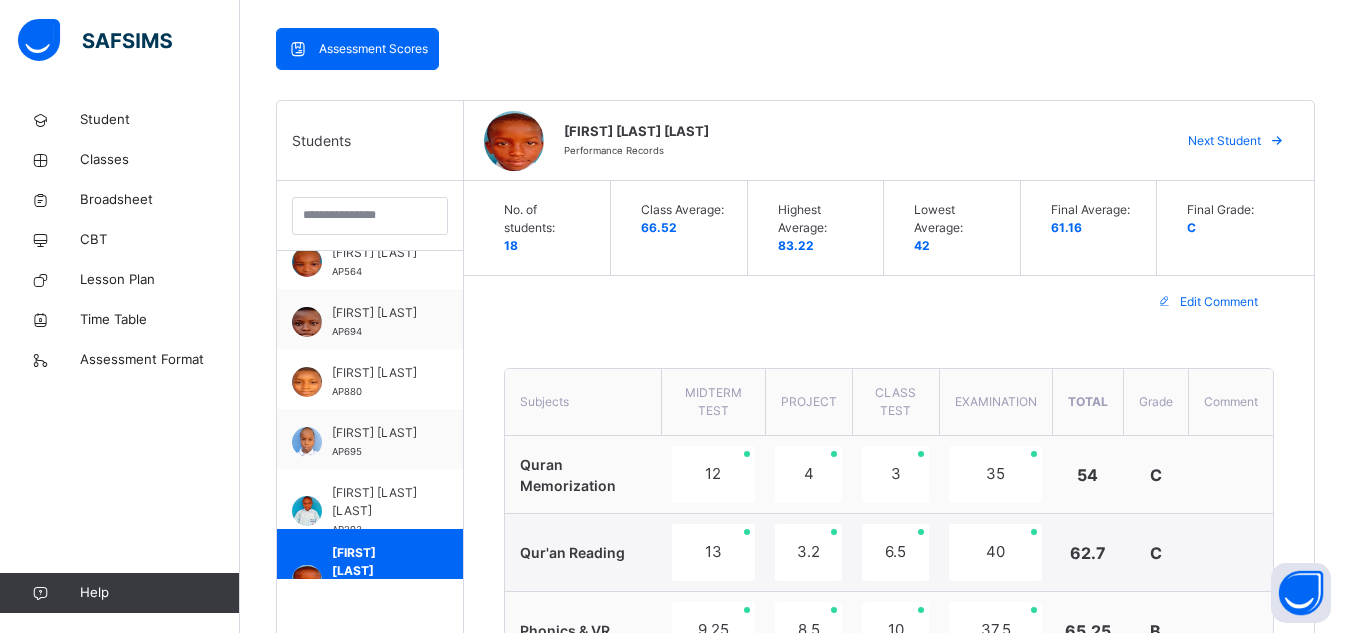 click on "Next Student" at bounding box center (1224, 141) 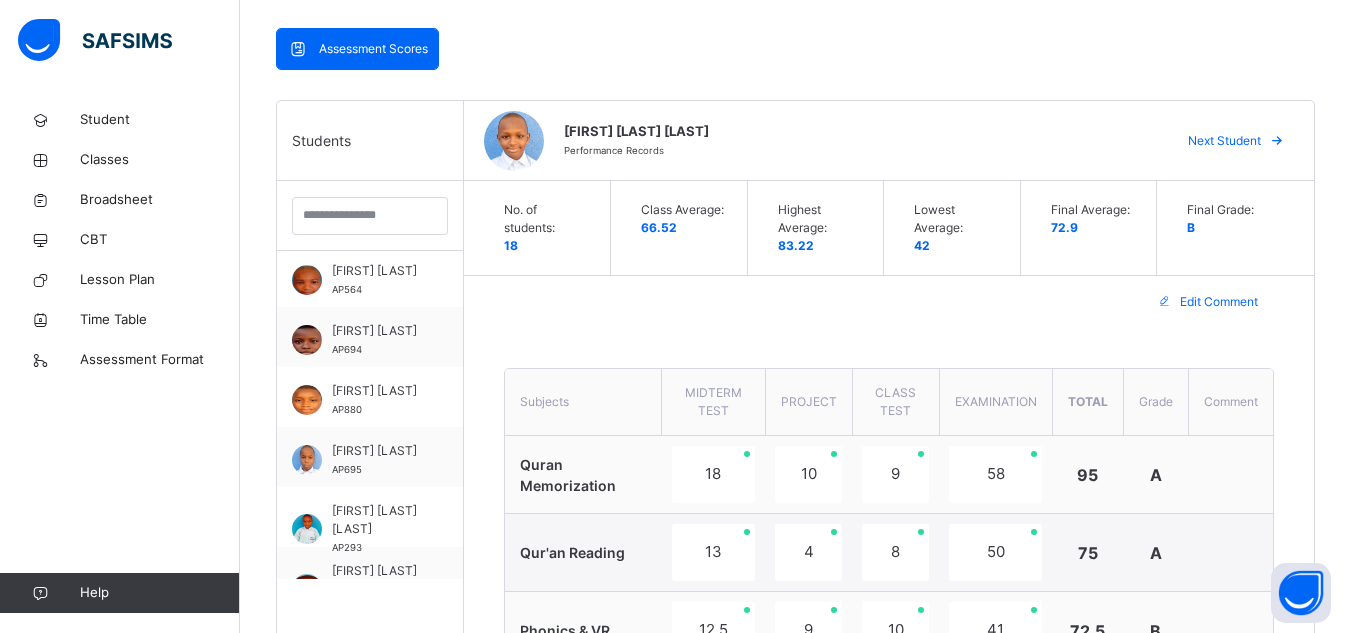 scroll, scrollTop: 742, scrollLeft: 0, axis: vertical 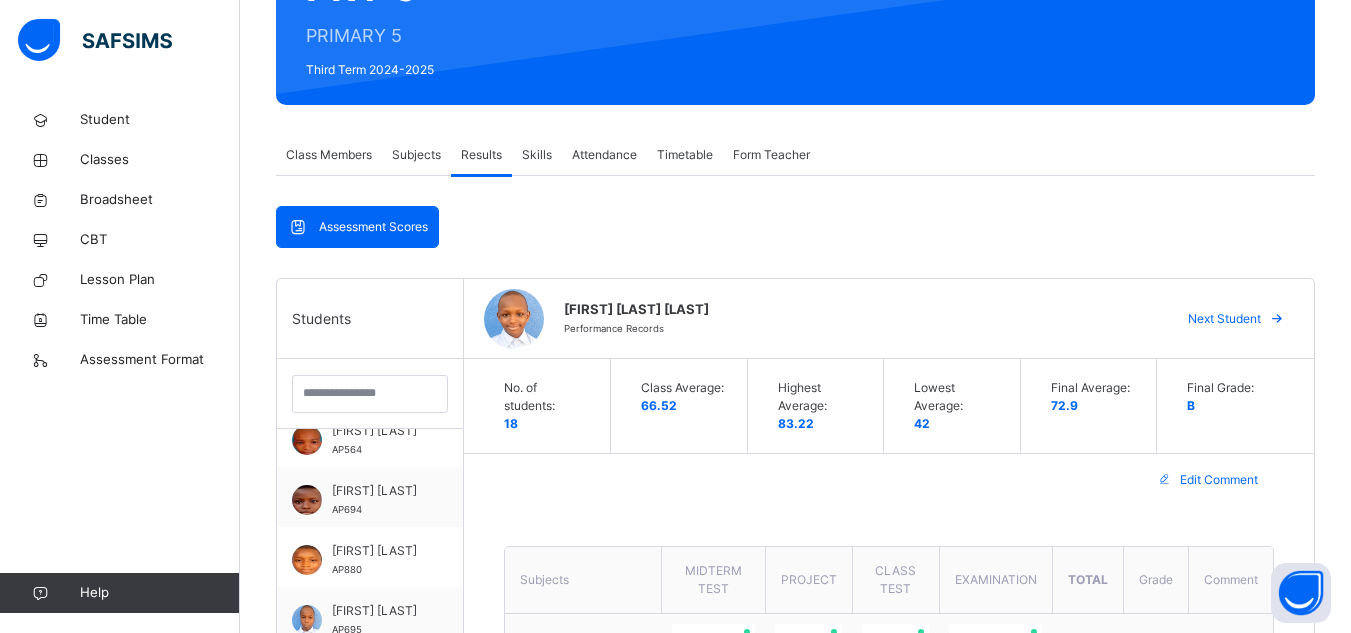 click on "Next Student" at bounding box center (1224, 319) 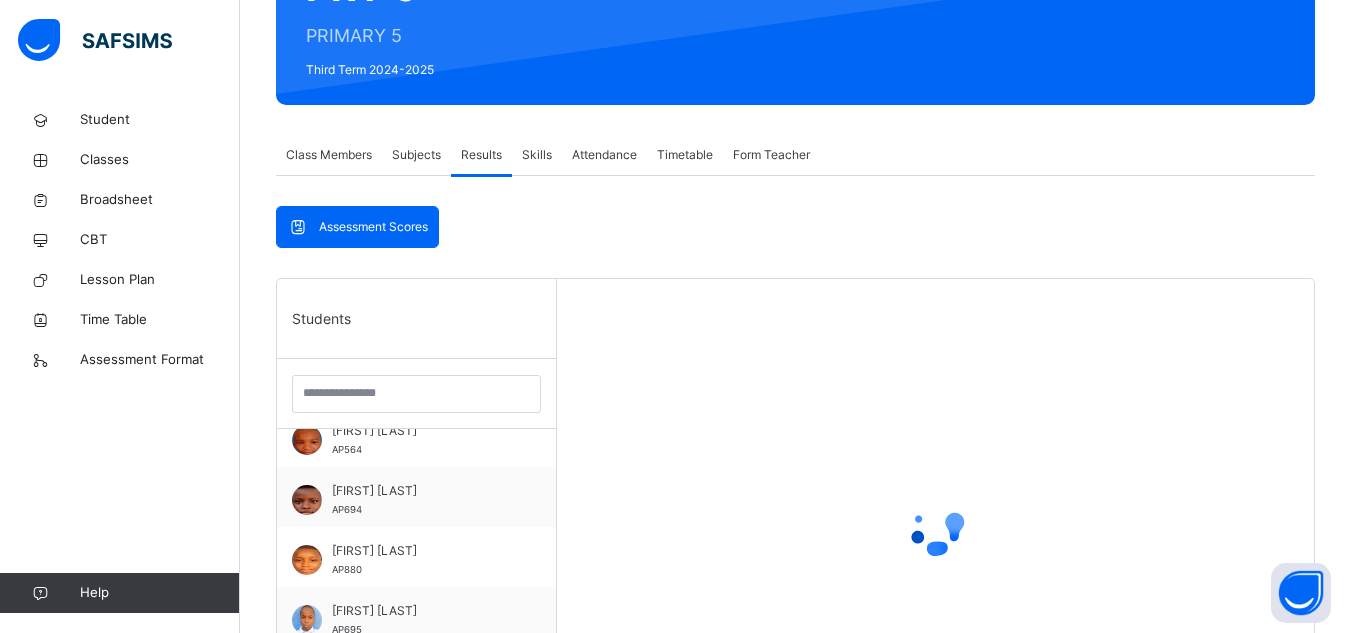 scroll, scrollTop: 724, scrollLeft: 0, axis: vertical 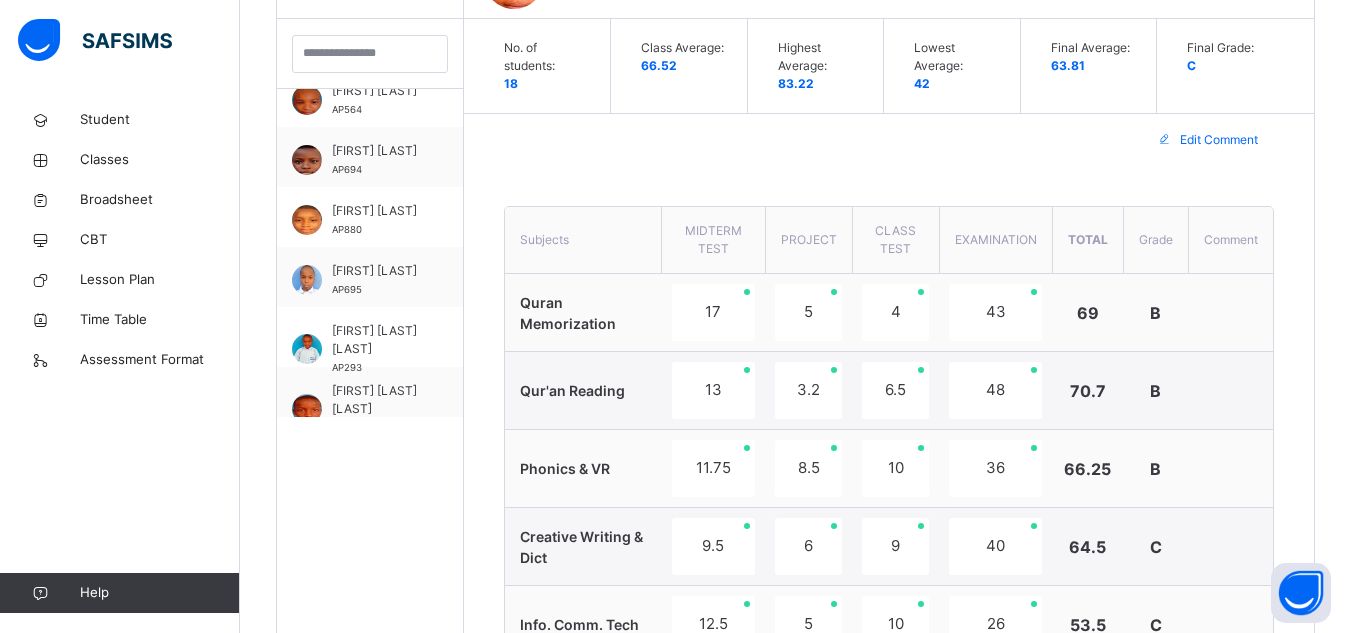 click at bounding box center (1230, 313) 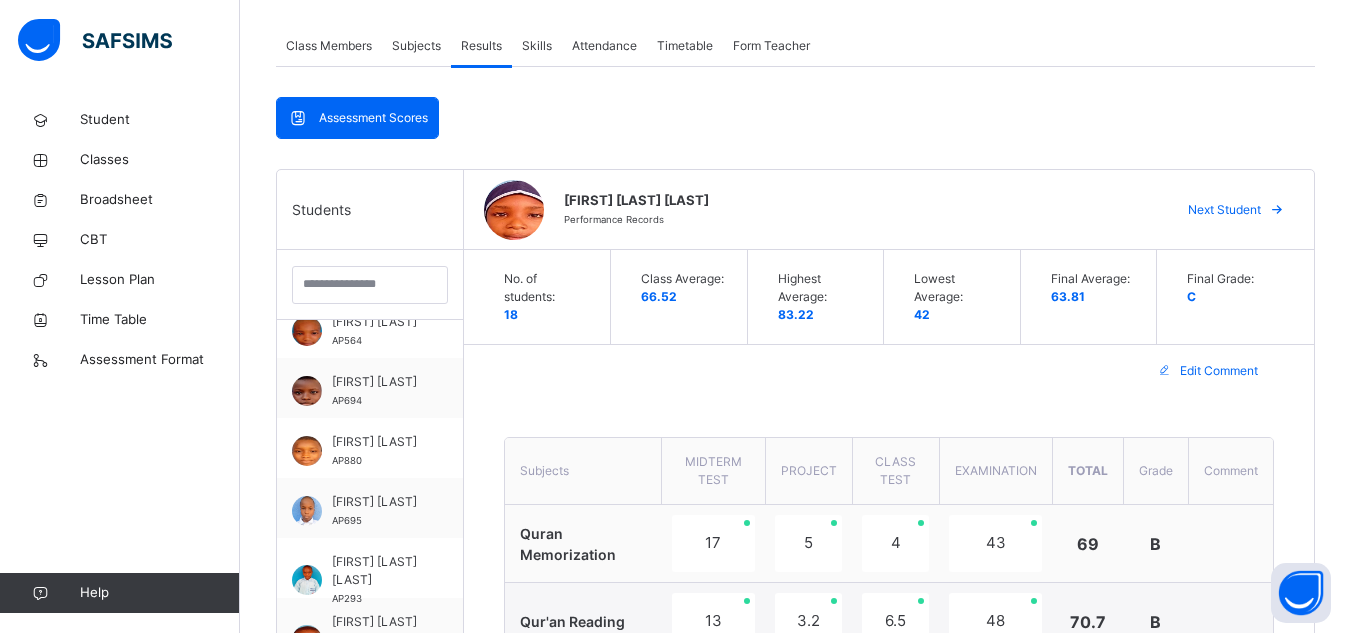 scroll, scrollTop: 349, scrollLeft: 0, axis: vertical 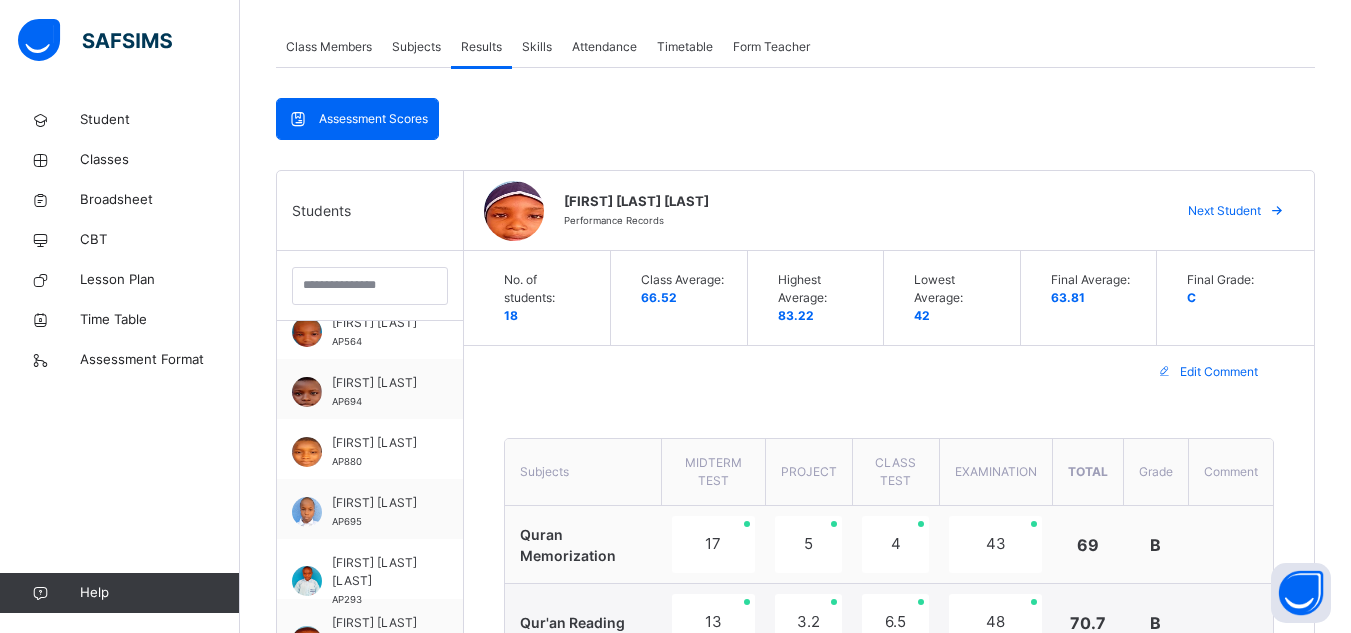 click on "Next Student" at bounding box center (1224, 211) 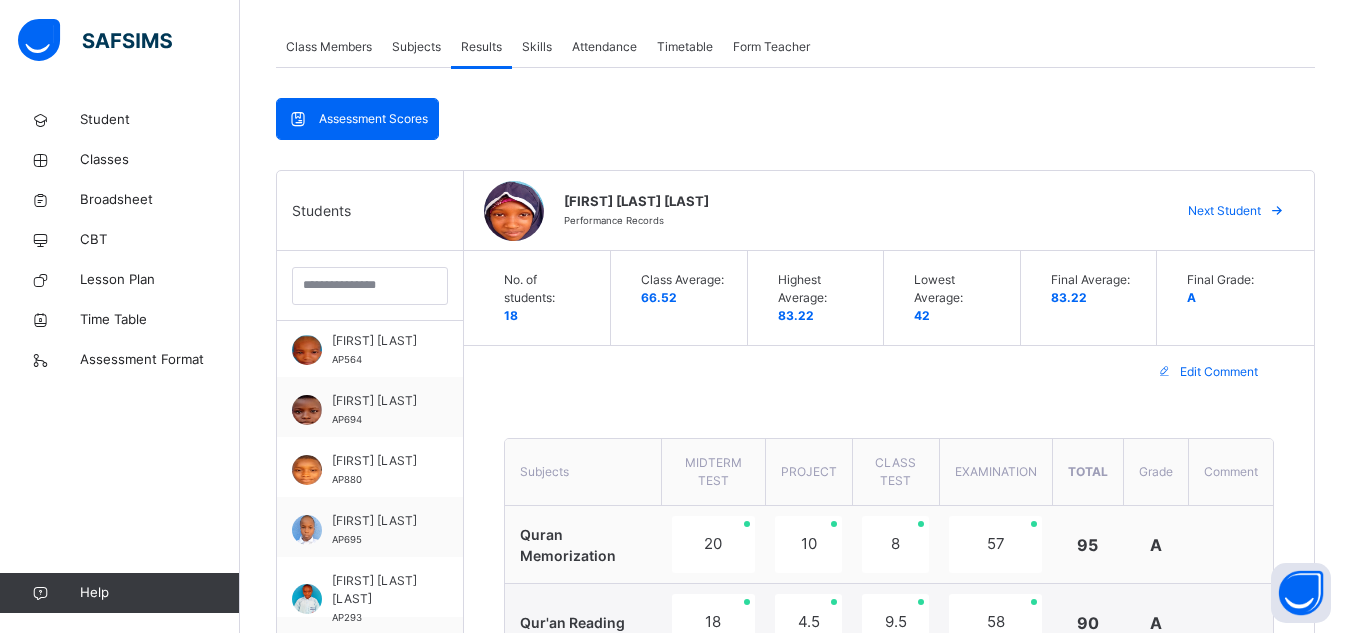 scroll, scrollTop: 742, scrollLeft: 0, axis: vertical 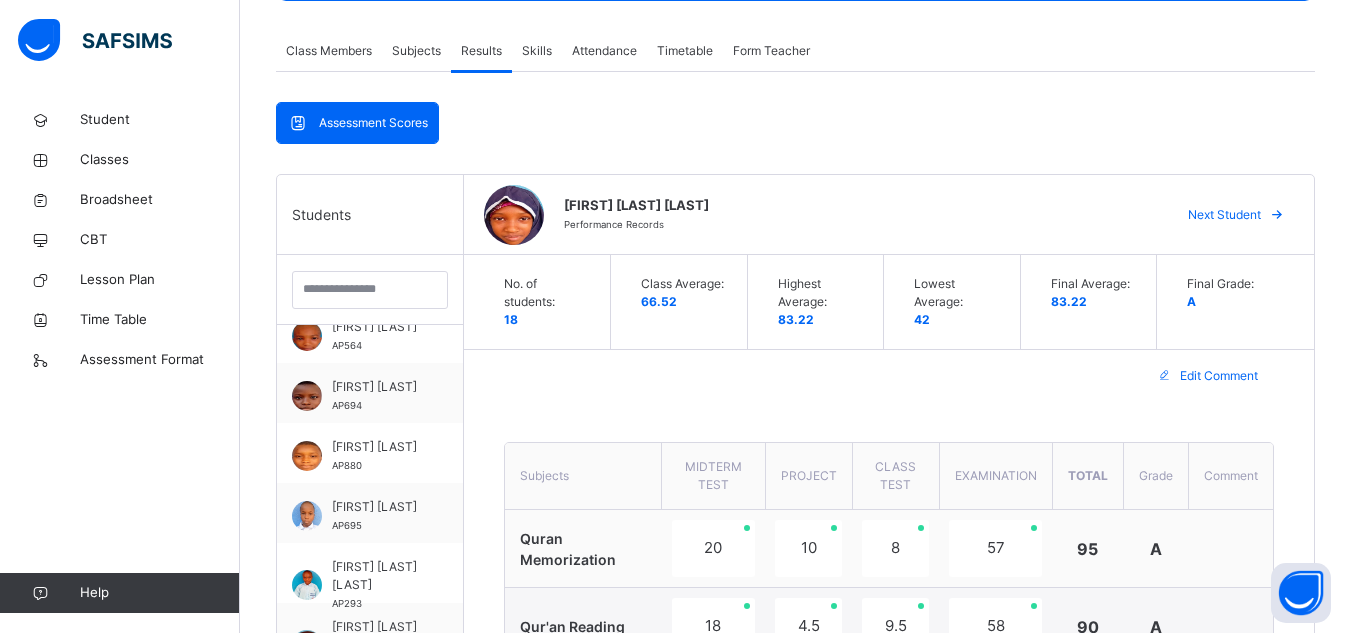 click on "Next Student" at bounding box center (1224, 215) 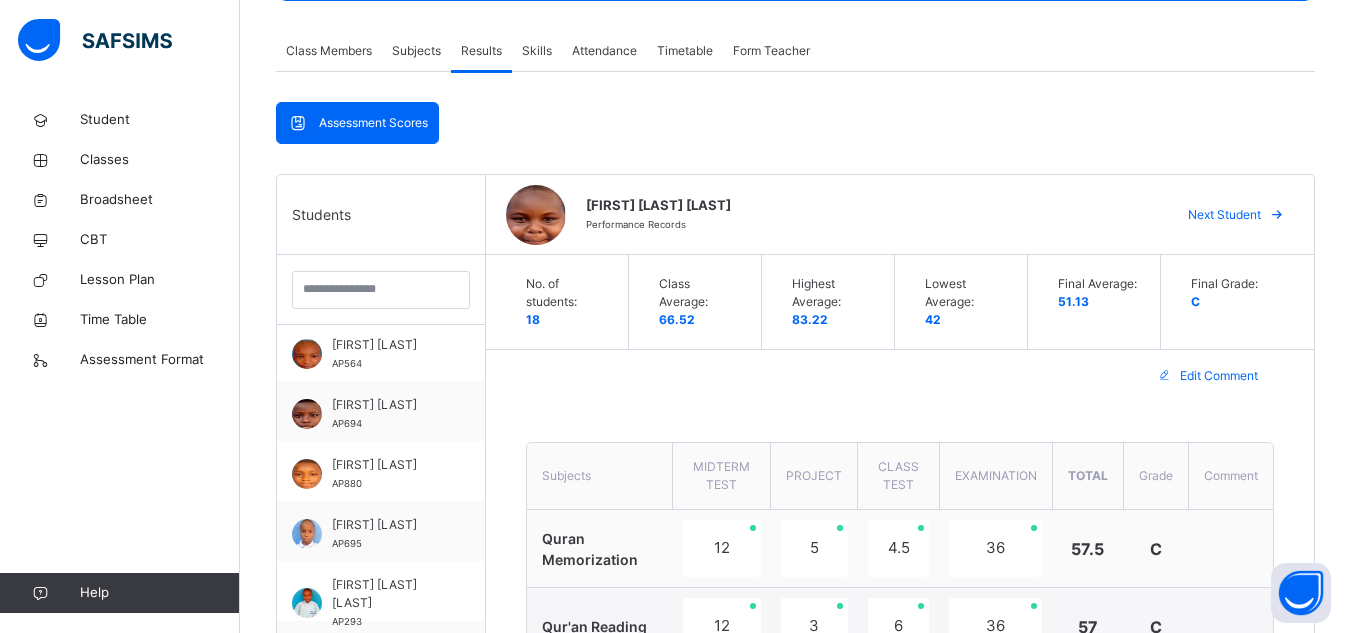 scroll, scrollTop: 742, scrollLeft: 0, axis: vertical 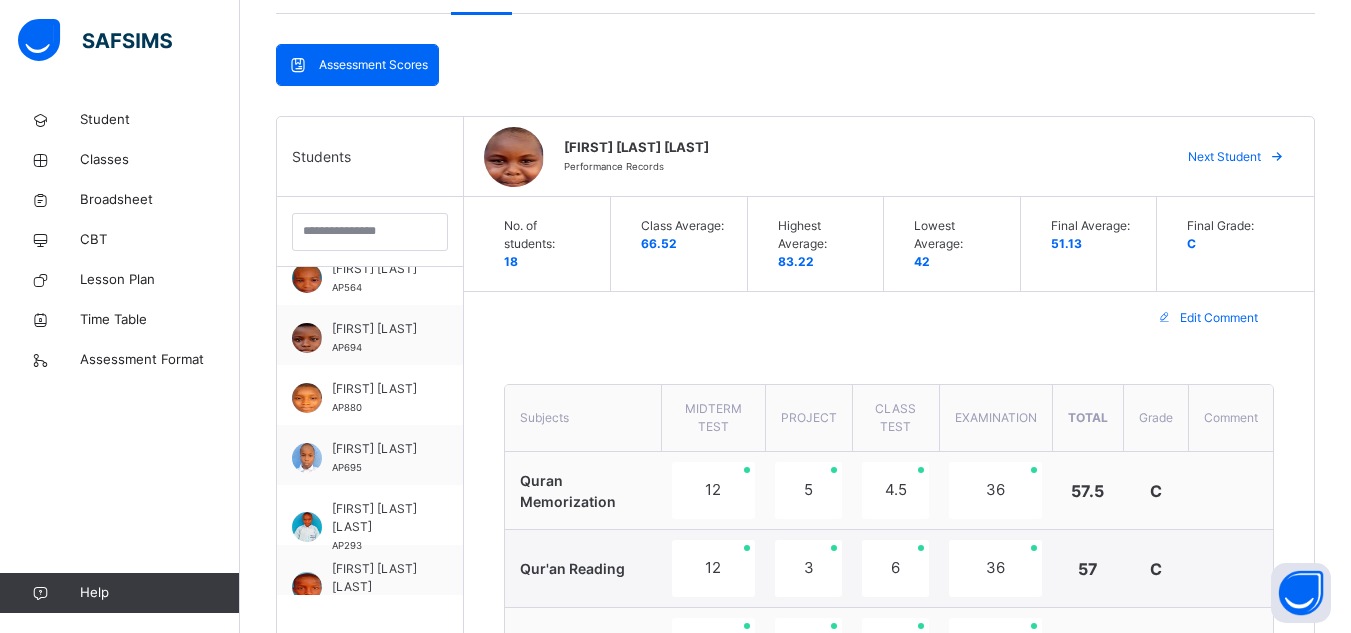 click on "Next Student" at bounding box center [1224, 157] 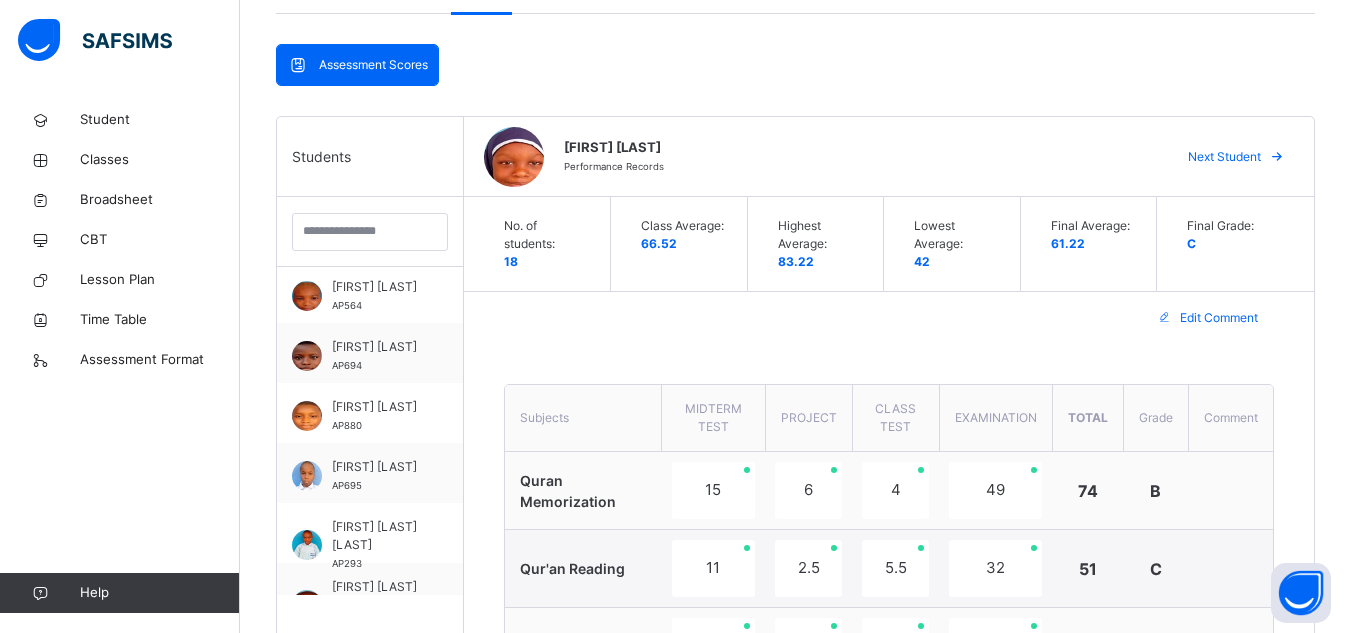 scroll, scrollTop: 742, scrollLeft: 0, axis: vertical 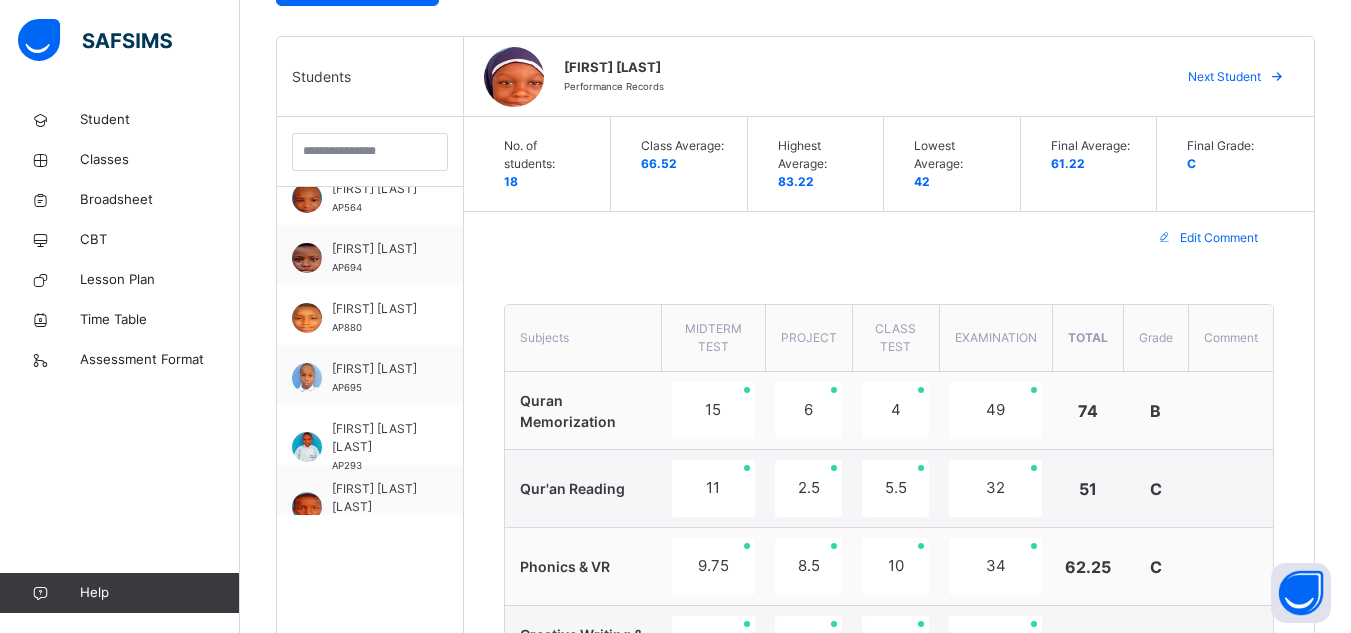 click on "Next Student" at bounding box center (1224, 77) 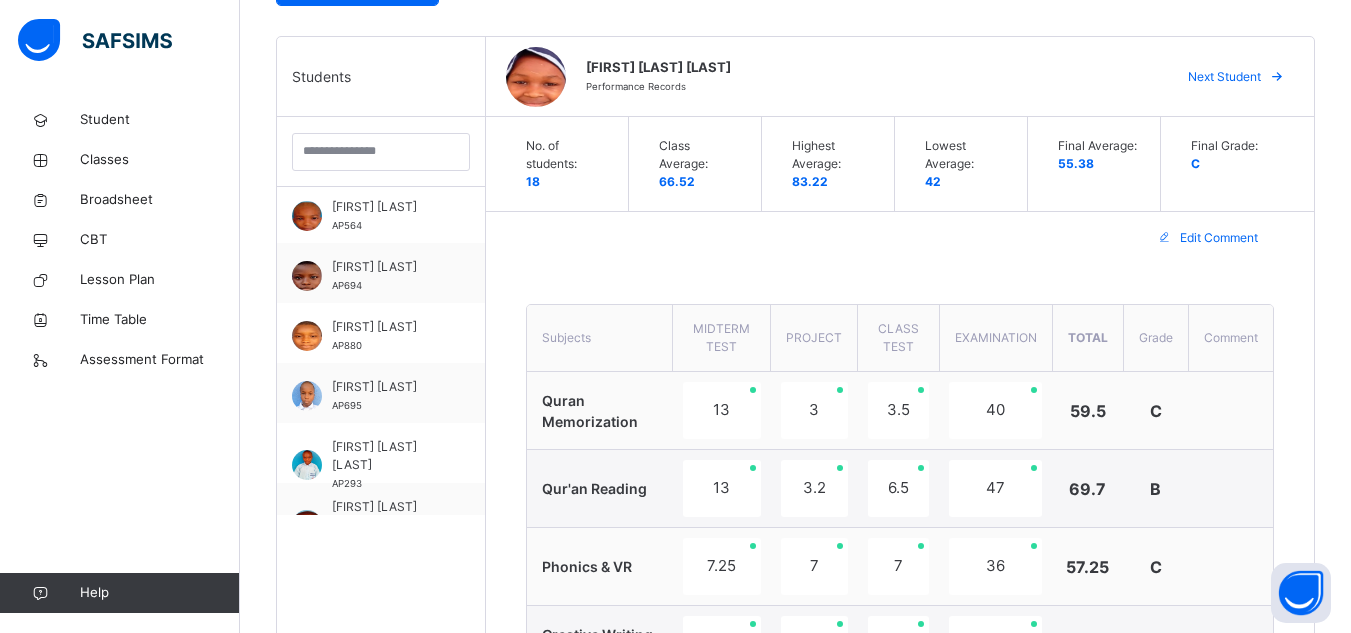scroll, scrollTop: 742, scrollLeft: 0, axis: vertical 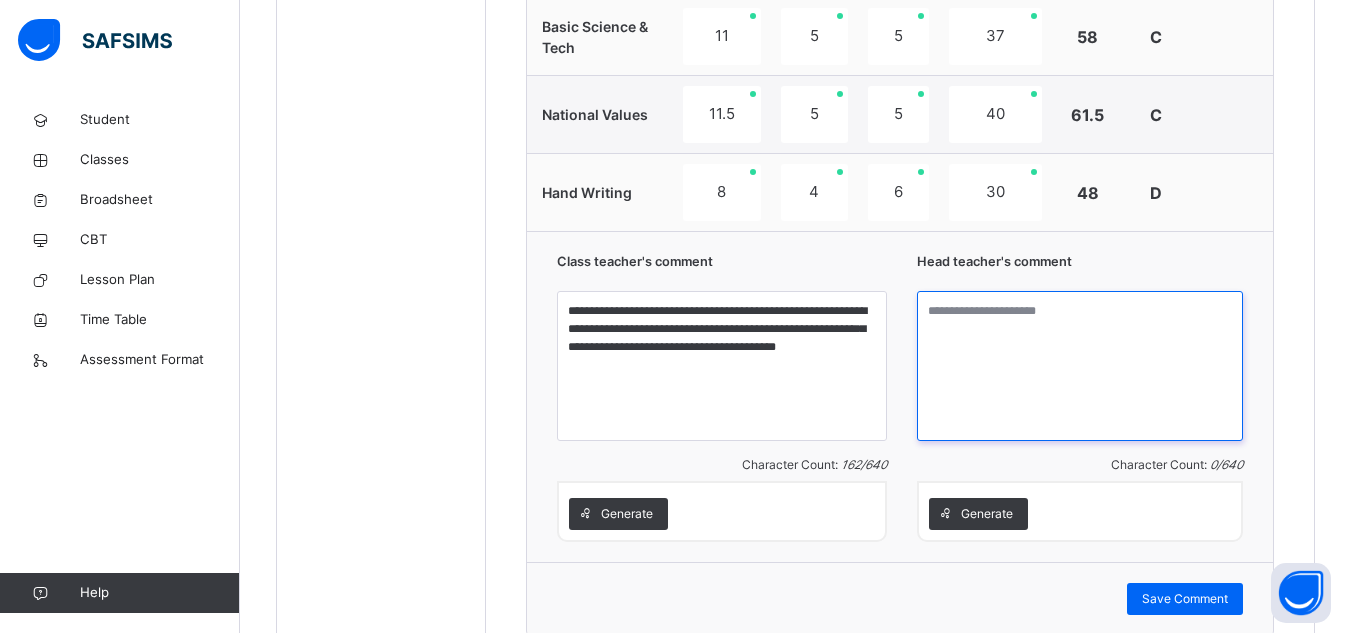 click at bounding box center [1080, 366] 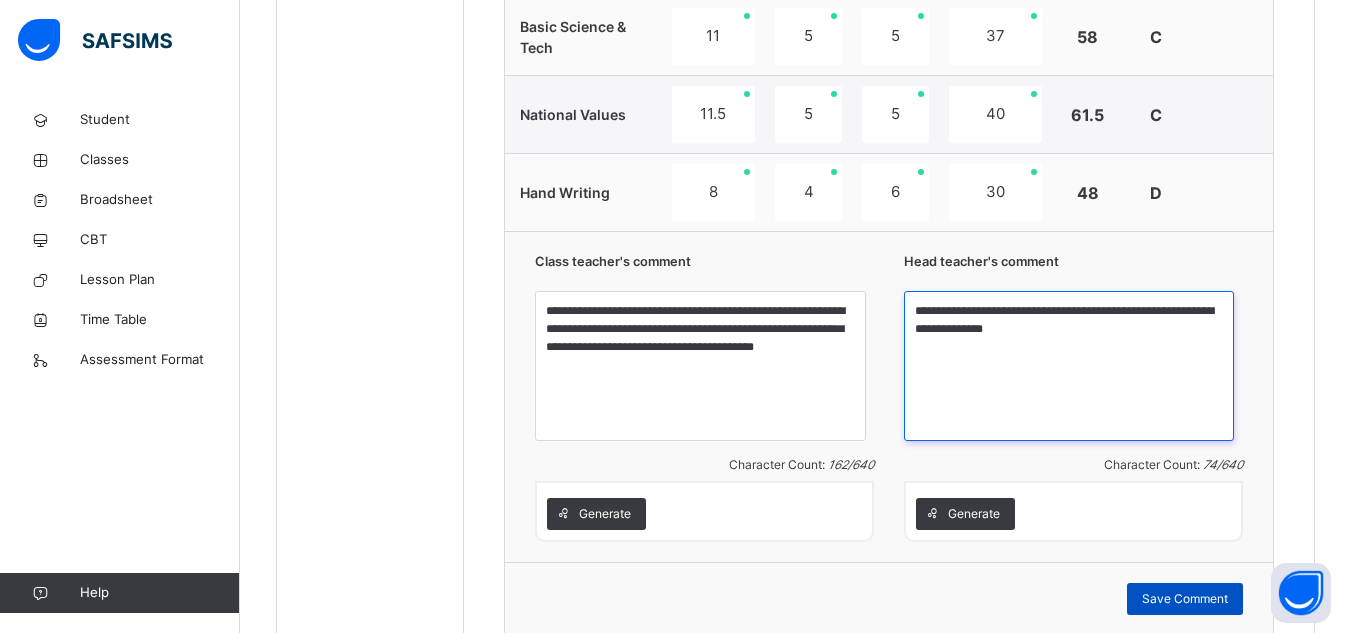 type on "**********" 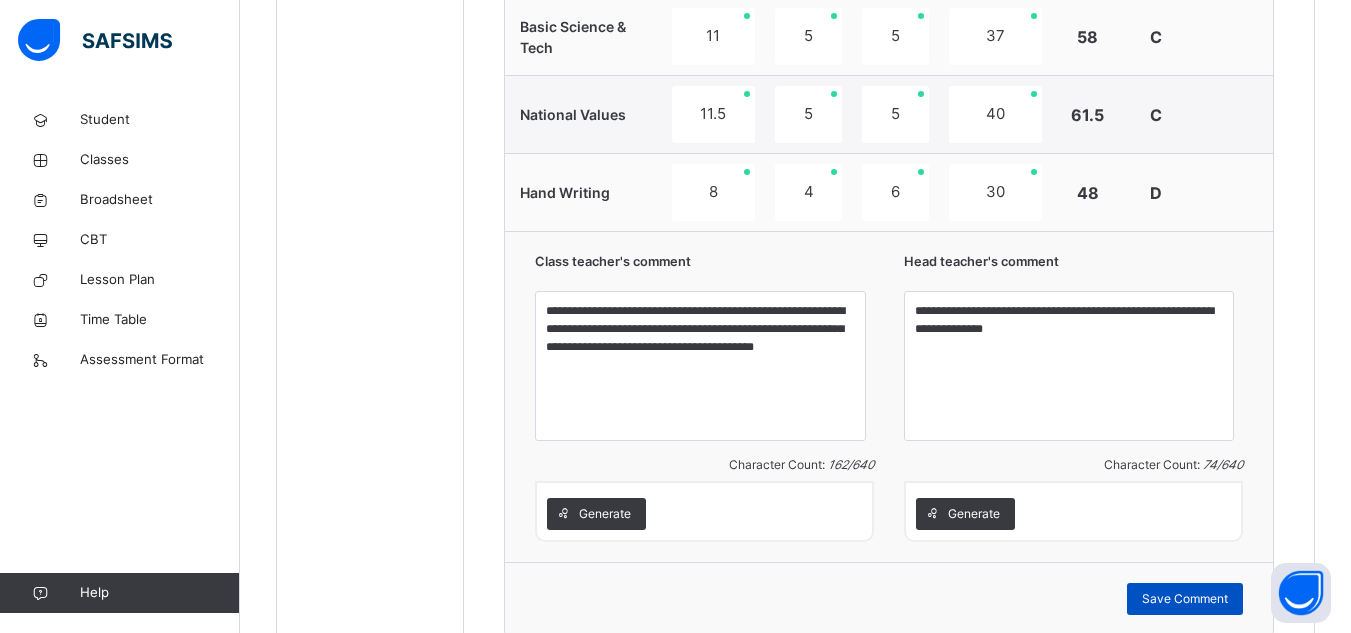 click on "Save Comment" at bounding box center [1185, 599] 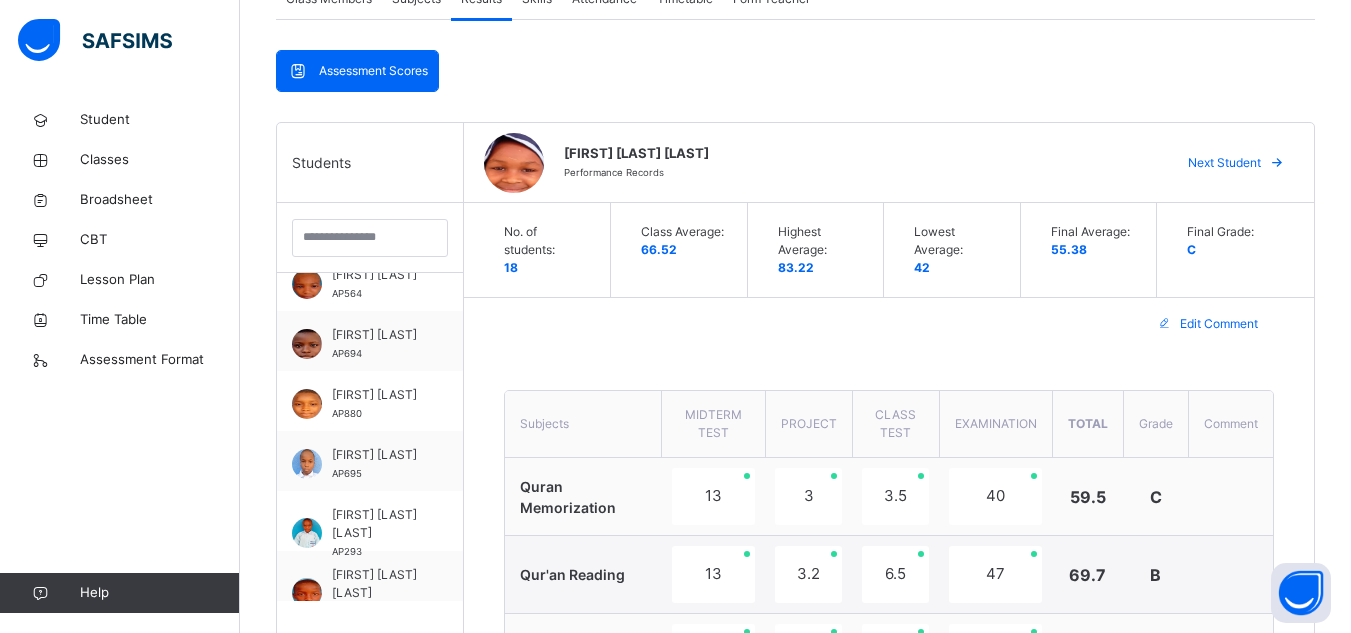 scroll, scrollTop: 395, scrollLeft: 0, axis: vertical 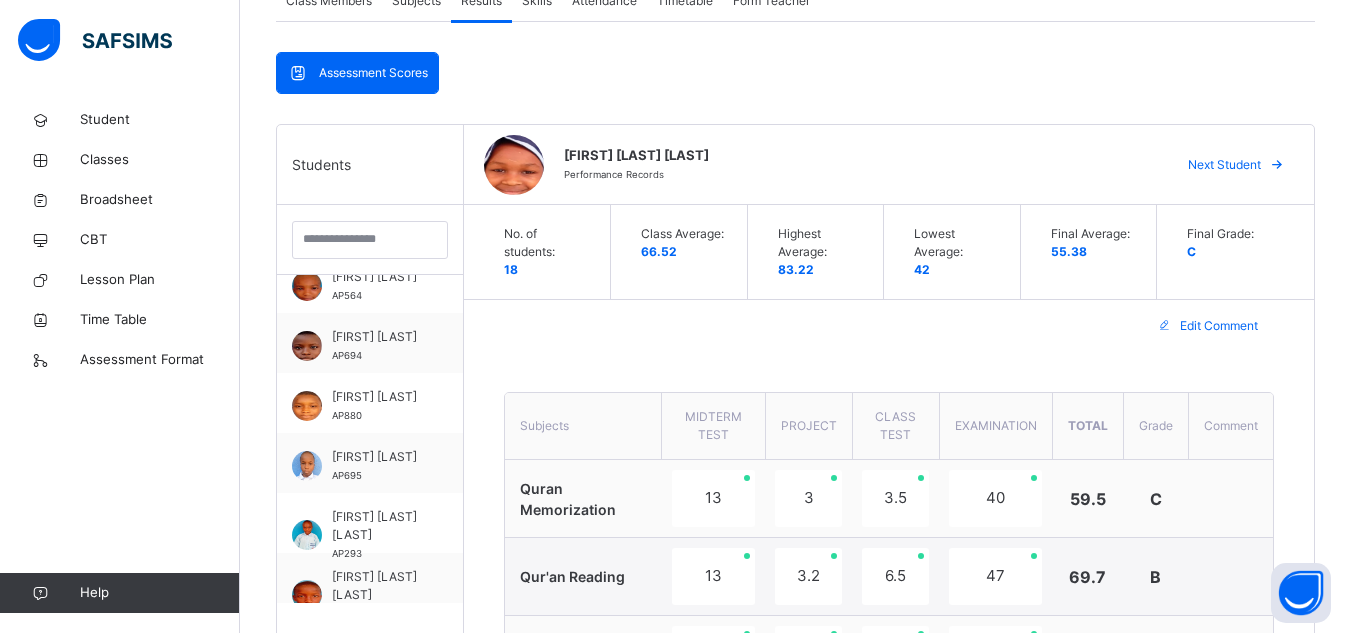click on "Next Student" at bounding box center (1224, 165) 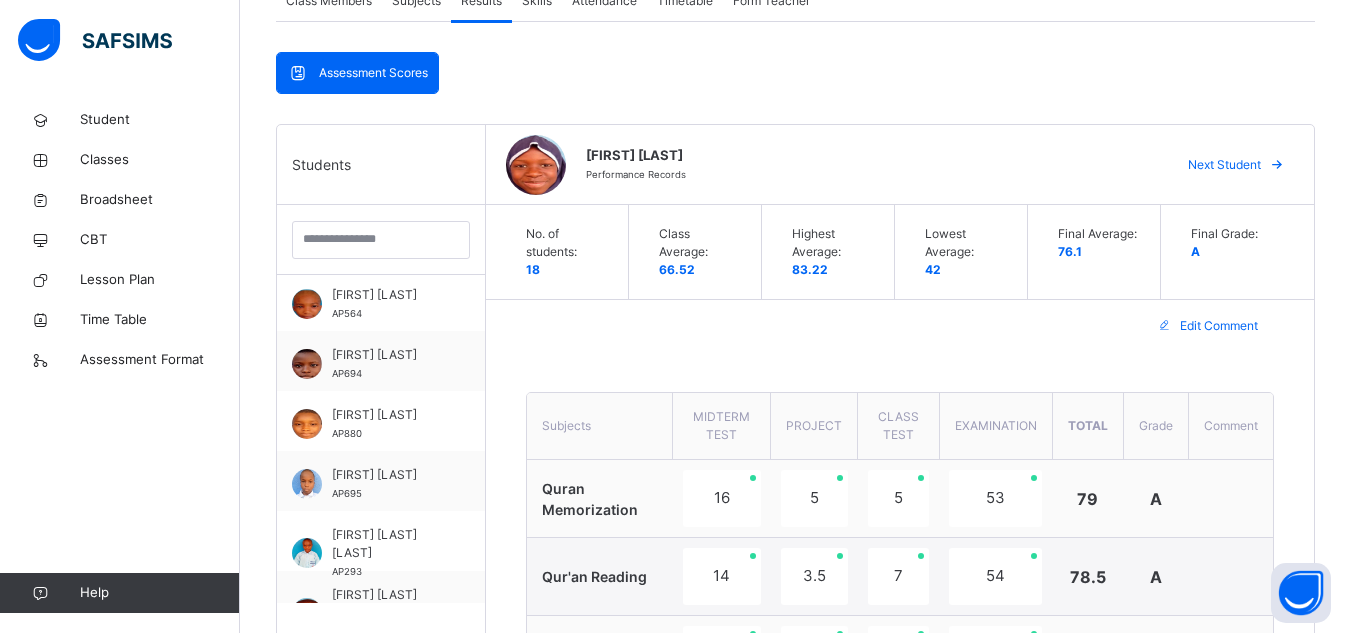 scroll, scrollTop: 742, scrollLeft: 0, axis: vertical 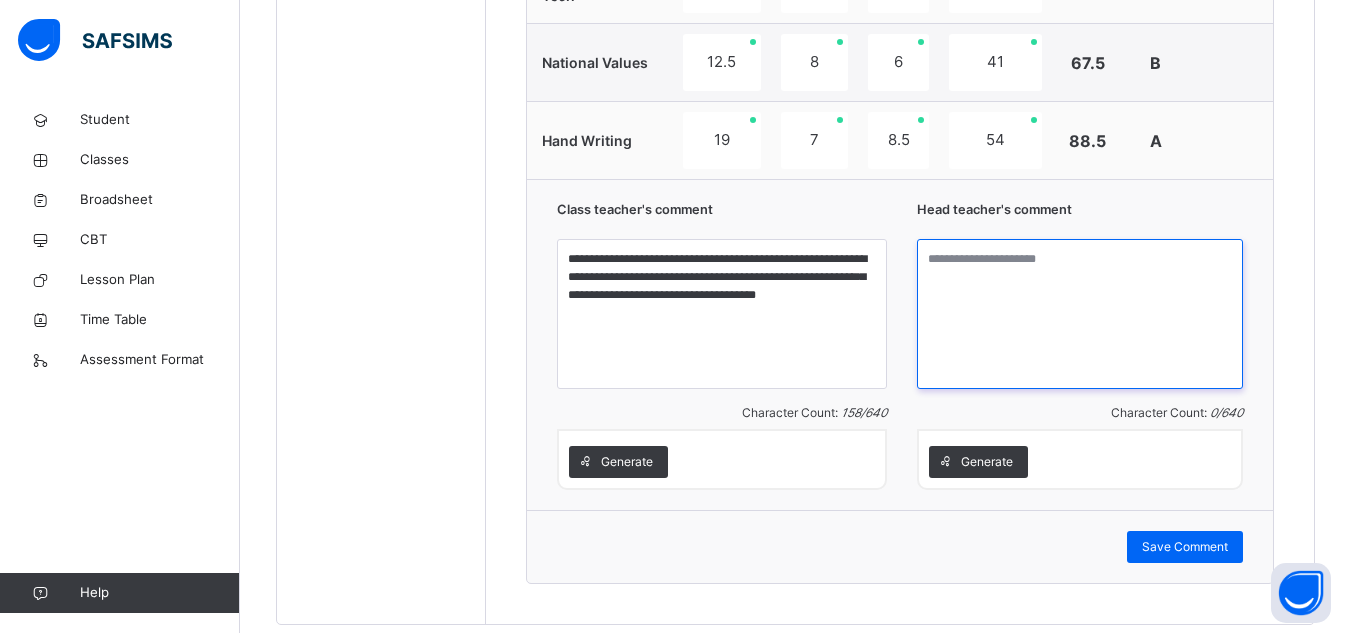 click at bounding box center (1080, 314) 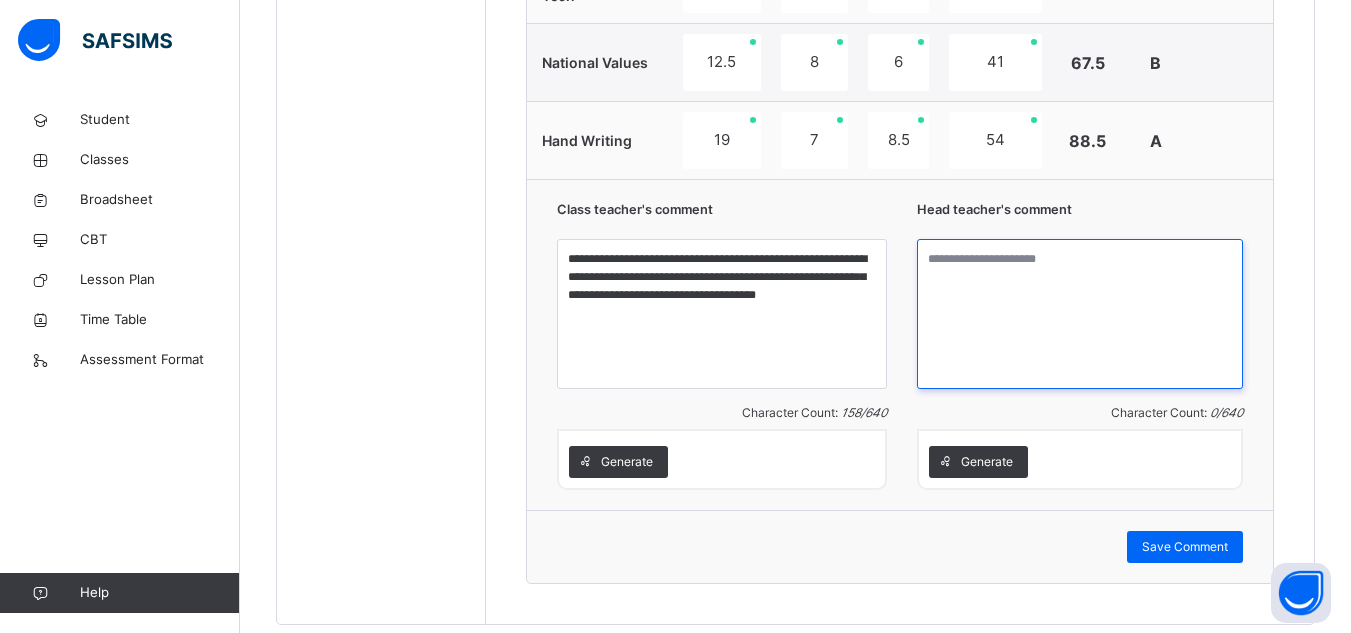 paste on "**********" 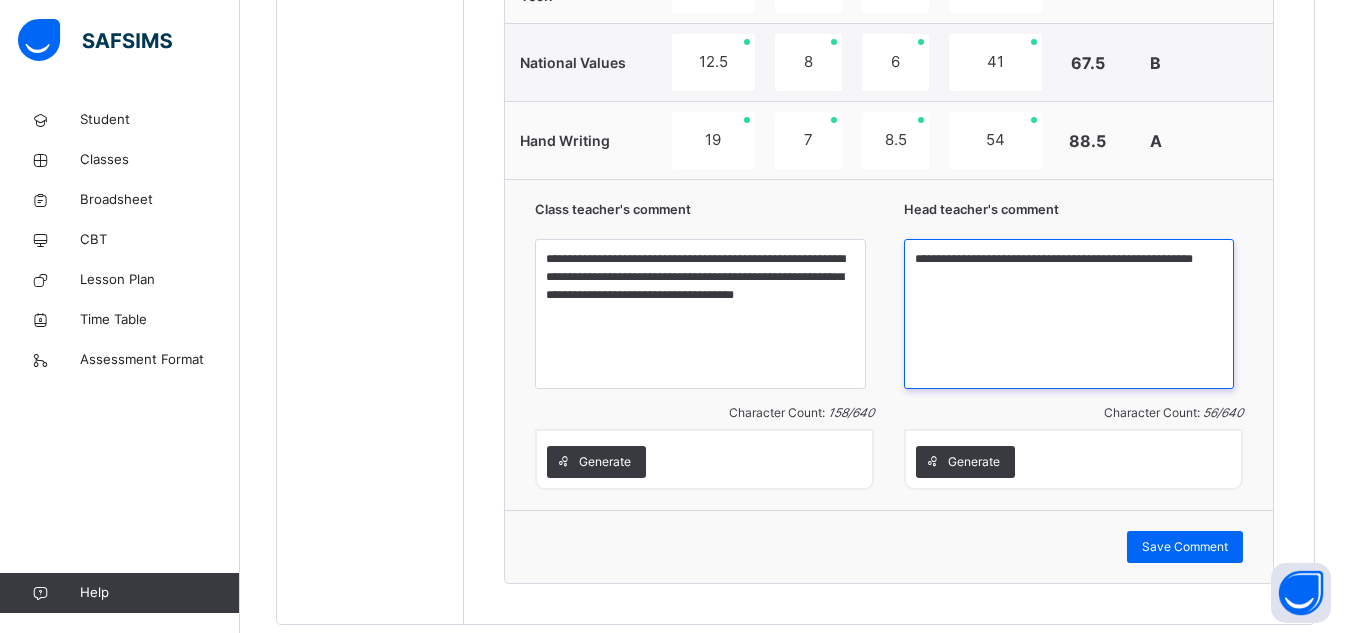 click on "**********" at bounding box center (1069, 314) 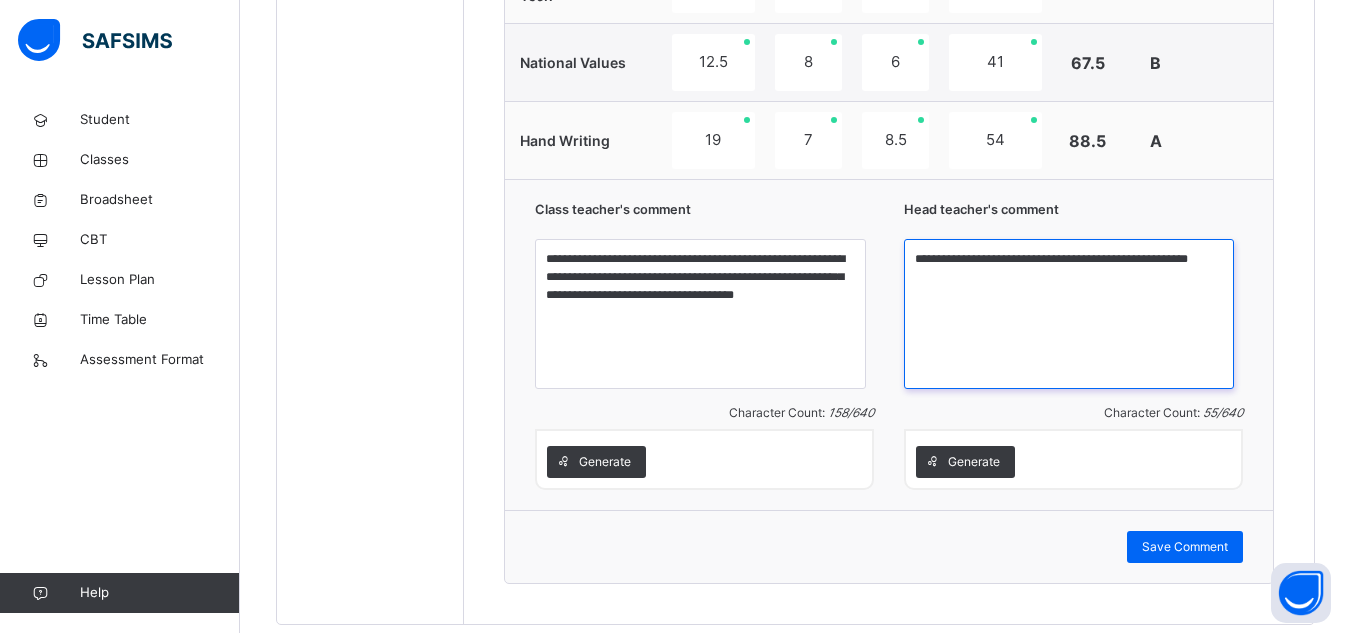 click on "**********" at bounding box center [1069, 314] 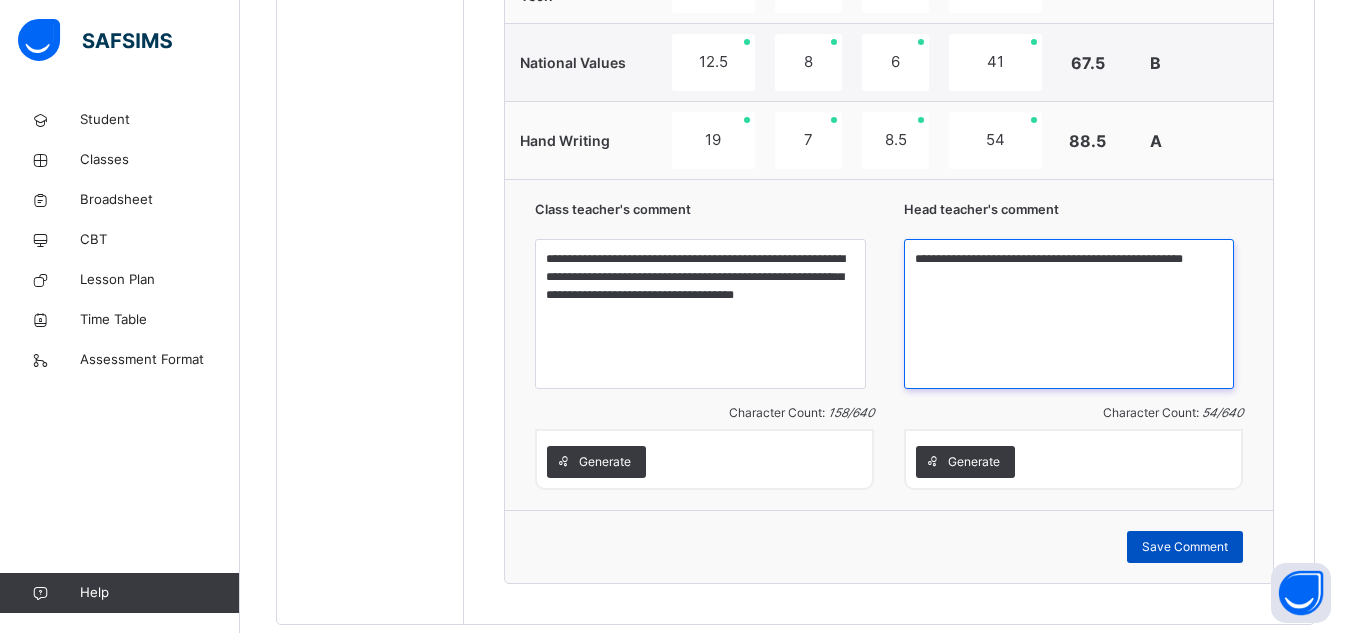 type on "**********" 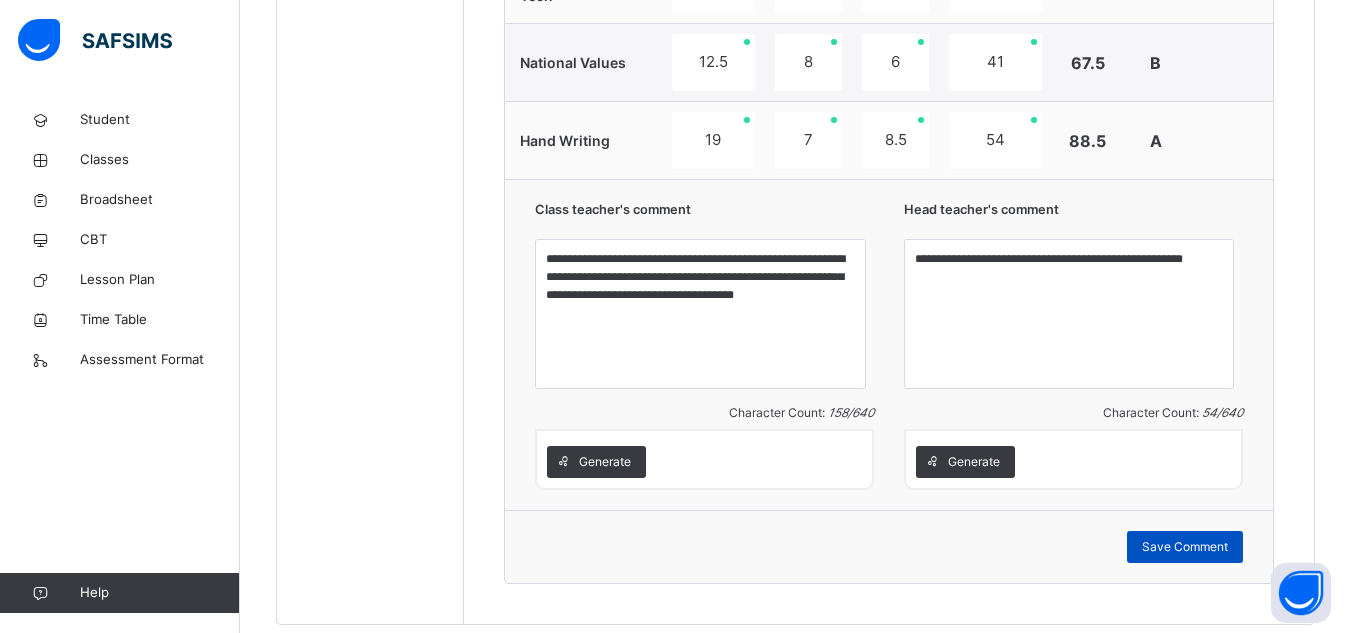 click on "Save Comment" at bounding box center [1185, 547] 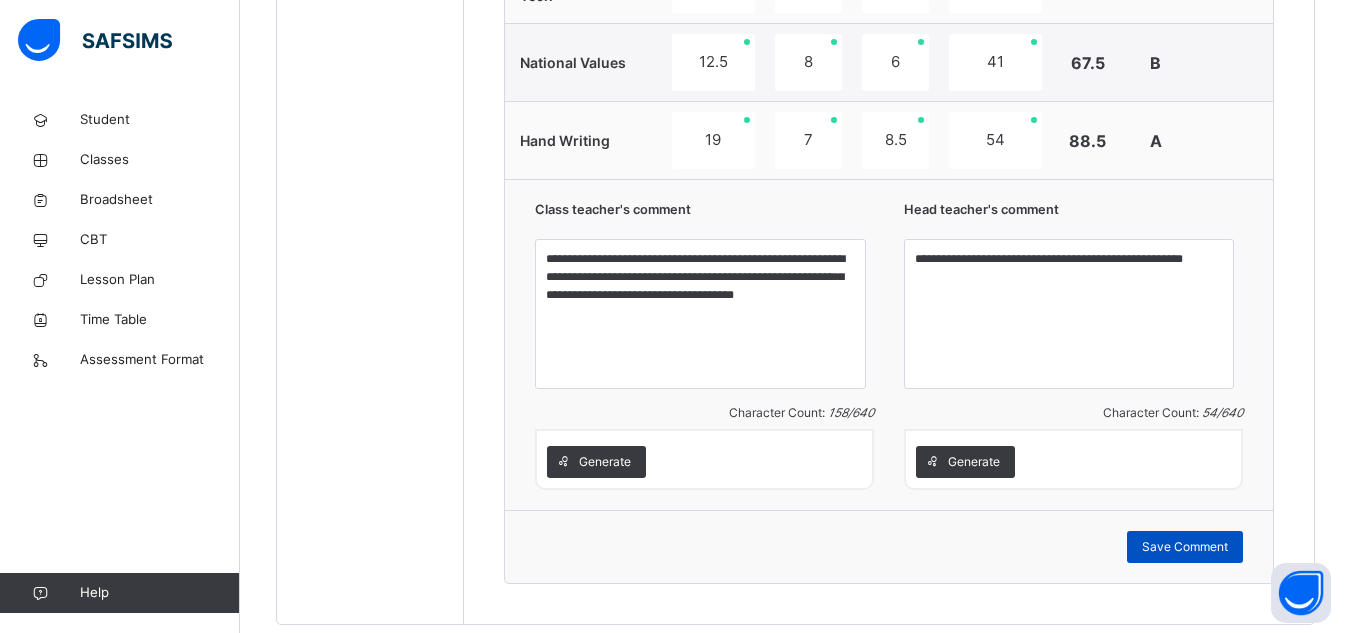 click on "Save Comment" at bounding box center (1185, 547) 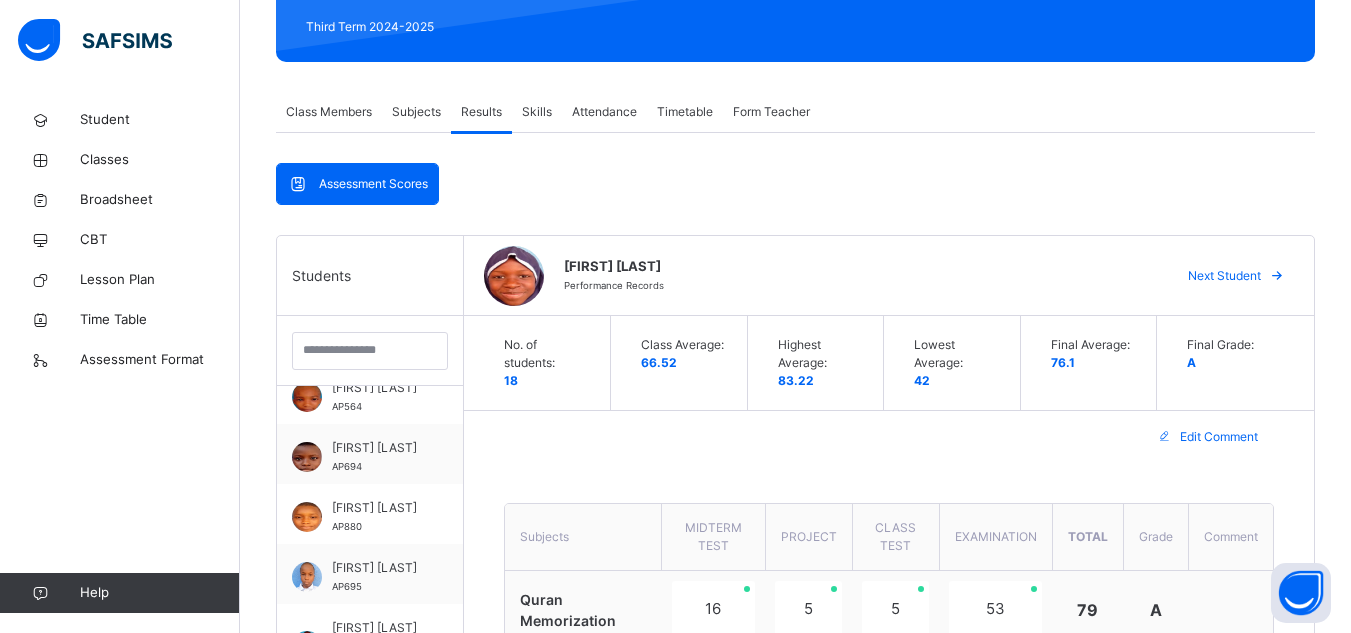 scroll, scrollTop: 283, scrollLeft: 0, axis: vertical 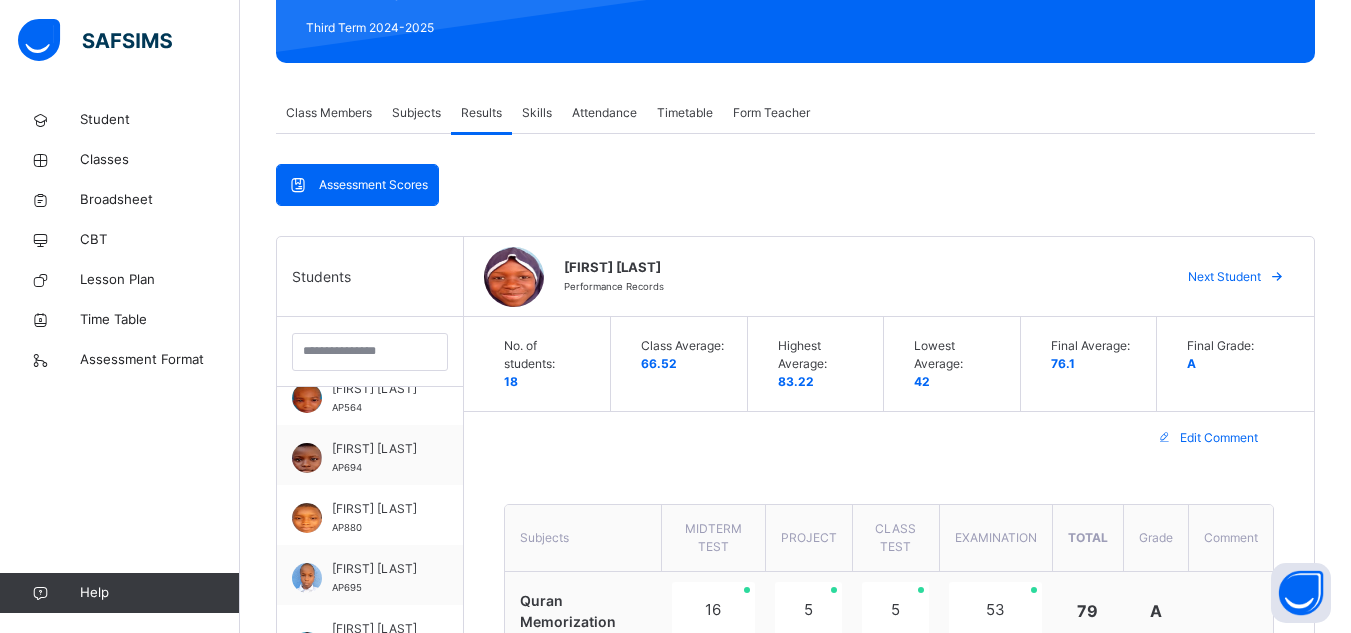 click on "Next Student" at bounding box center (1224, 277) 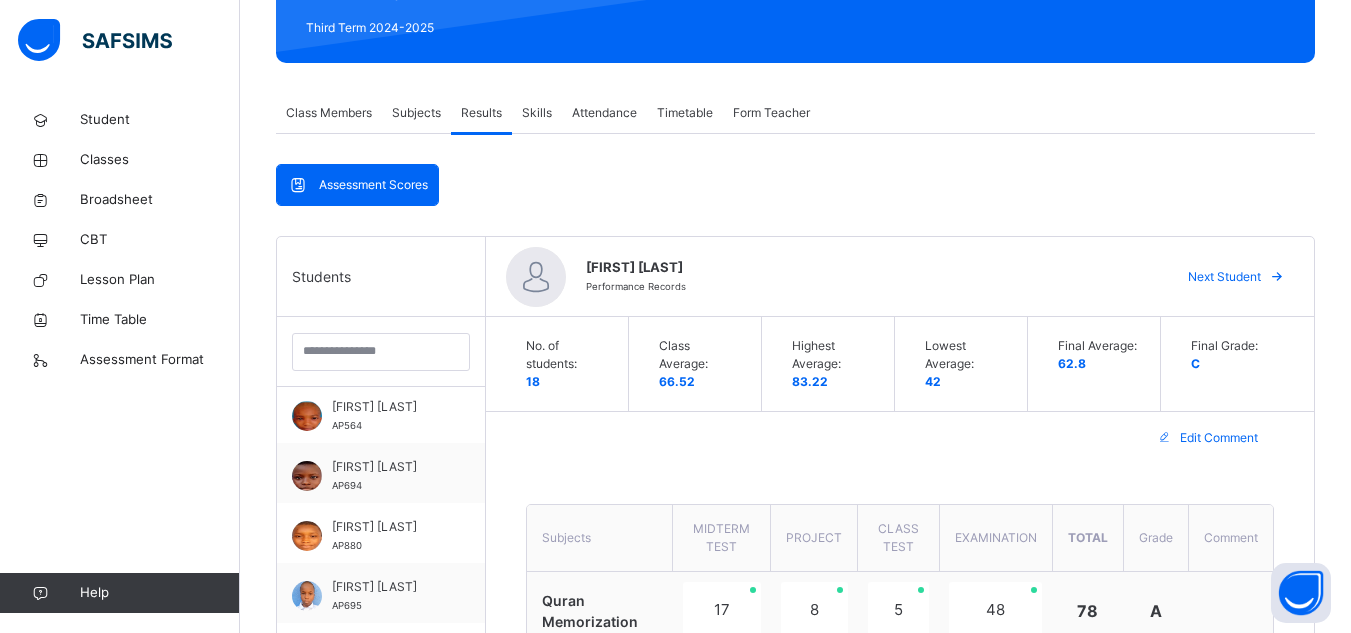 scroll, scrollTop: 742, scrollLeft: 0, axis: vertical 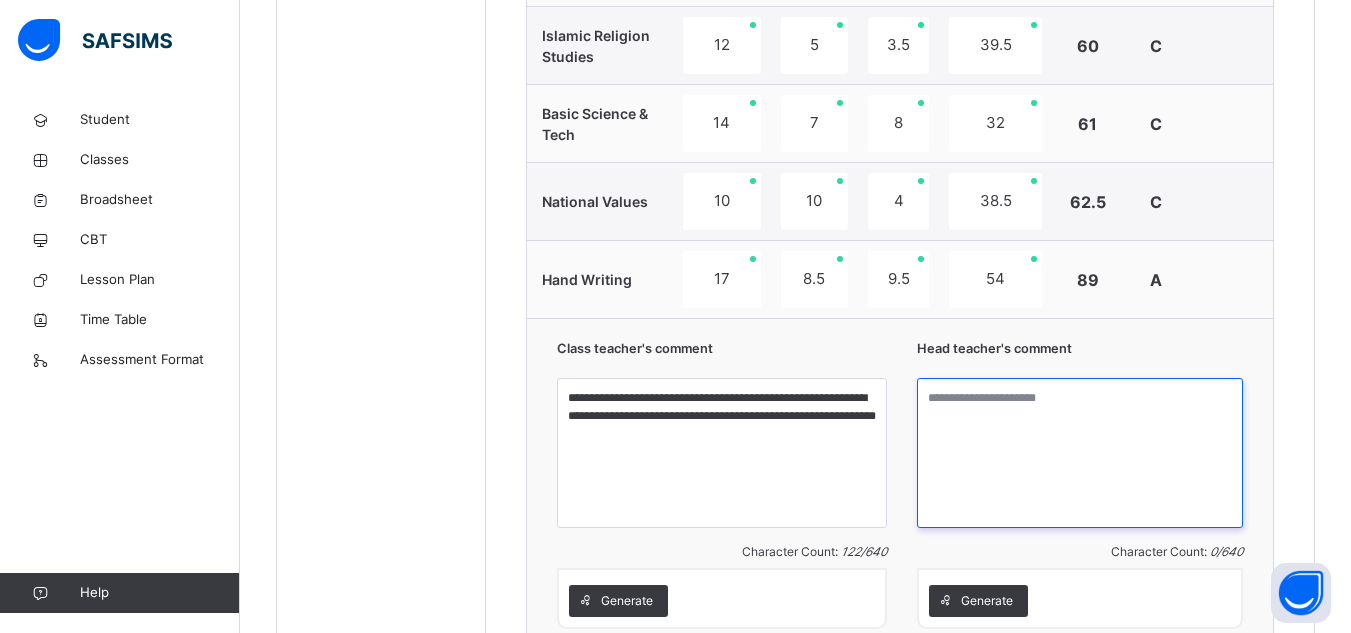 click at bounding box center (1080, 453) 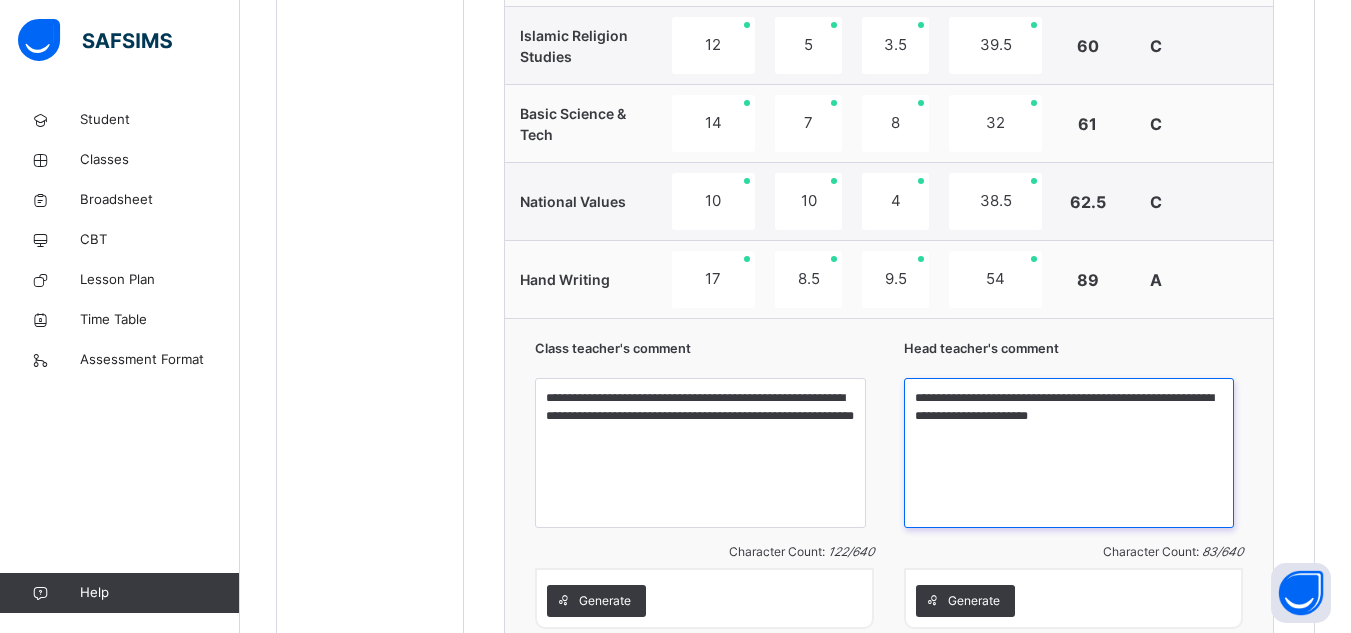 click on "**********" at bounding box center (1069, 453) 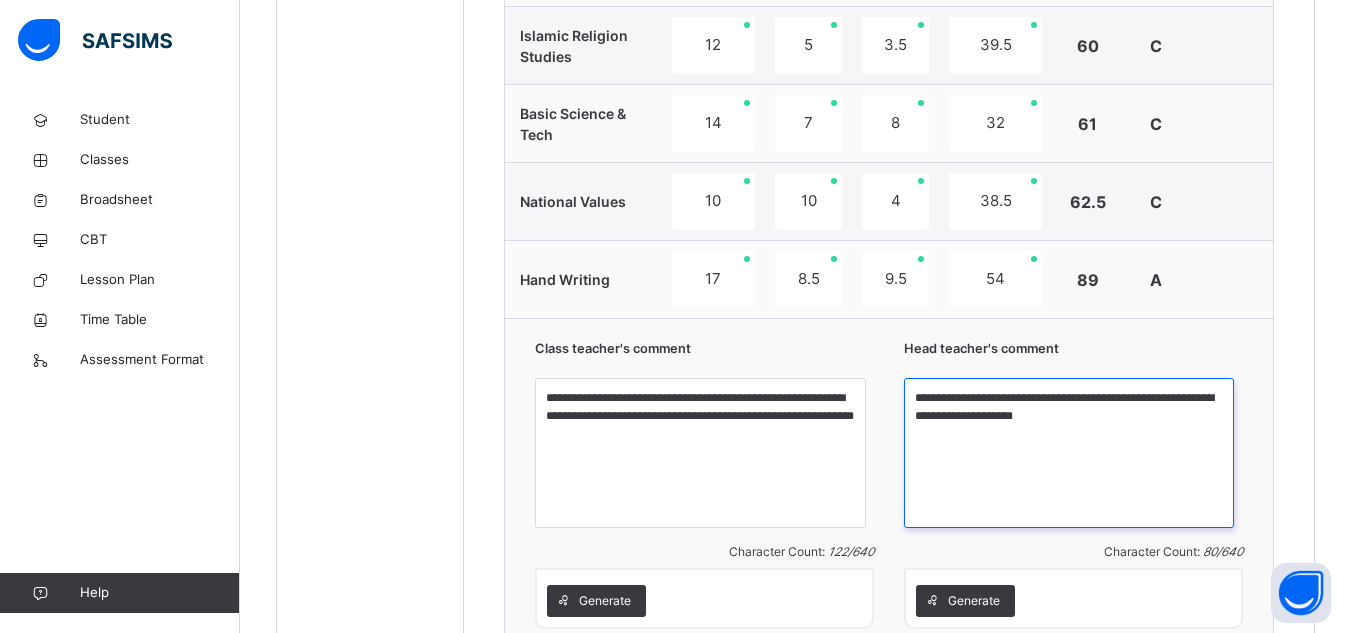 click on "**********" at bounding box center [1069, 453] 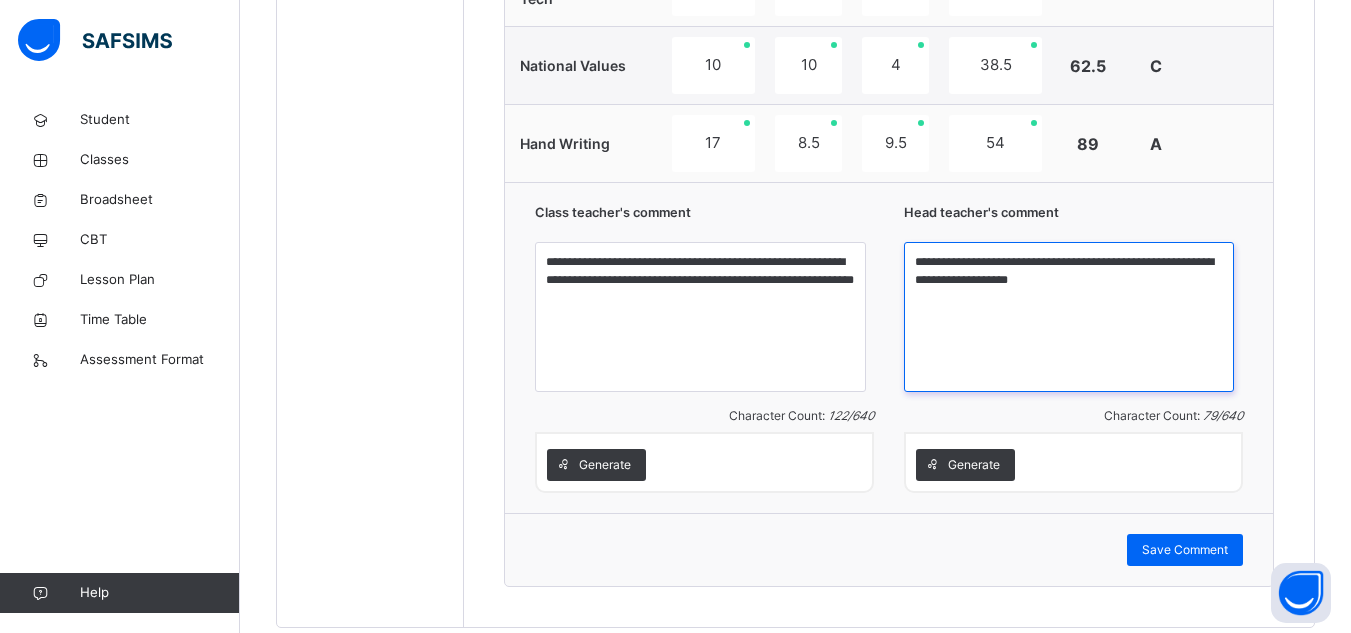 scroll, scrollTop: 1847, scrollLeft: 0, axis: vertical 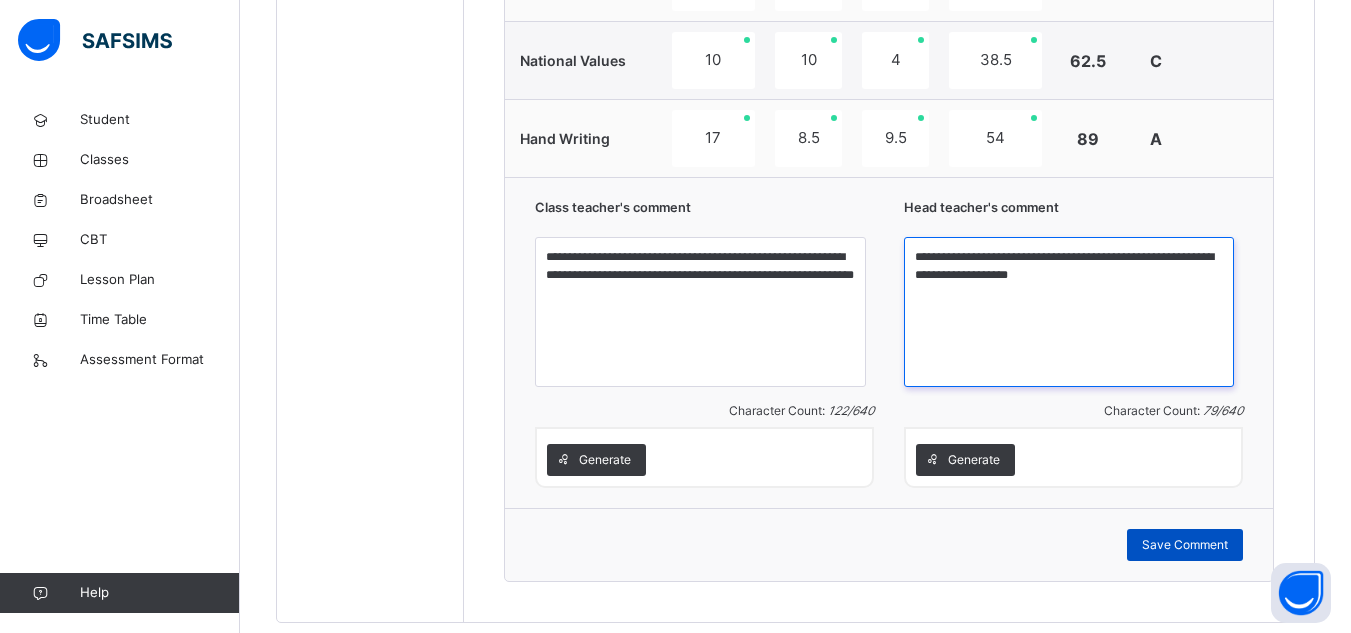 type on "**********" 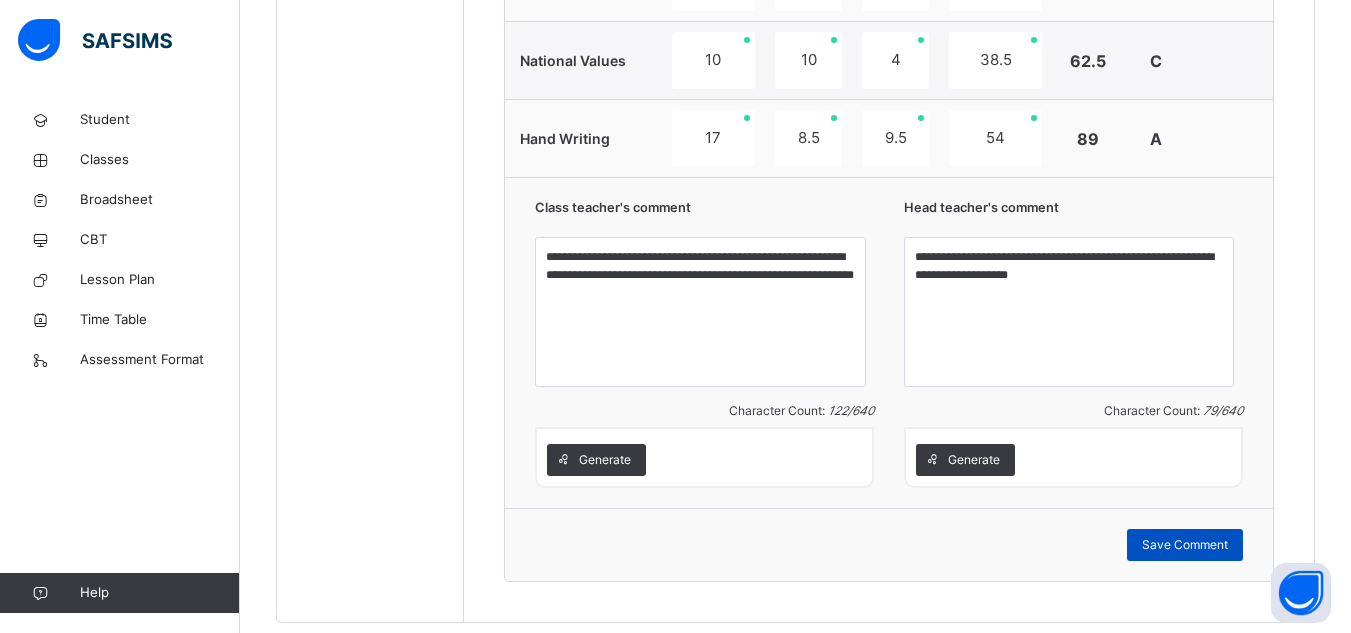 click on "Save Comment" at bounding box center (1185, 545) 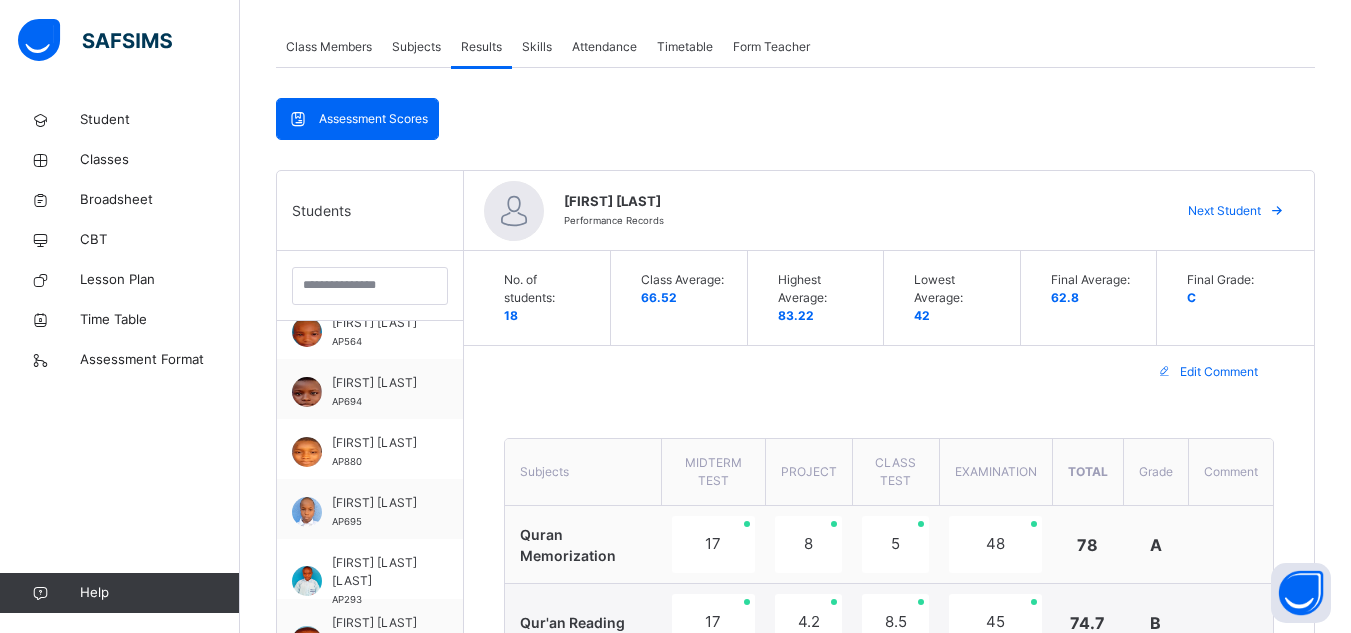 scroll, scrollTop: 343, scrollLeft: 0, axis: vertical 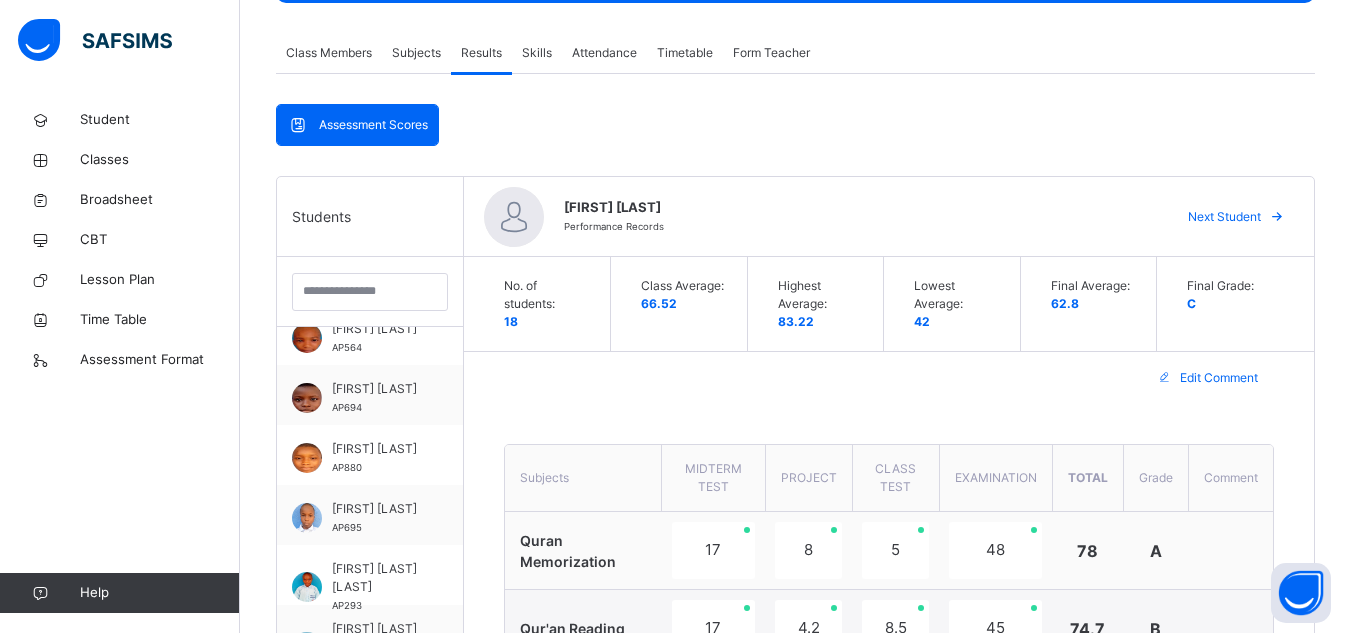 click on "Next Student" at bounding box center (1224, 217) 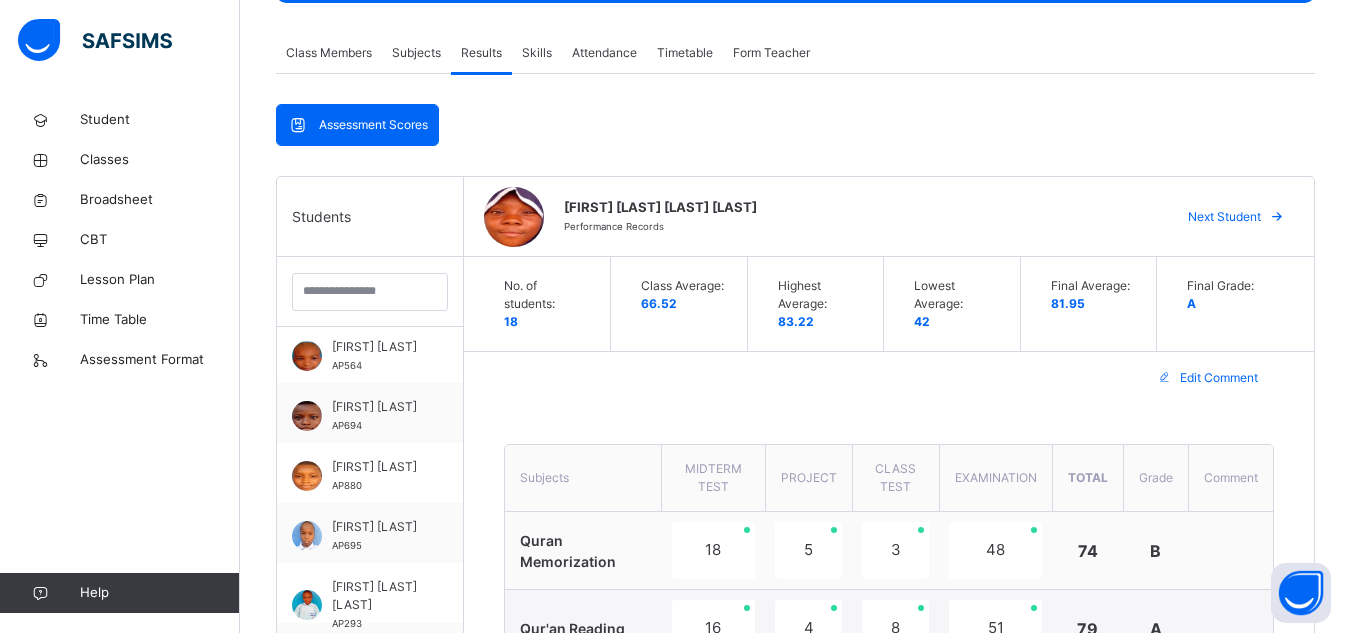scroll, scrollTop: 742, scrollLeft: 0, axis: vertical 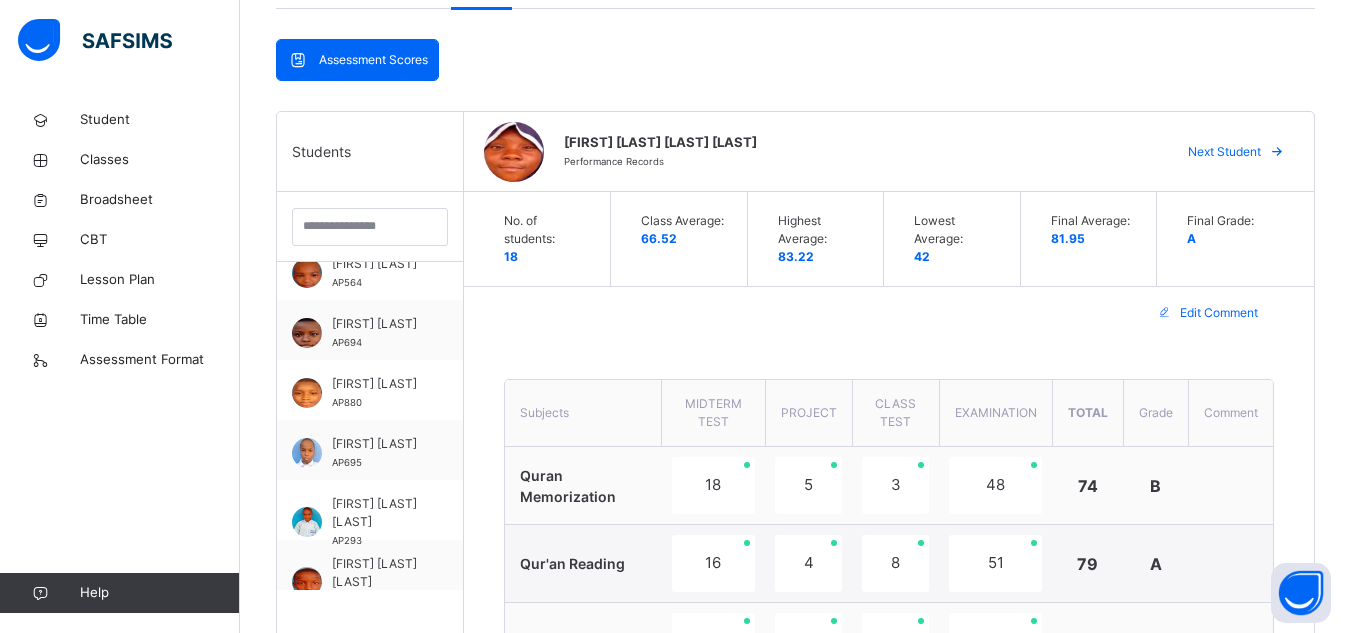 click on "Next Student" at bounding box center [1224, 152] 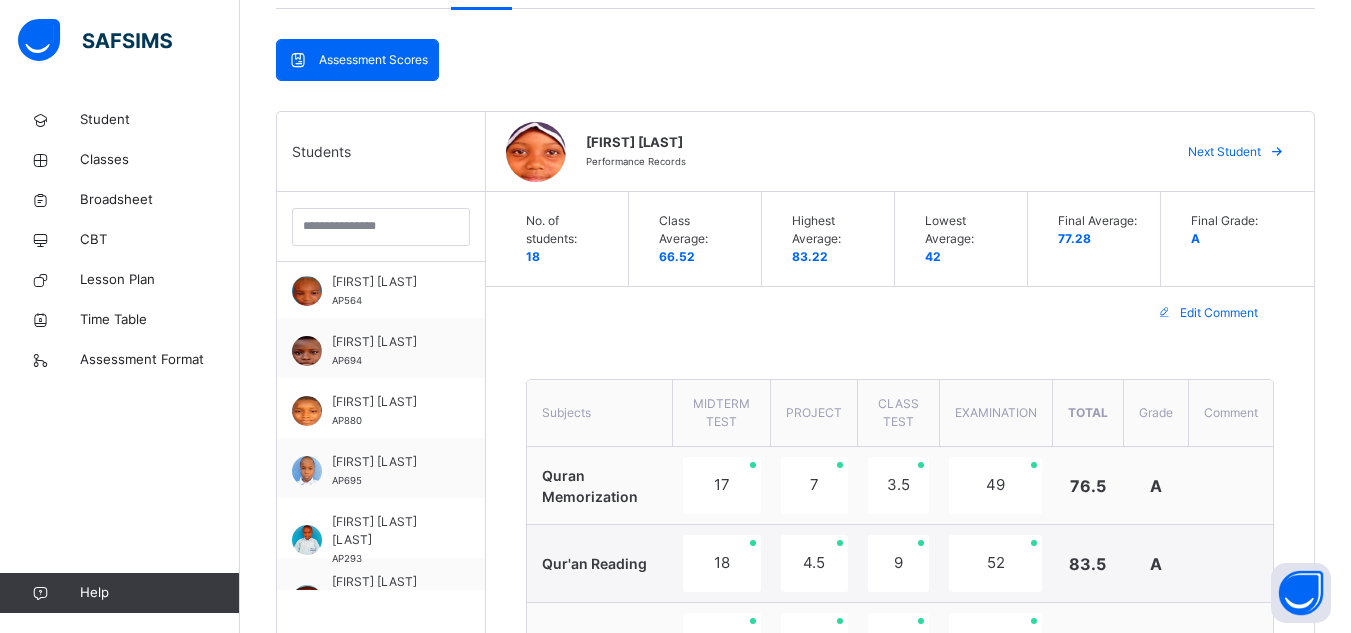 scroll, scrollTop: 742, scrollLeft: 0, axis: vertical 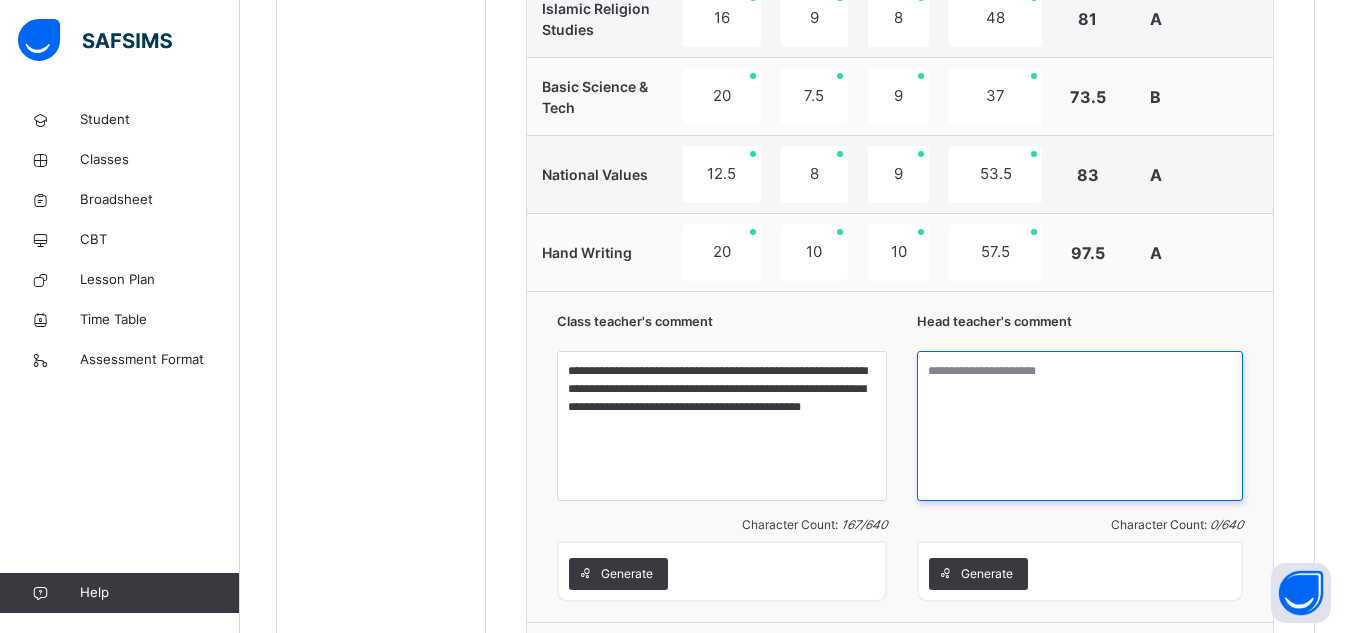 click at bounding box center [1080, 426] 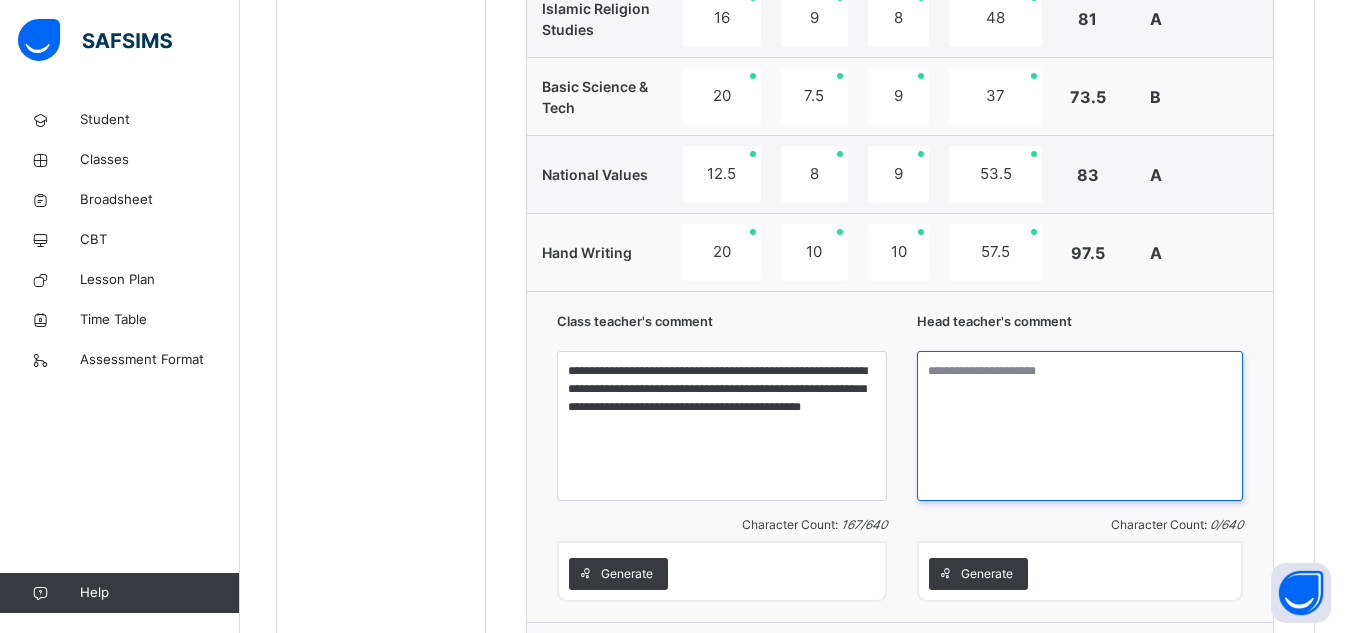 paste on "**********" 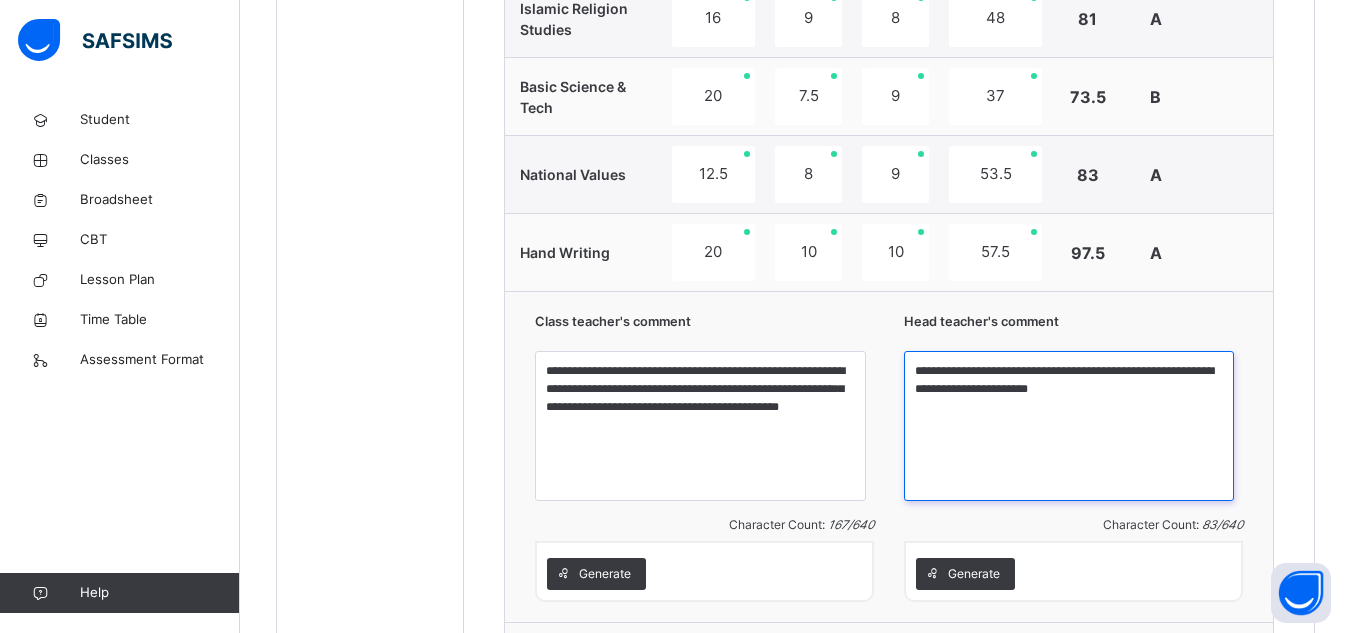 click on "**********" at bounding box center (1069, 426) 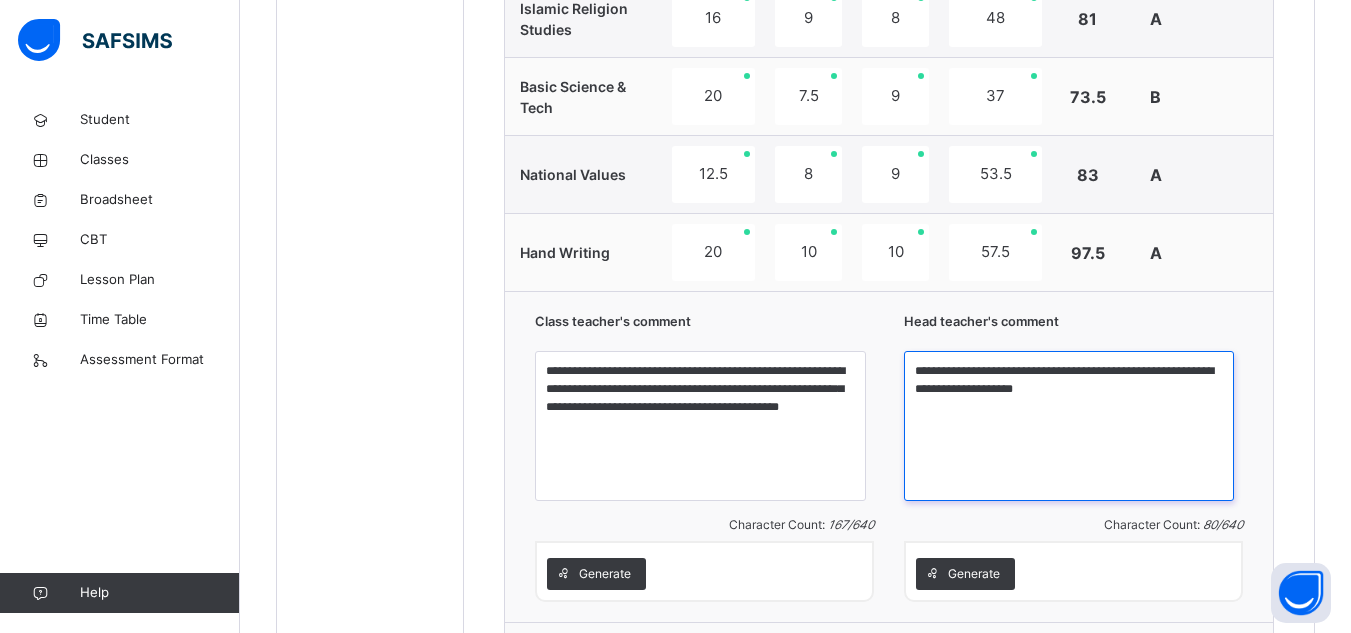 click on "**********" at bounding box center [1069, 426] 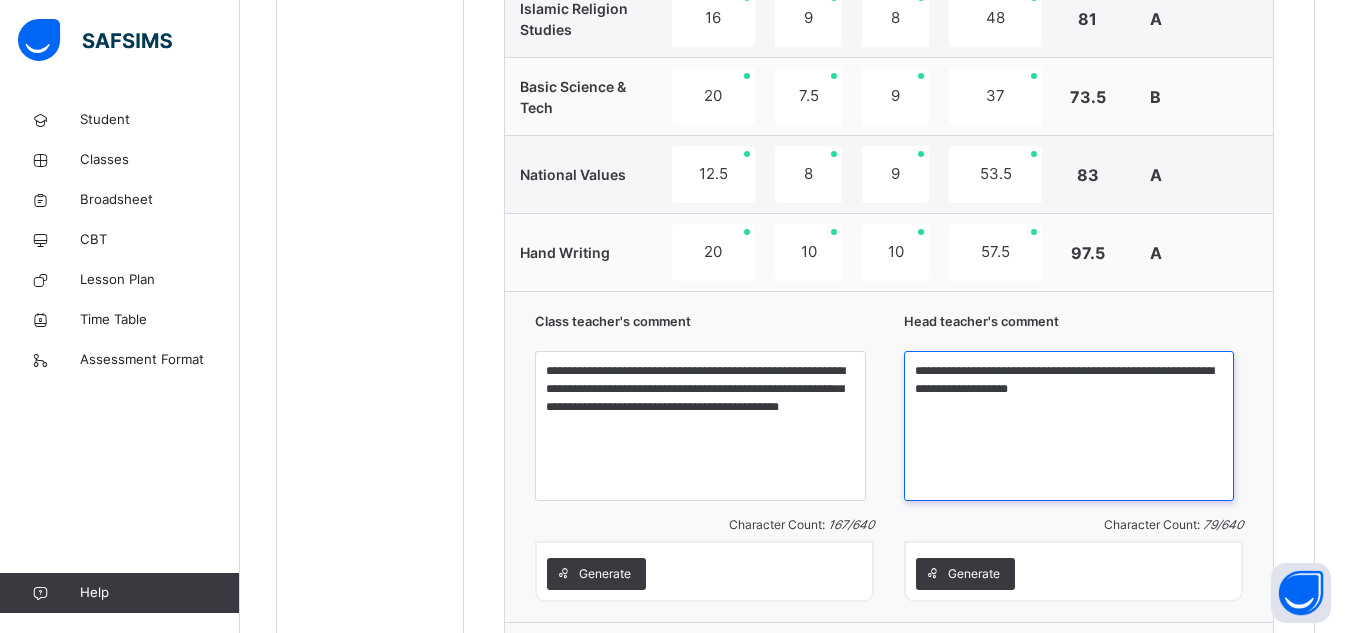 type on "**********" 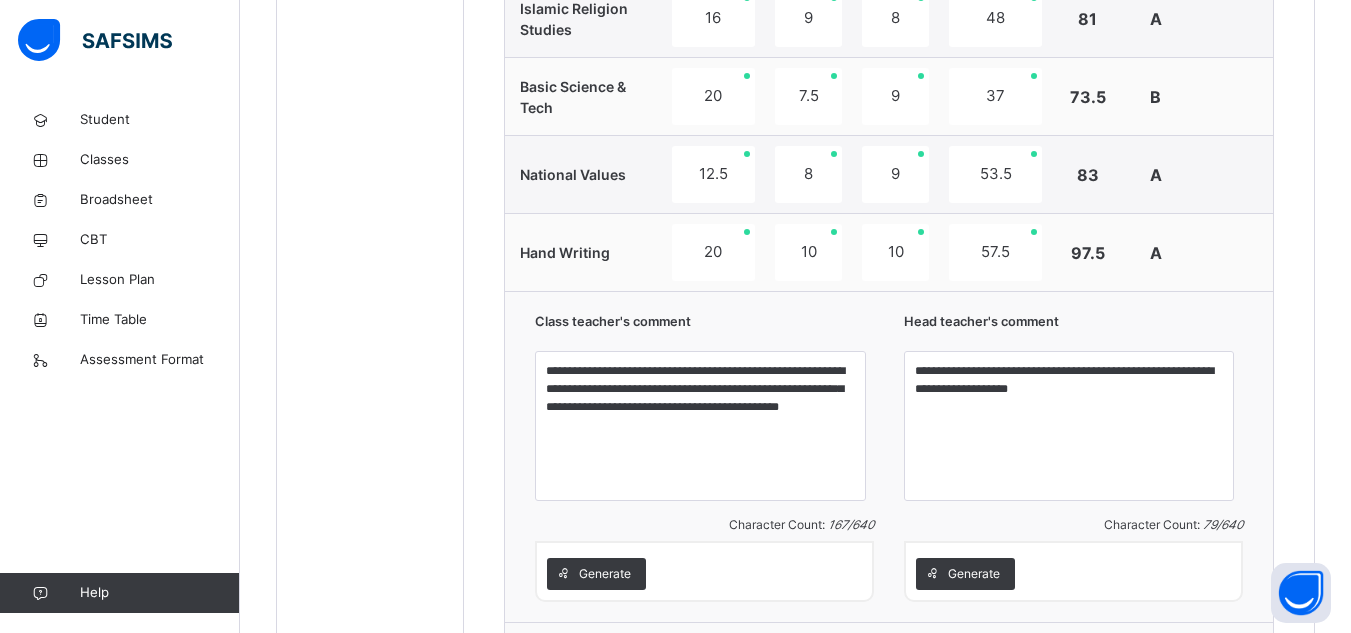 click on "Generate" at bounding box center (1073, 574) 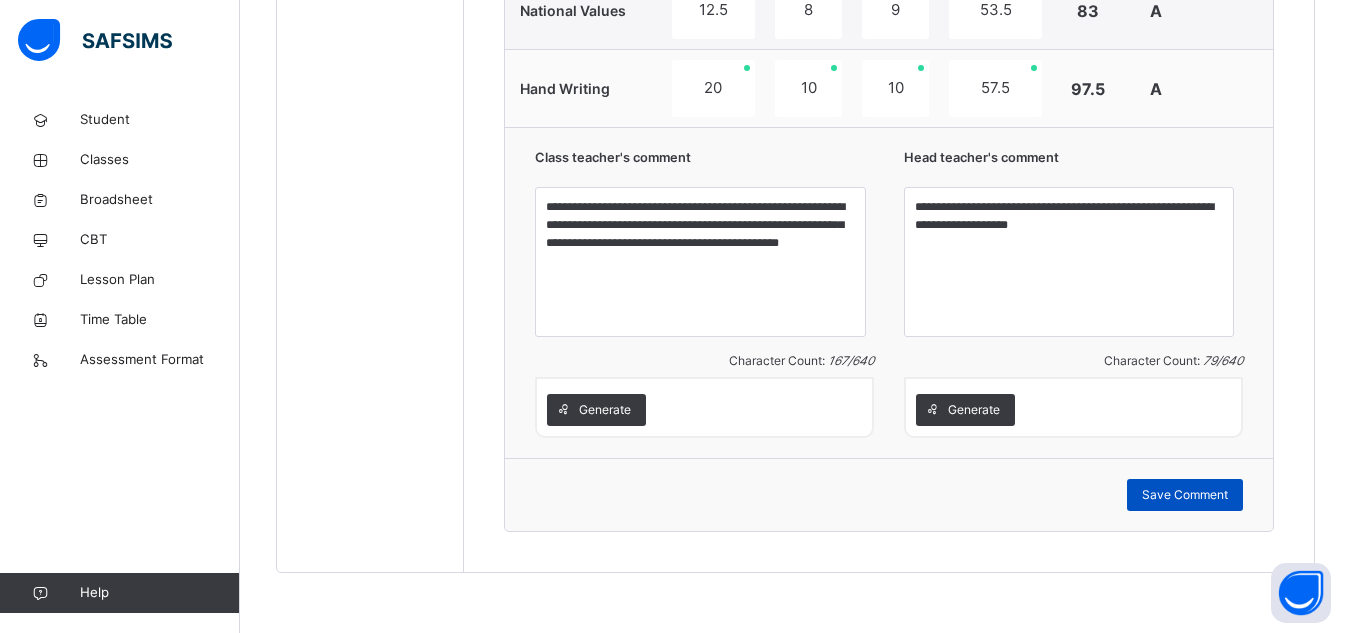 click on "Save Comment" at bounding box center (1185, 495) 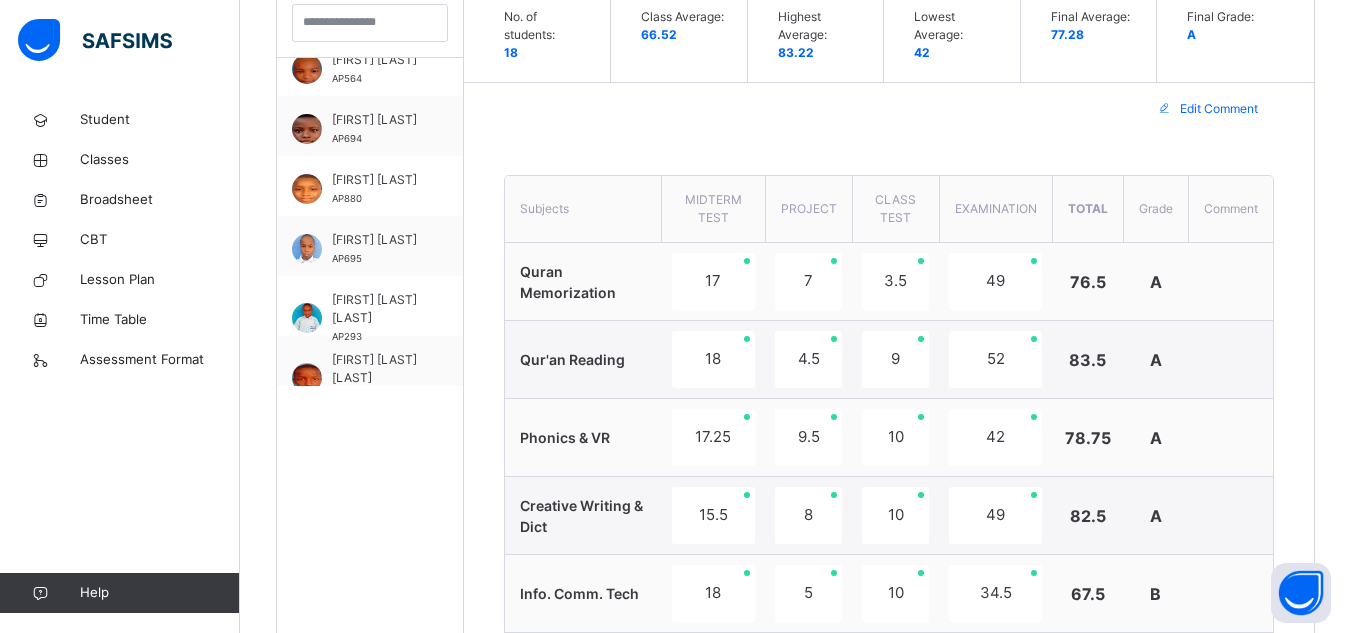 scroll, scrollTop: 423, scrollLeft: 0, axis: vertical 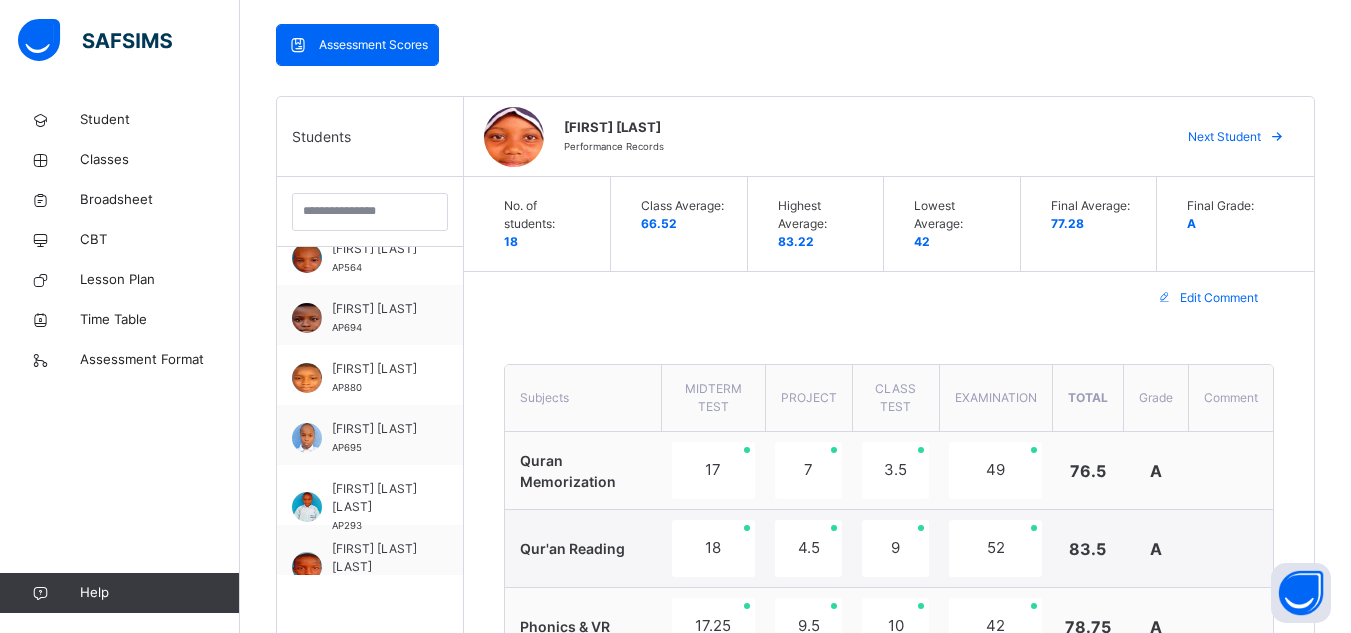 click on "Next Student" at bounding box center [1224, 137] 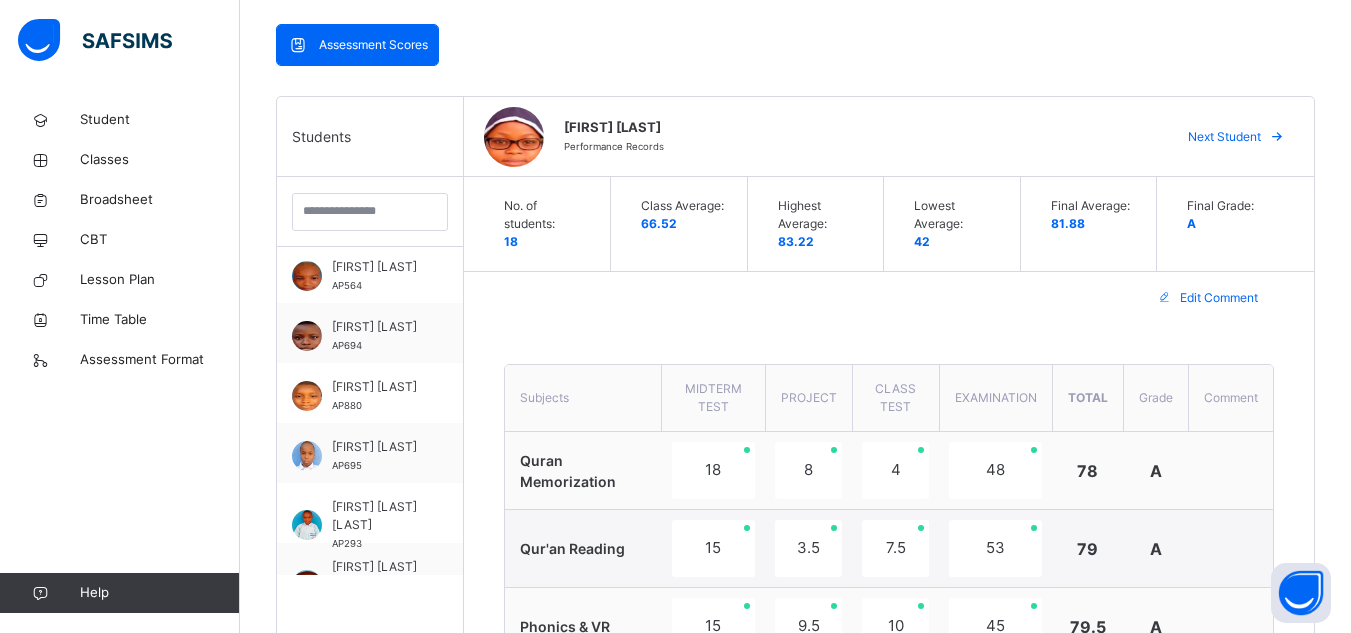 scroll, scrollTop: 742, scrollLeft: 0, axis: vertical 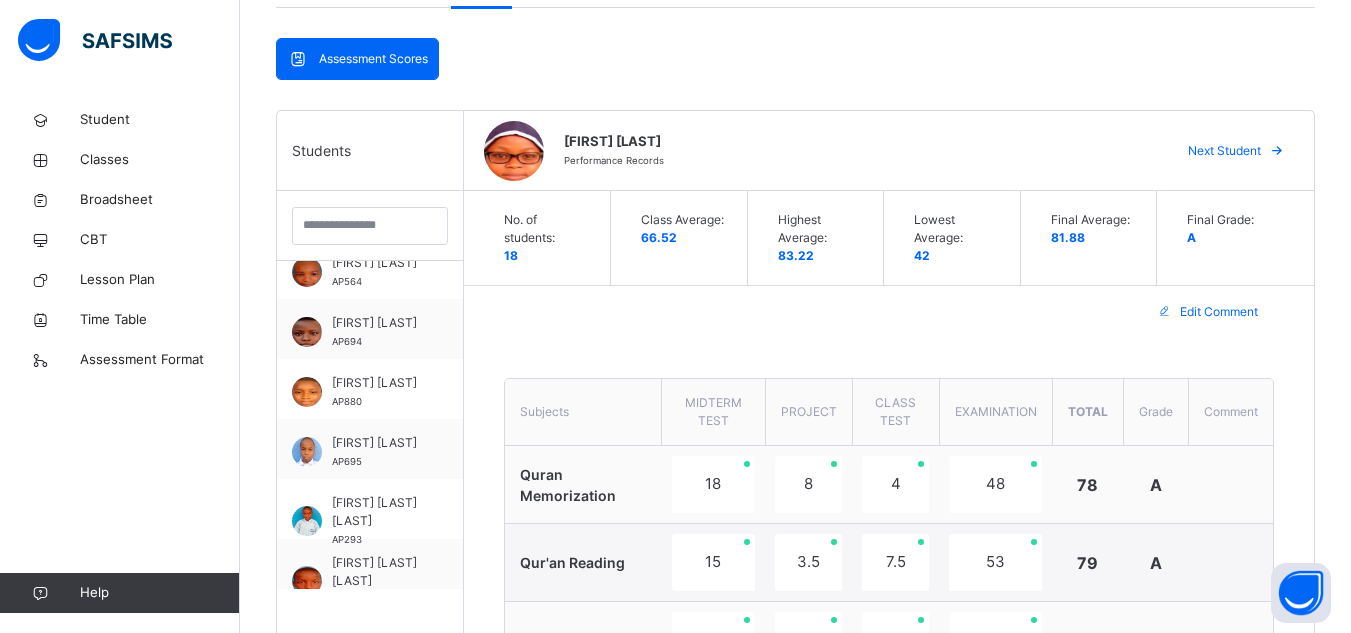 click on "Next Student" at bounding box center [1224, 151] 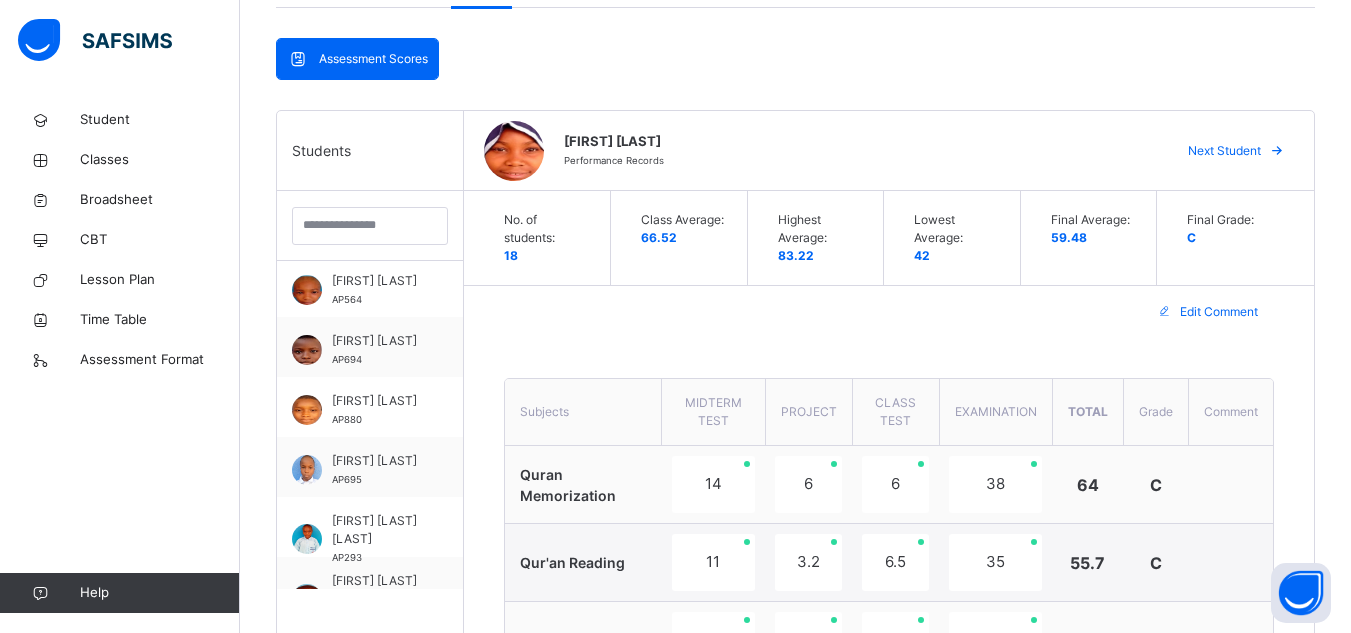 scroll, scrollTop: 760, scrollLeft: 0, axis: vertical 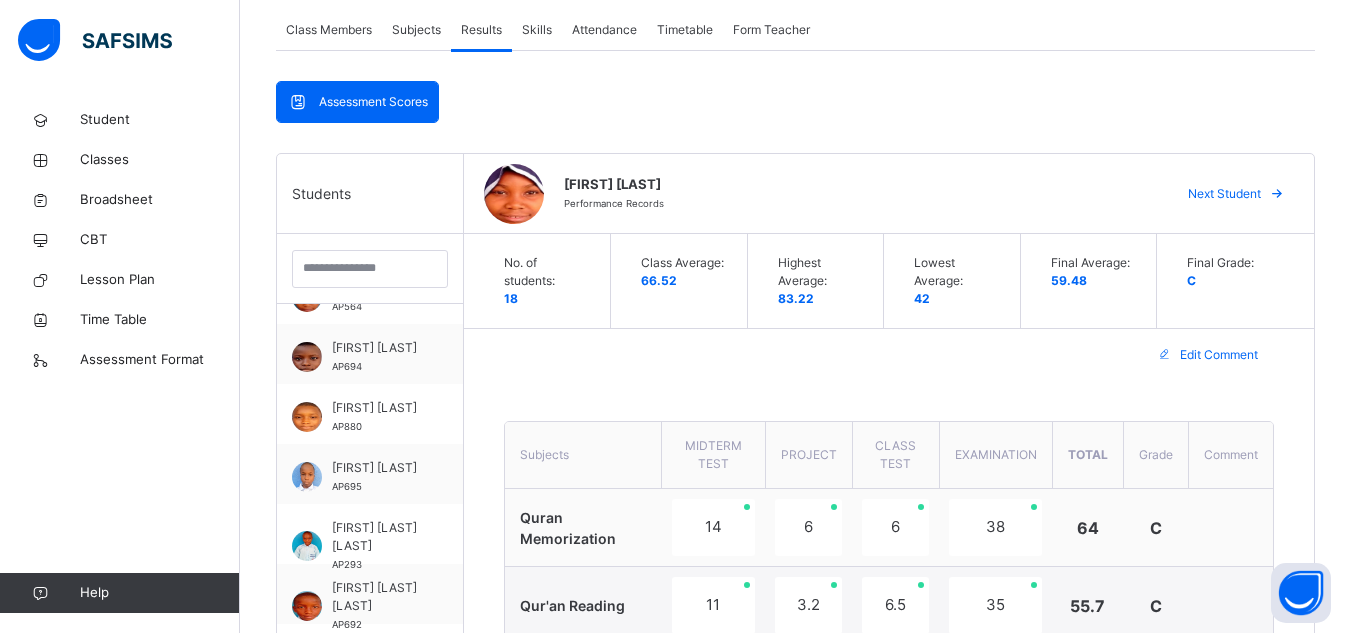 click on "Next Student" at bounding box center [1224, 194] 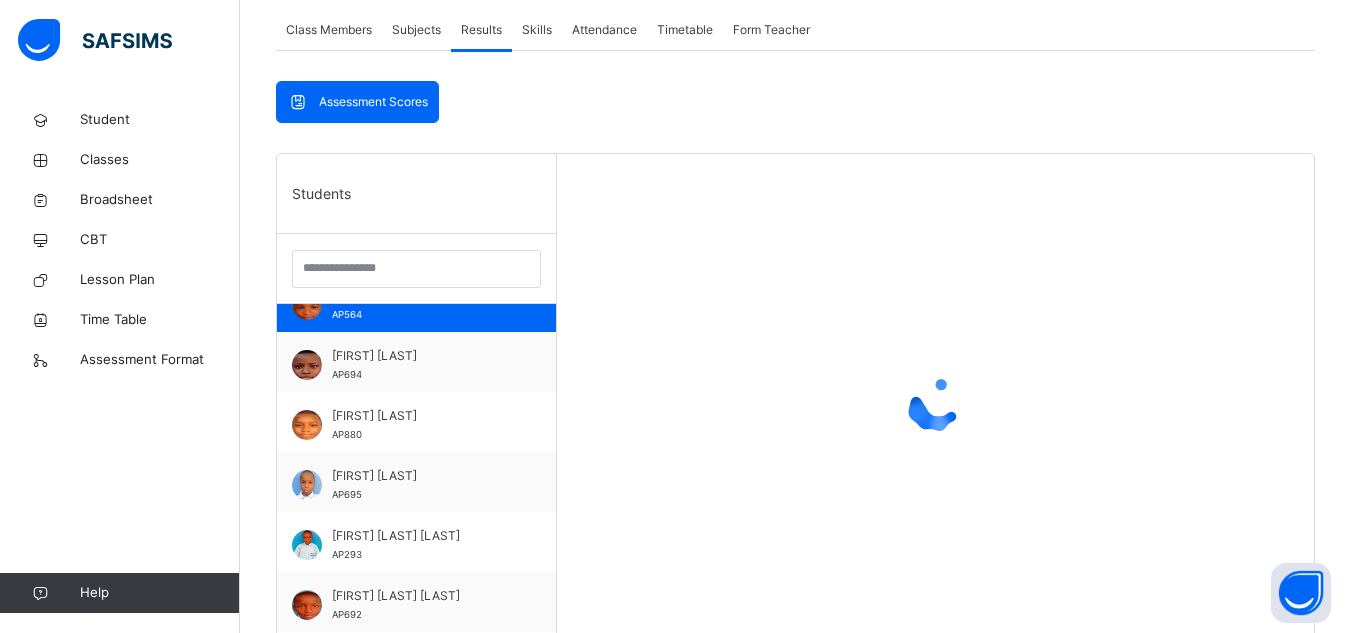 scroll, scrollTop: 724, scrollLeft: 0, axis: vertical 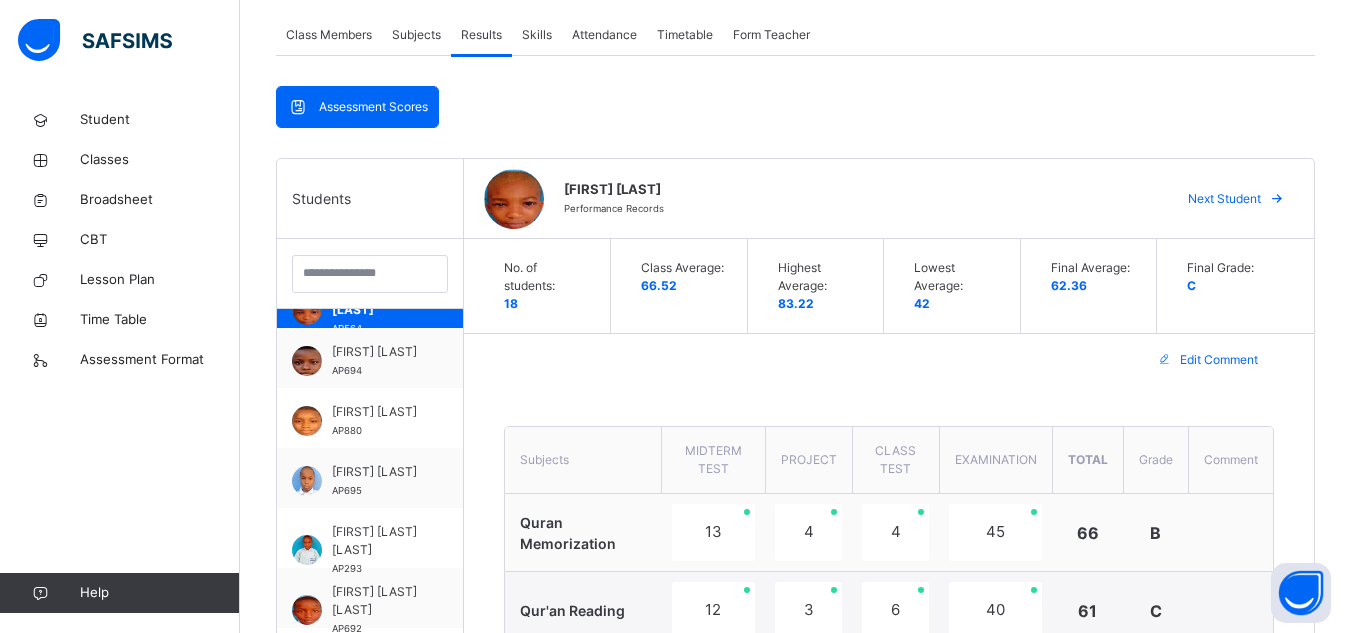 click on "Next Student" at bounding box center [1224, 199] 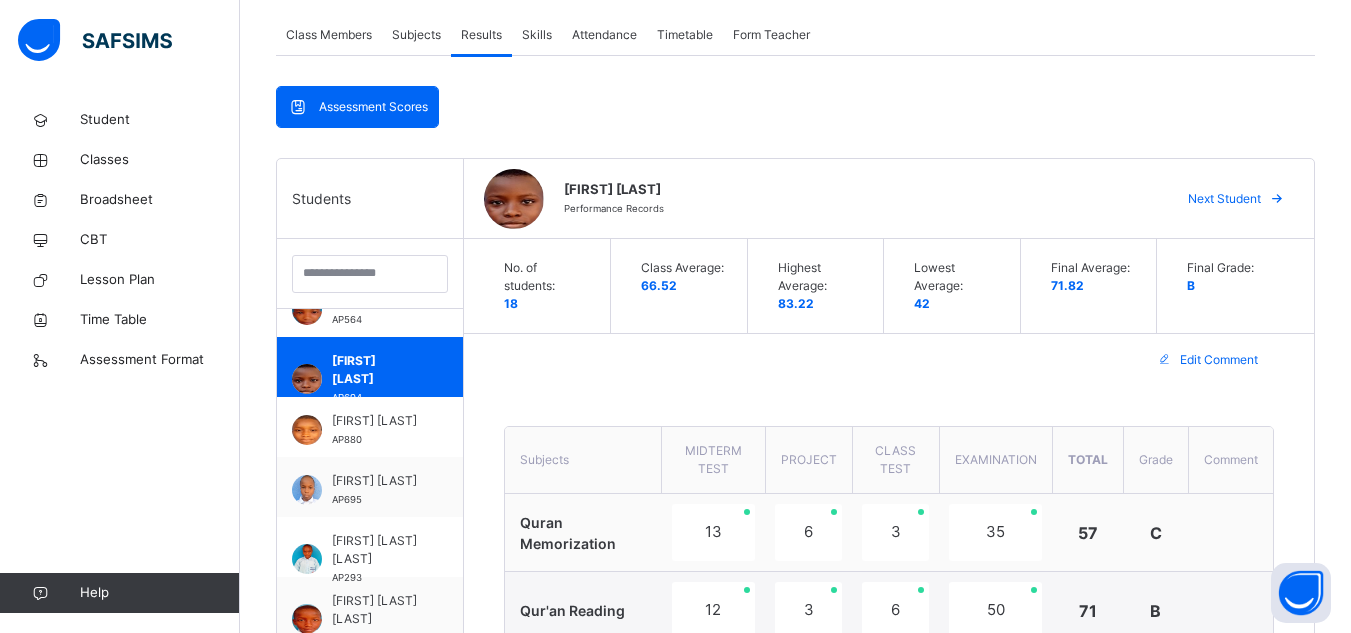 scroll, scrollTop: 761, scrollLeft: 0, axis: vertical 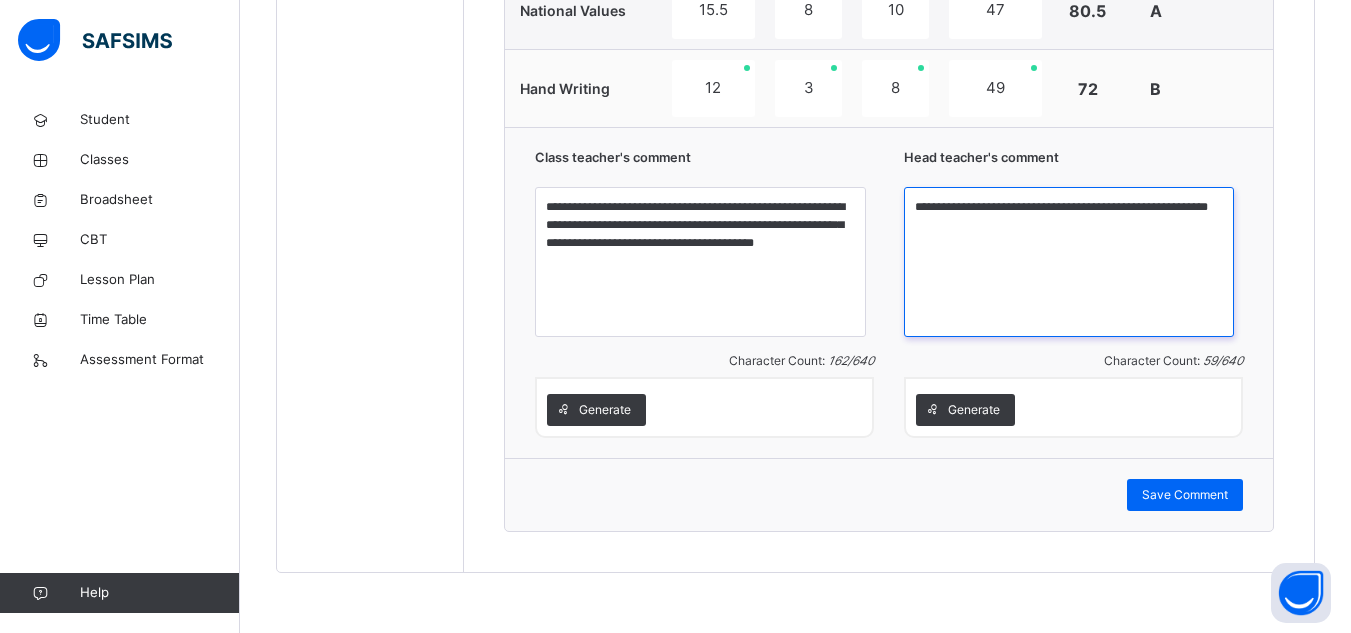 click on "**********" at bounding box center [1069, 262] 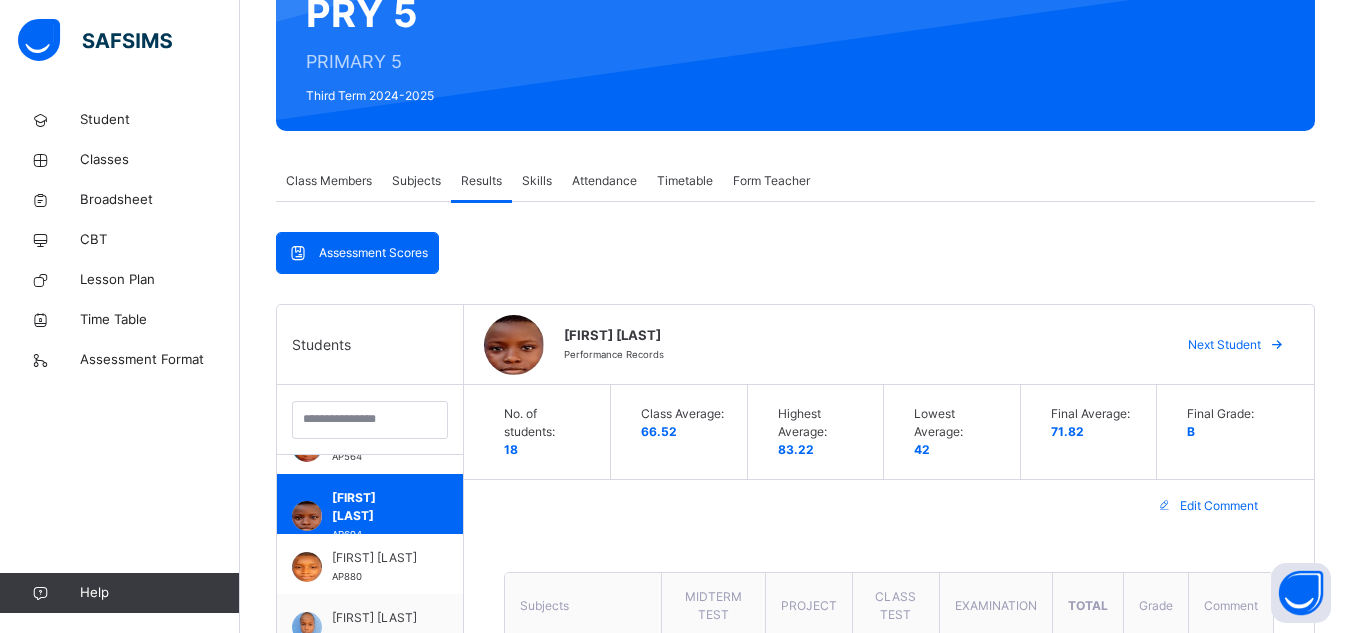 scroll, scrollTop: 219, scrollLeft: 0, axis: vertical 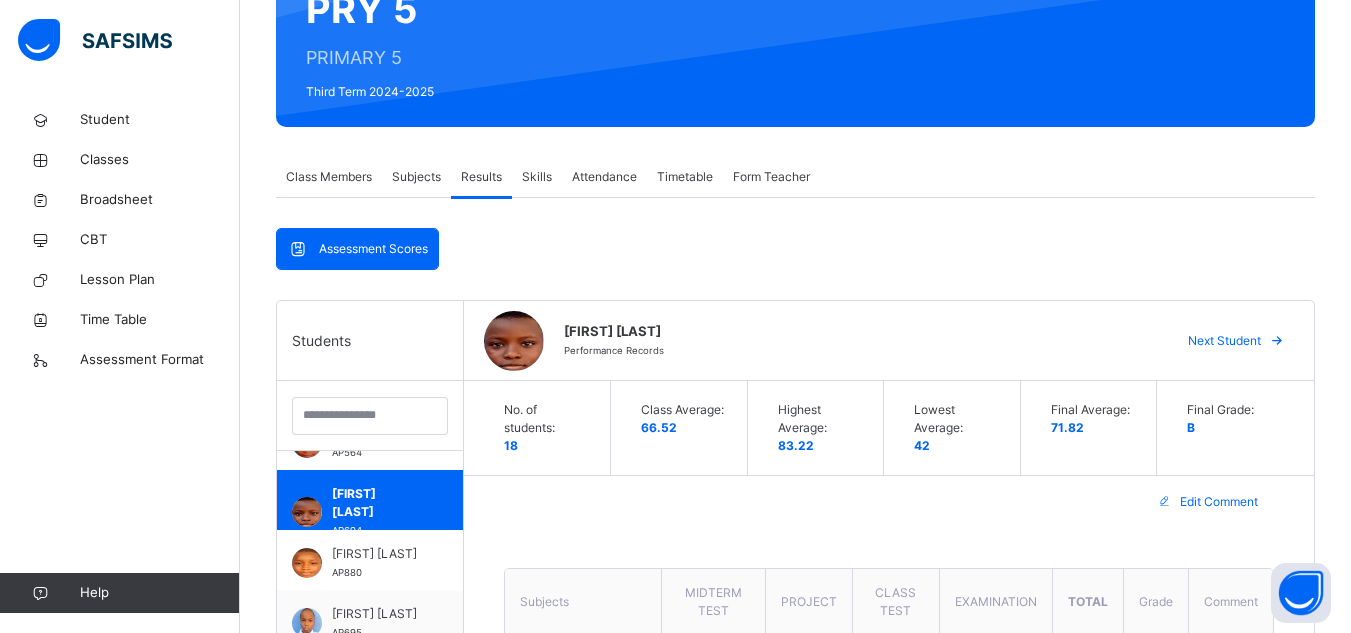 click on "Next Student" at bounding box center (1224, 341) 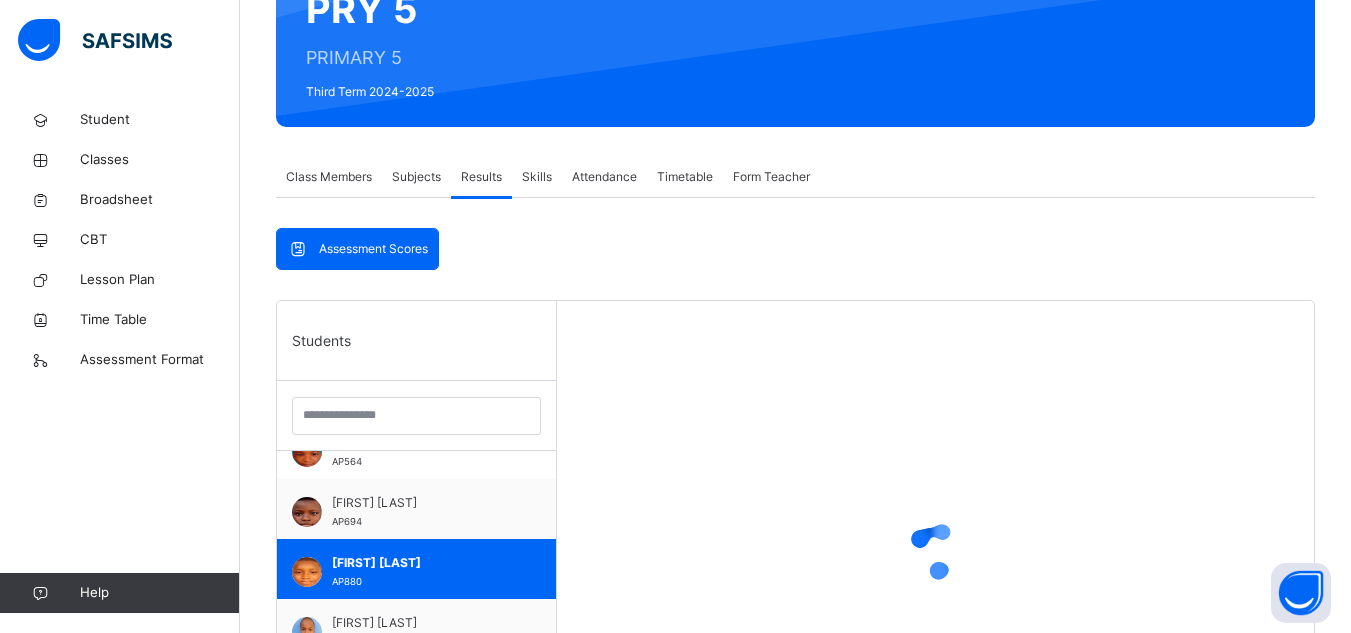 scroll, scrollTop: 752, scrollLeft: 0, axis: vertical 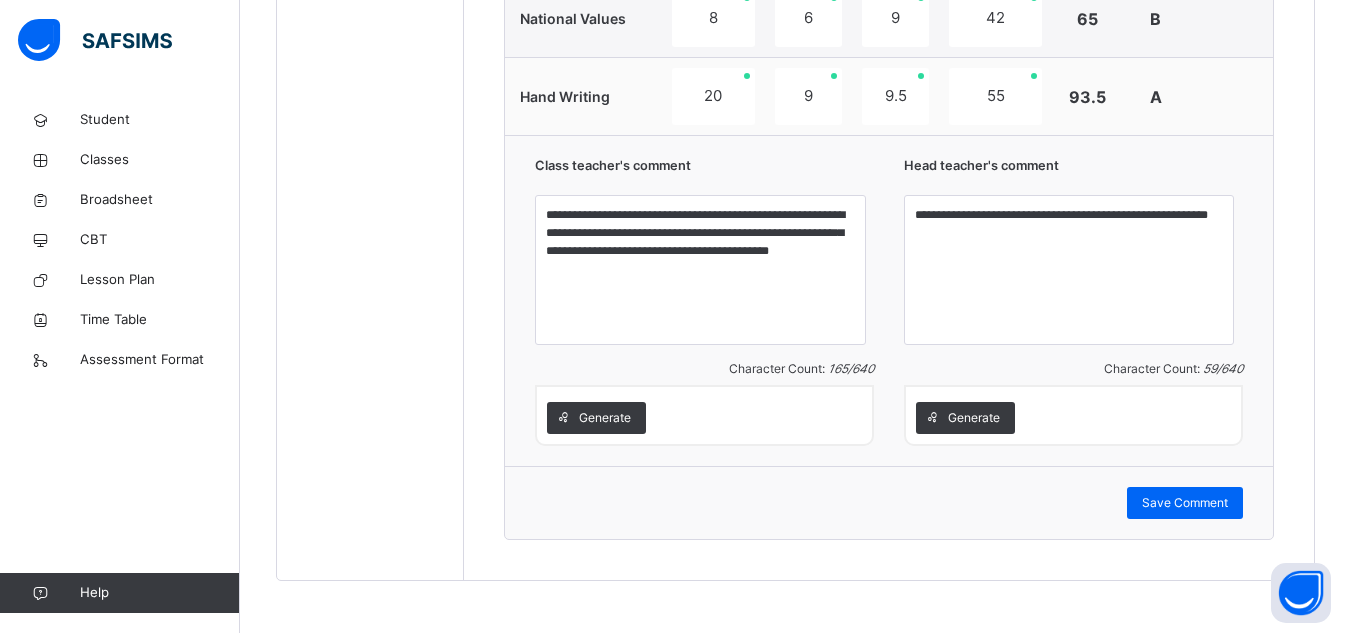 drag, startPoint x: 1104, startPoint y: 340, endPoint x: 420, endPoint y: 427, distance: 689.5107 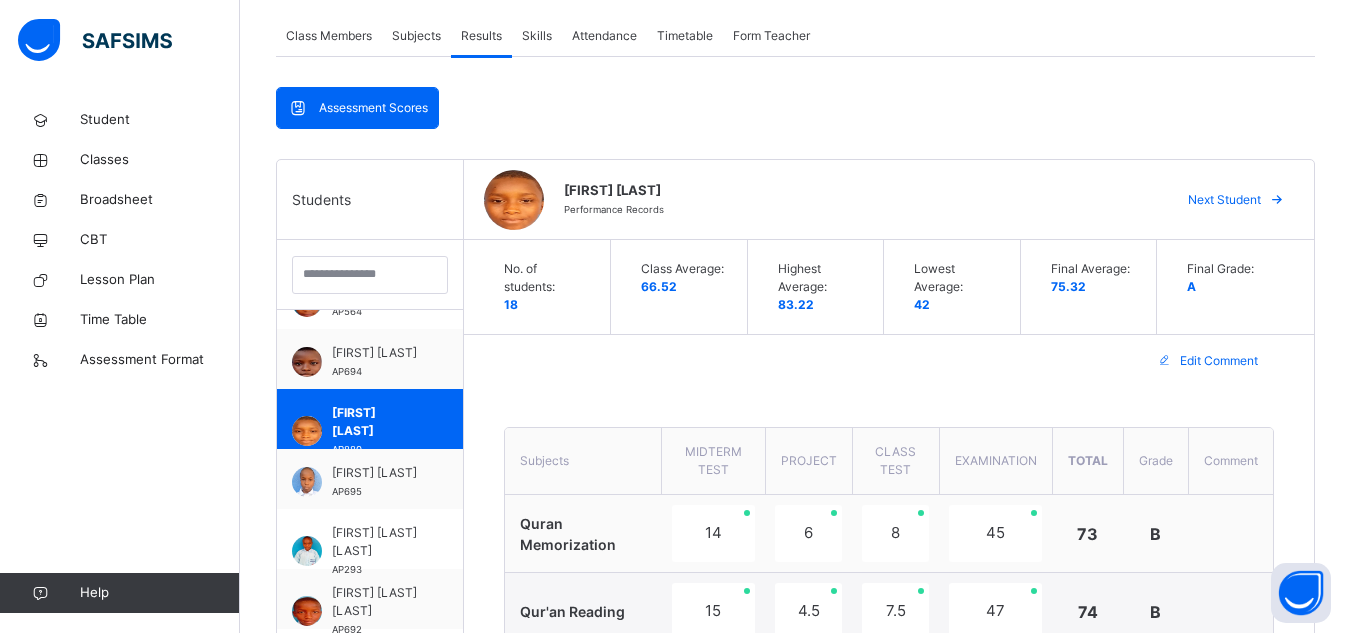 scroll, scrollTop: 369, scrollLeft: 0, axis: vertical 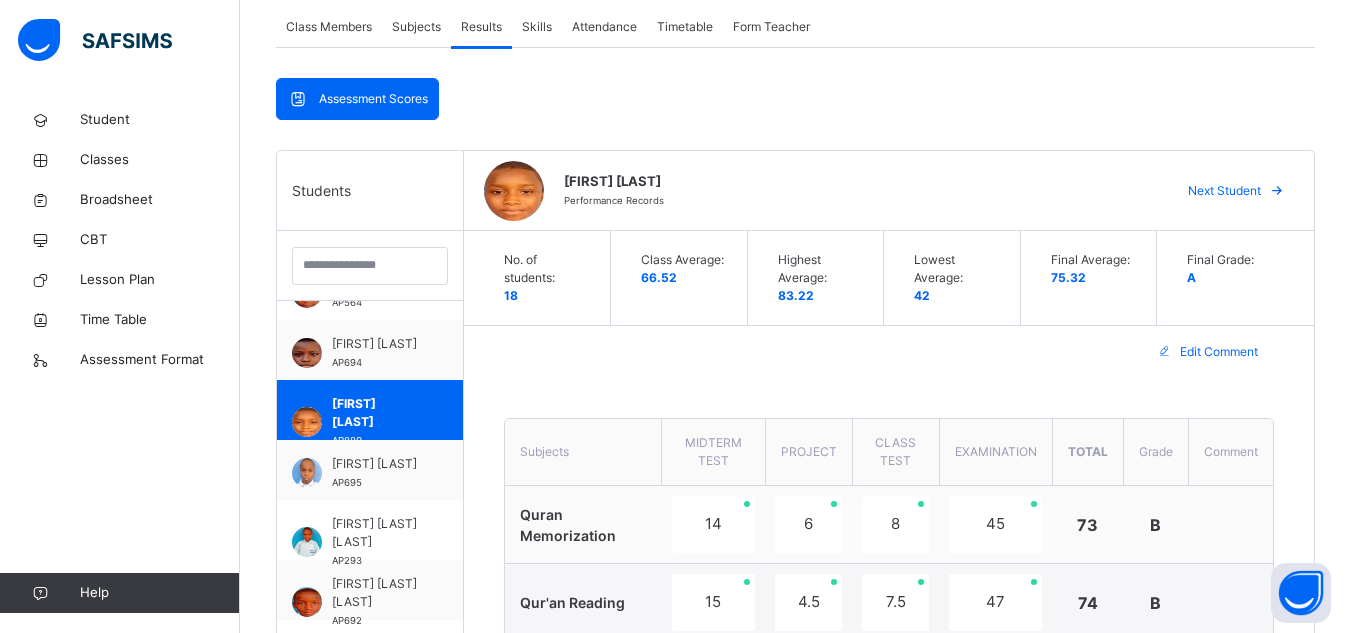 click on "Next Student" at bounding box center [1224, 191] 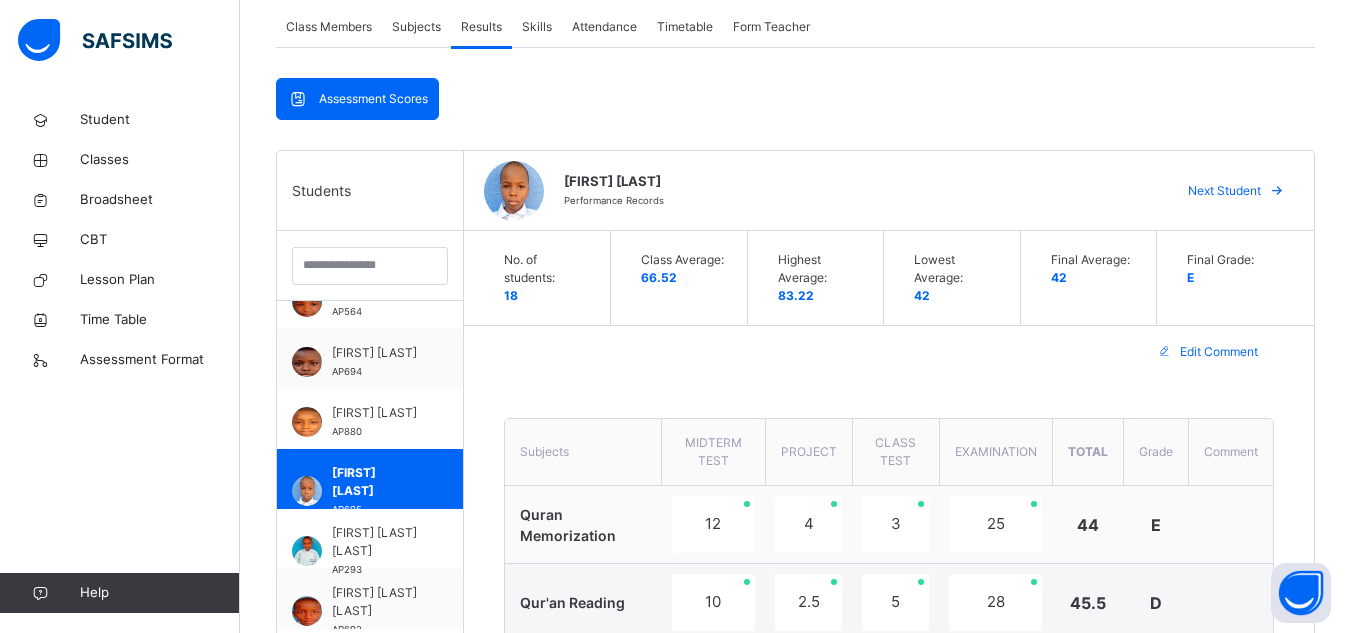 scroll, scrollTop: 761, scrollLeft: 0, axis: vertical 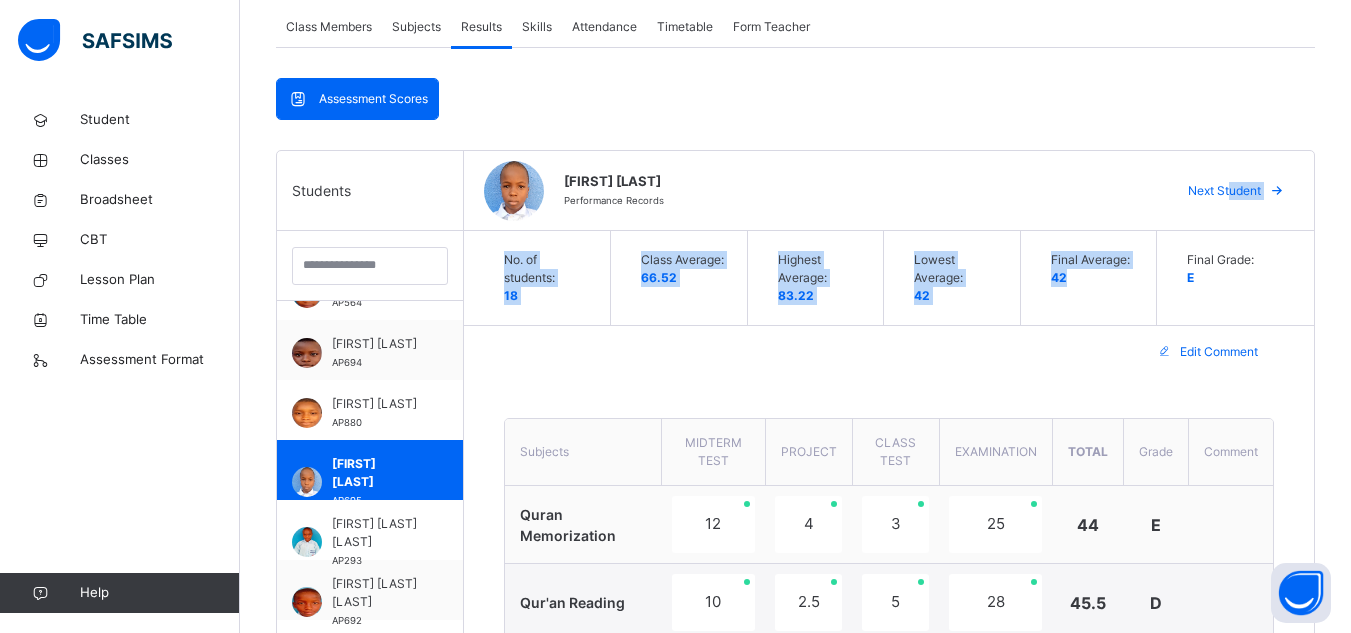 drag, startPoint x: 1245, startPoint y: 189, endPoint x: 1191, endPoint y: 248, distance: 79.98125 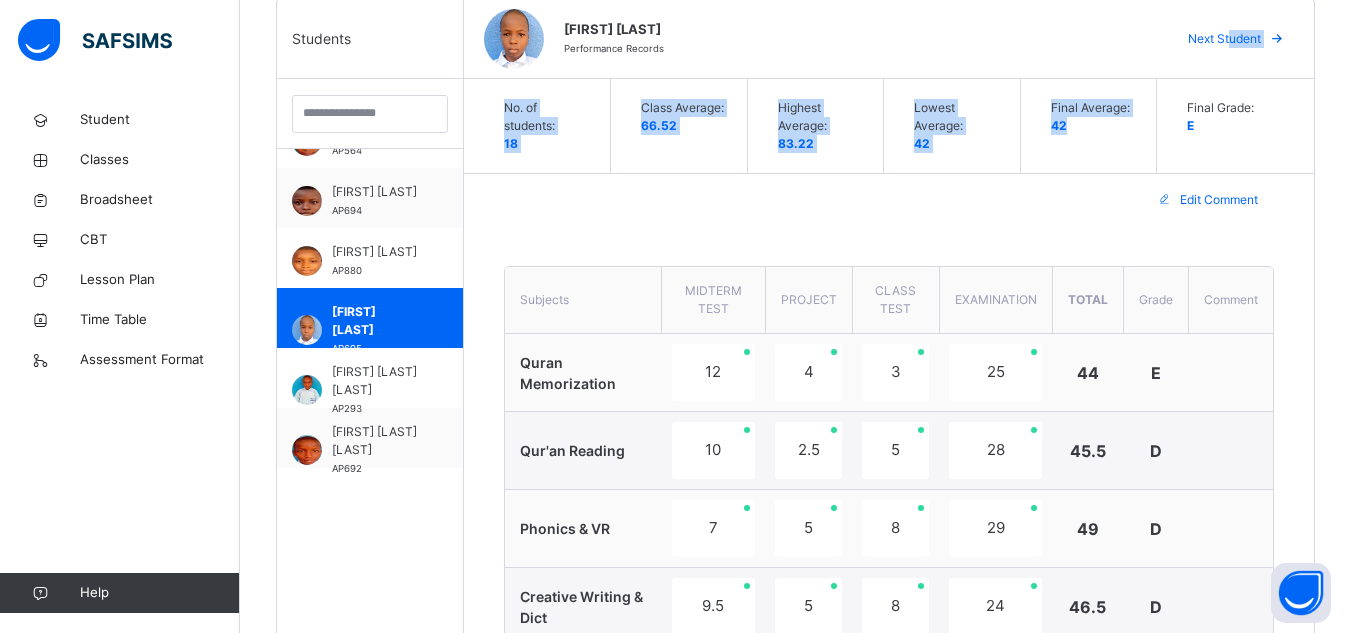 scroll, scrollTop: 411, scrollLeft: 0, axis: vertical 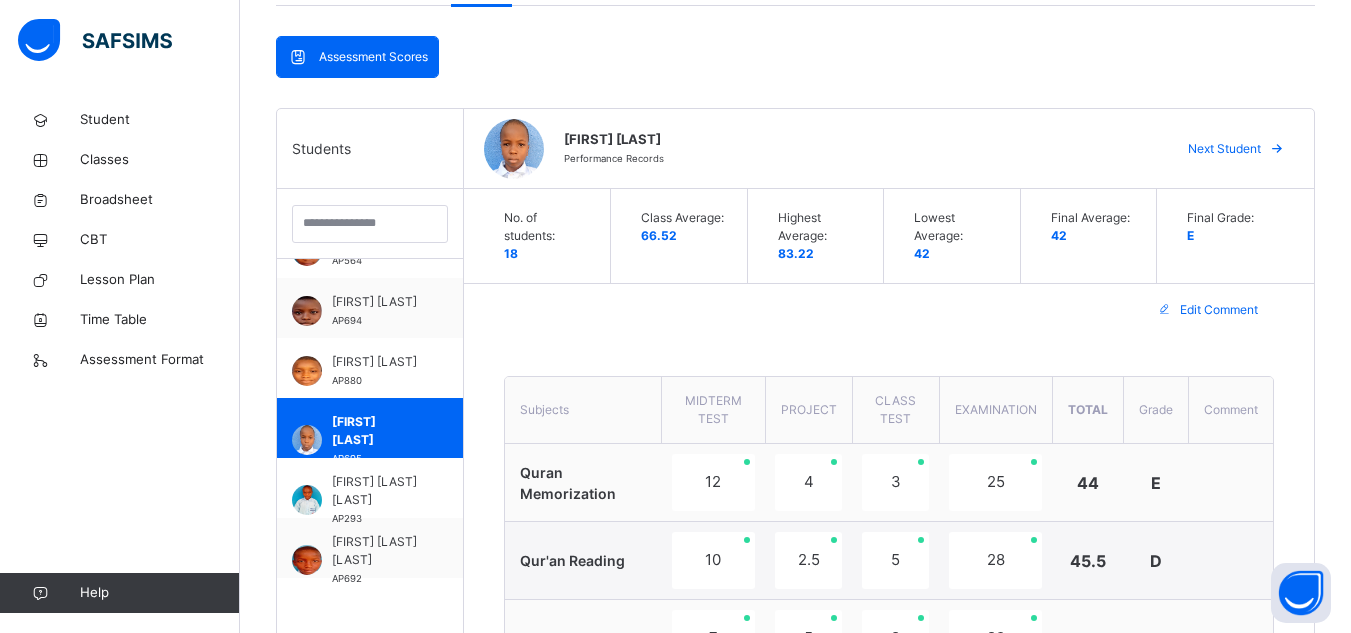 click on "Next Student" at bounding box center (1224, 149) 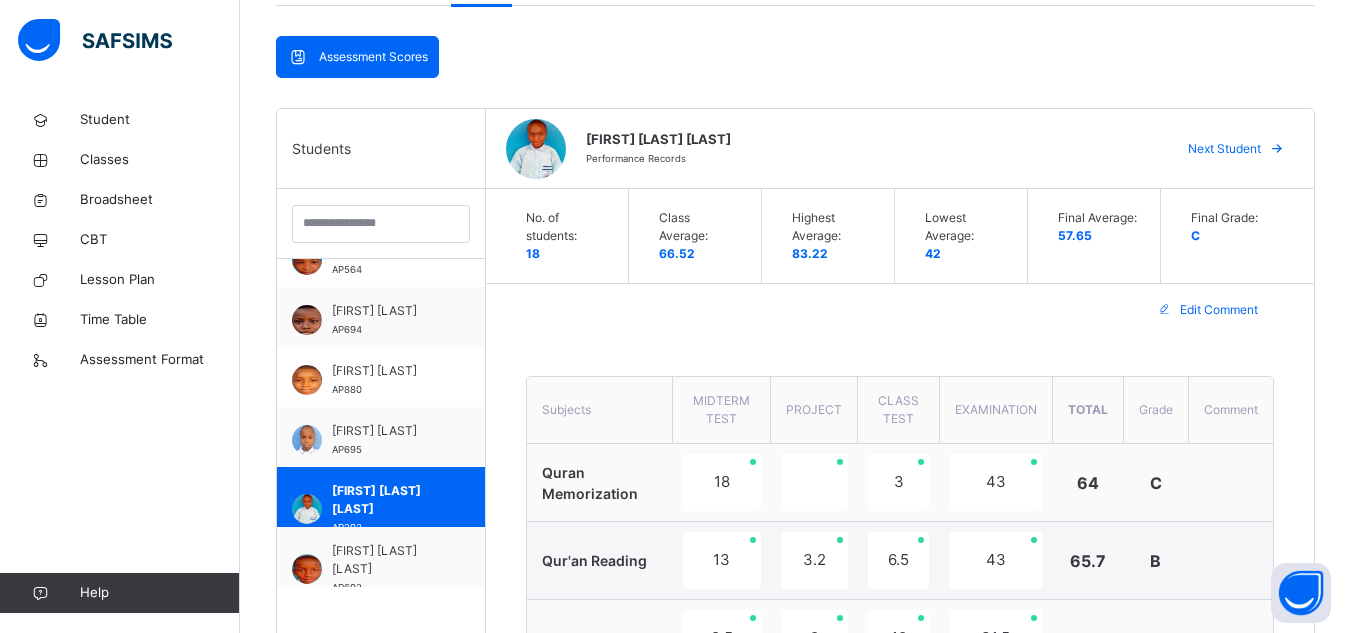 scroll, scrollTop: 761, scrollLeft: 0, axis: vertical 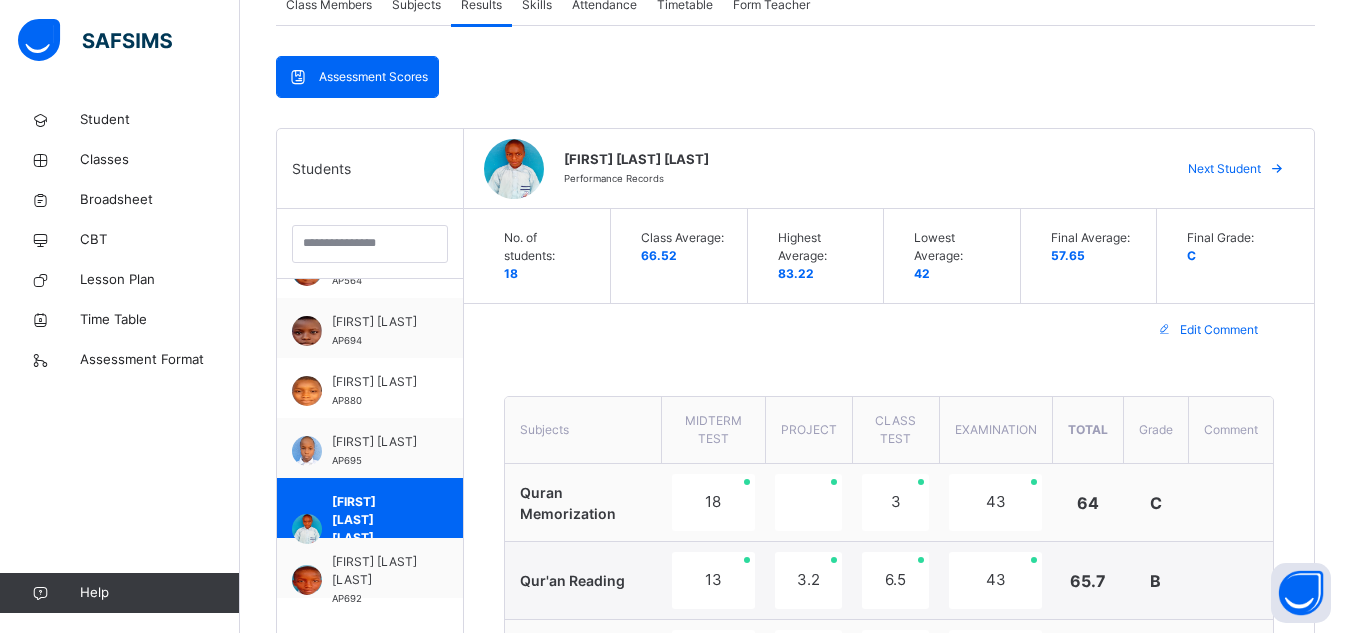 click on "Next Student" at bounding box center (1224, 169) 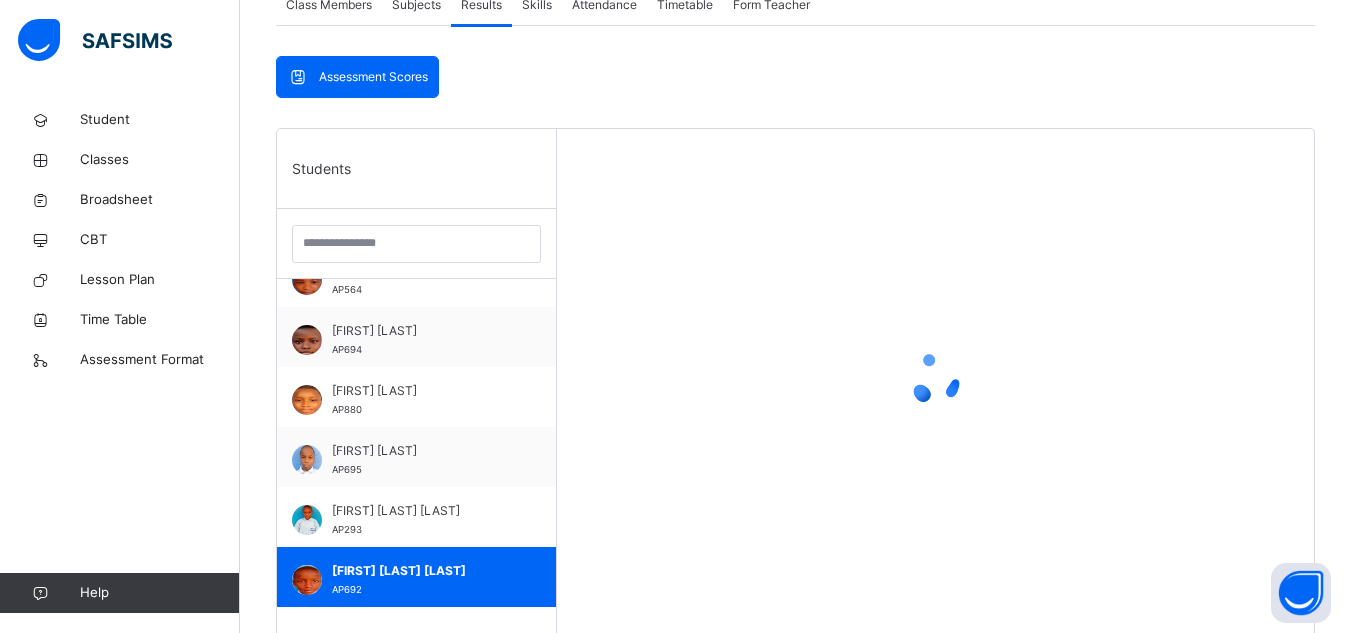 scroll, scrollTop: 752, scrollLeft: 0, axis: vertical 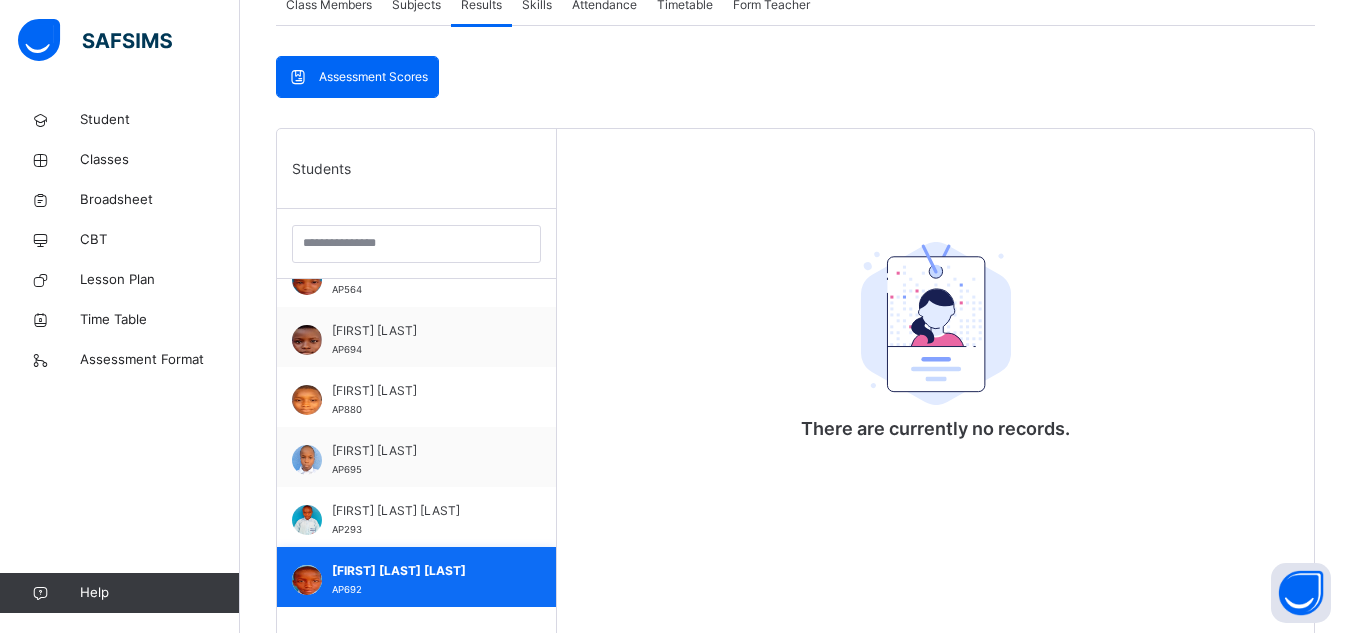 click on "[FIRST] [LAST] AP692" at bounding box center [416, 577] 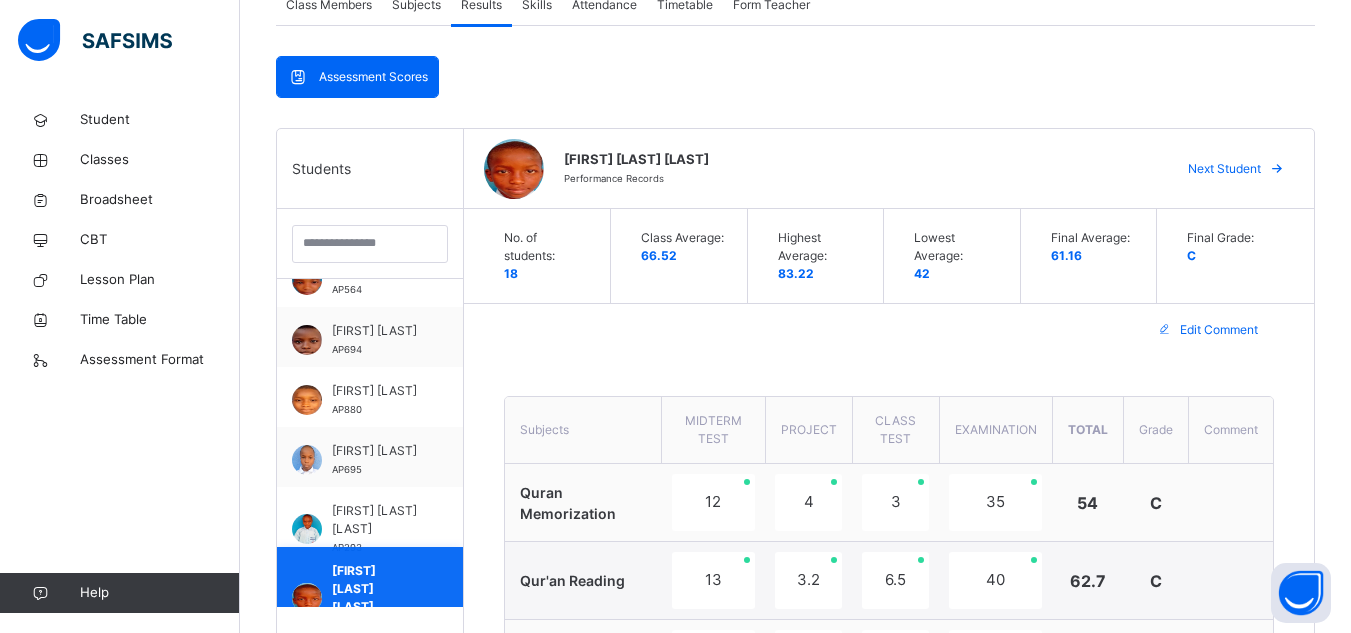 scroll, scrollTop: 761, scrollLeft: 0, axis: vertical 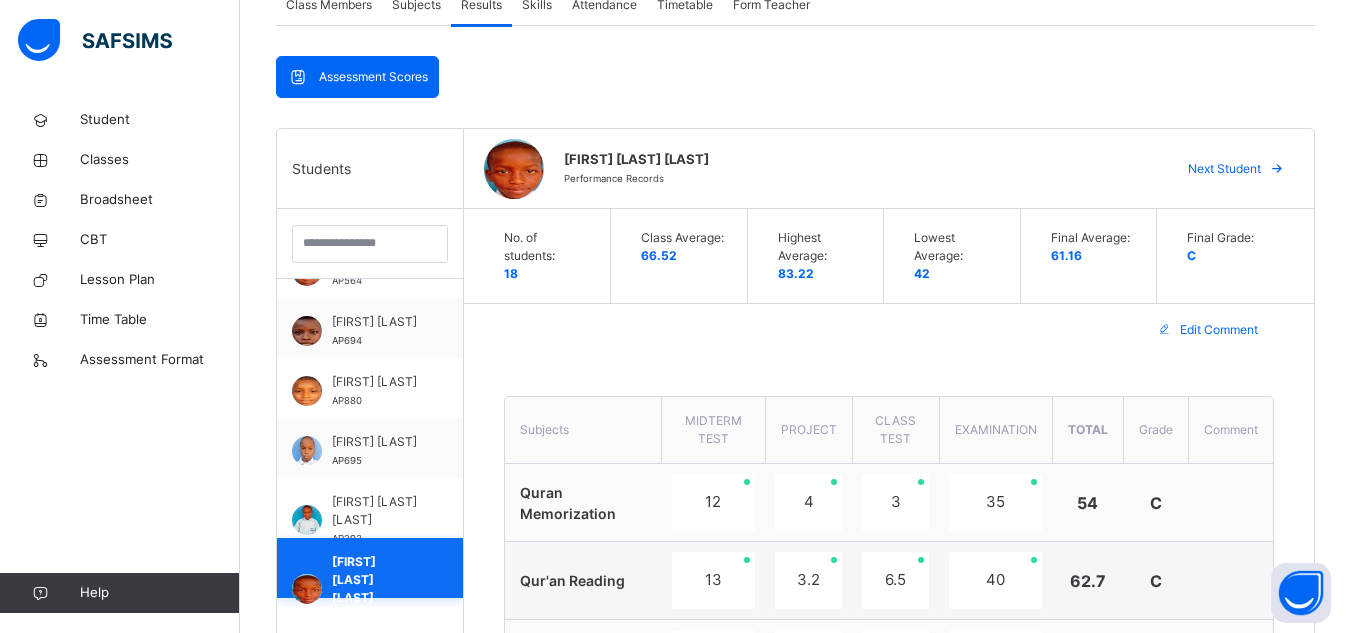 click on "No. of students: 18 Class Average: 66.52 Highest Average: 83.22 Lowest Average: 42 Final Average: 61.16 Final Grade: C Edit Comment Subjects MIDTERM TEST PROJECT CLASS TEST EXAMINATION Total Grade Comment Quran Memorization 12 4 3 35 54 C Qur'an Reading 13 3.2 6.5 40 62.7 C Phonics & VR 9.25 8.5 10 37.5 65.25 B Creative Writing & Dict 9 7 9 33.5 58.5 C Info. Comm. Tech 9.5 9 9 30.5 58 C Civic Education 12.5 8 6 19.5 46 D Mathematics & QR 11 5 5 35 56 C Agric. Science 6.5 6 10 33 55.5 C Phy & Health Edu 14.5 10 9 42.5 76 A Arabic 16.5 4.2 8.2 31 59.9 C Grammar & Eng Comp 10.5 8 10 26.5 55 C Islamic Religion Studies 8 9 9 40 66 B Basic Science & Tech 15 9 6 34 64 C National Values 10 7 10 43 70 B Hand Writing 12 5 7.5 46 70.5 B Class teacher's comment Character Count: 121 / 640 Generate Head teacher's comment Character Count: 74 / 640 Generate" at bounding box center [889, 1143] 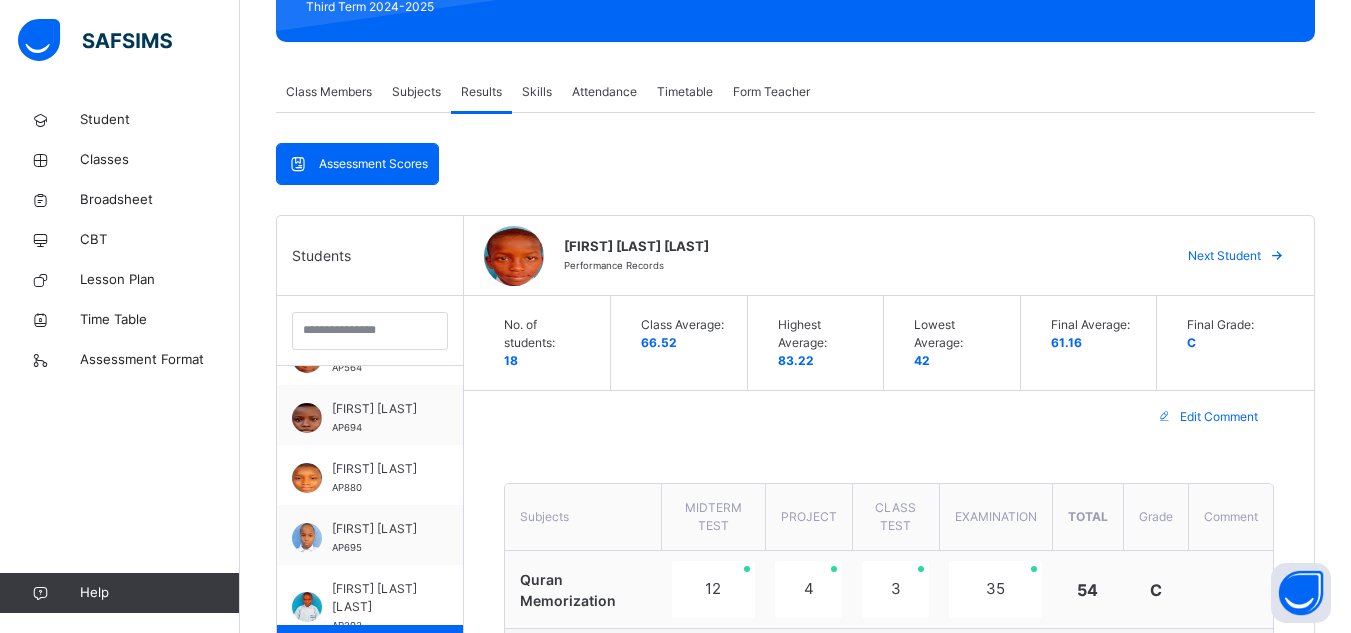 scroll, scrollTop: 172, scrollLeft: 0, axis: vertical 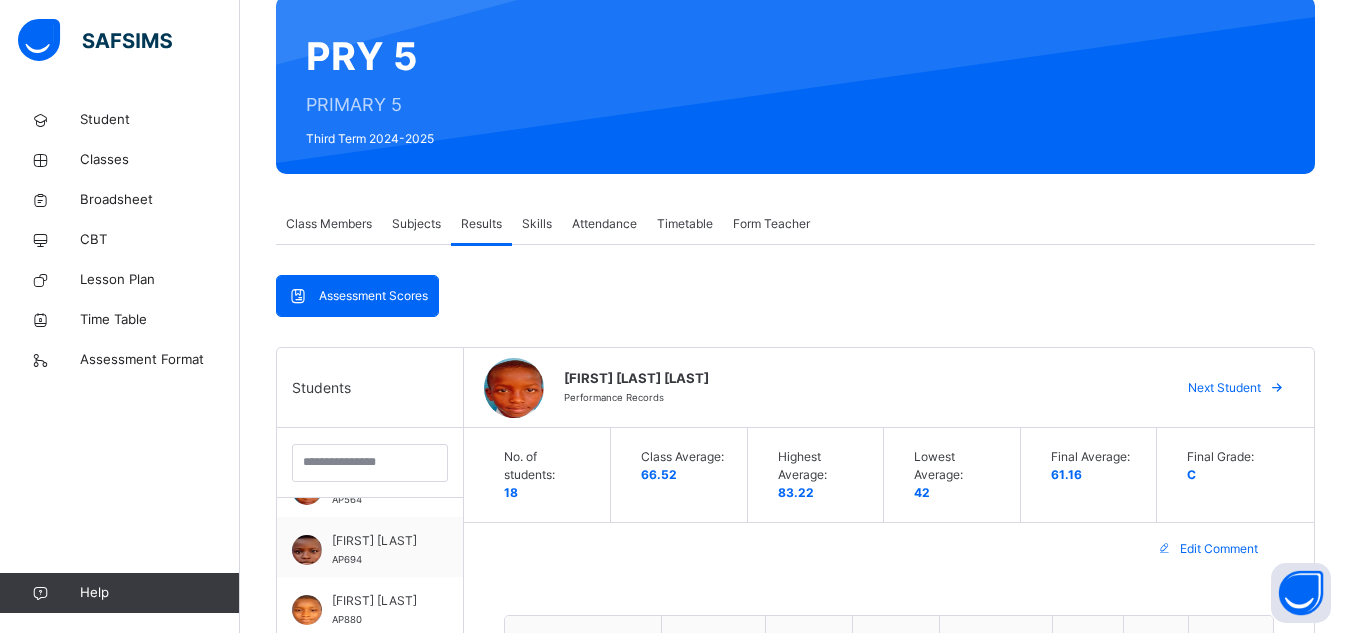 click at bounding box center [874, 85] 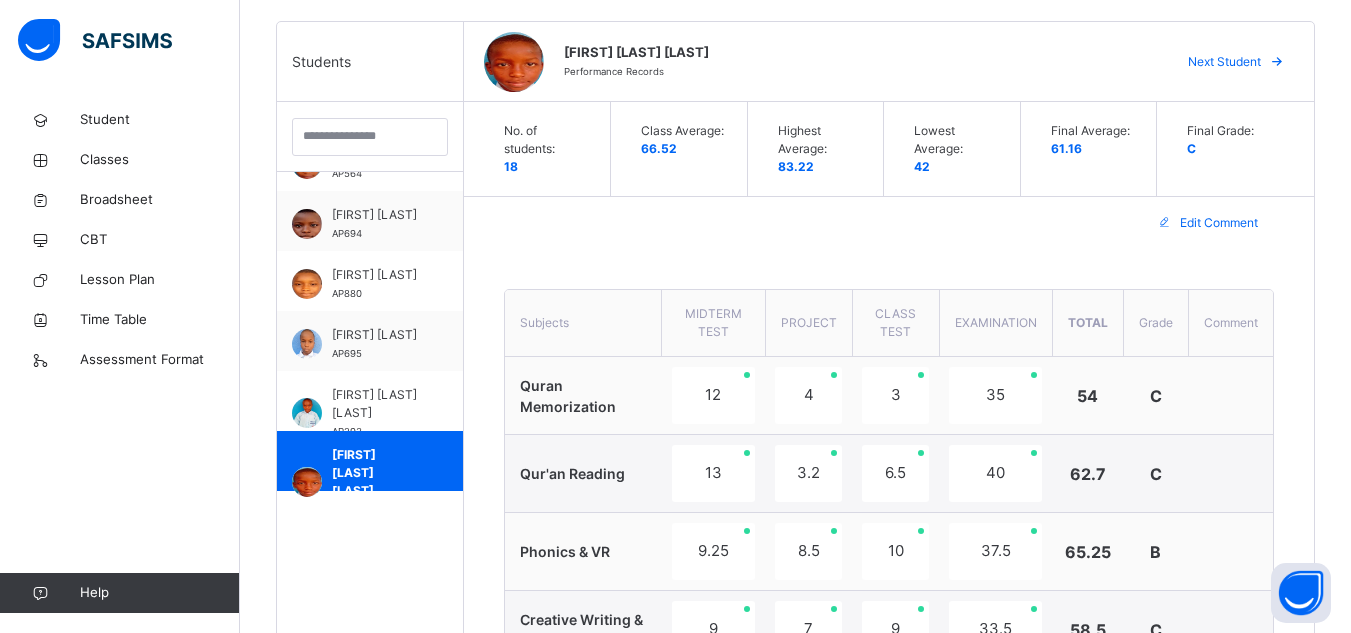 scroll, scrollTop: 0, scrollLeft: 0, axis: both 